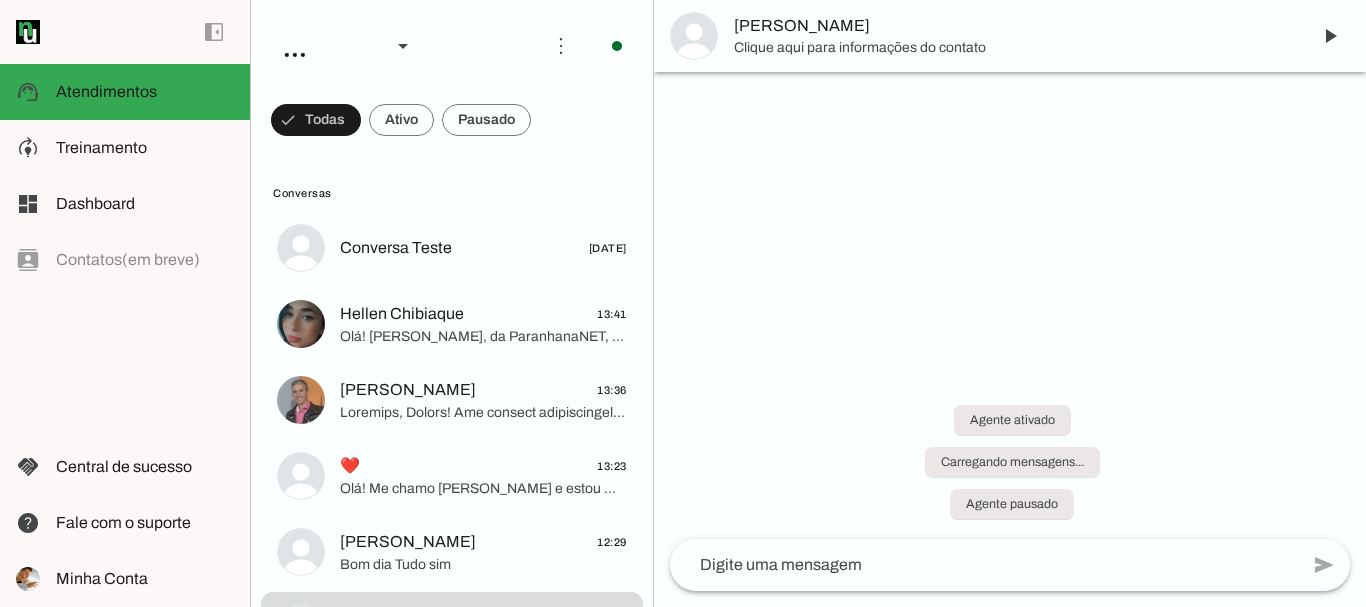scroll, scrollTop: 0, scrollLeft: 0, axis: both 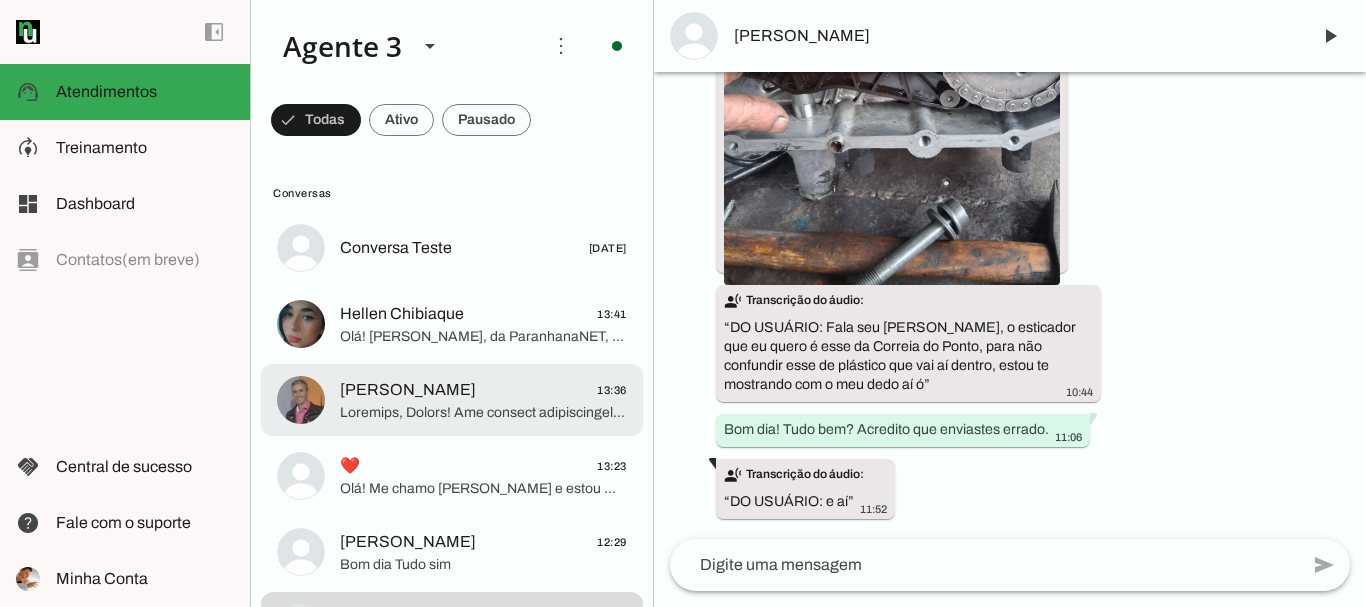 click 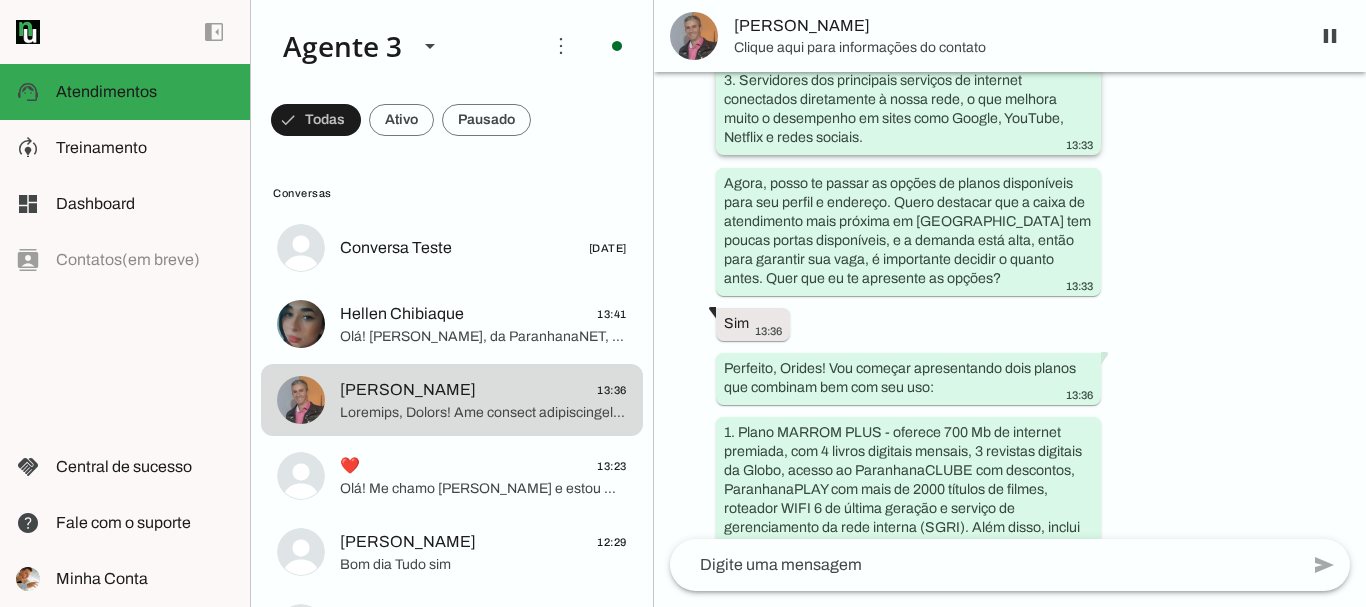 scroll, scrollTop: 2224, scrollLeft: 0, axis: vertical 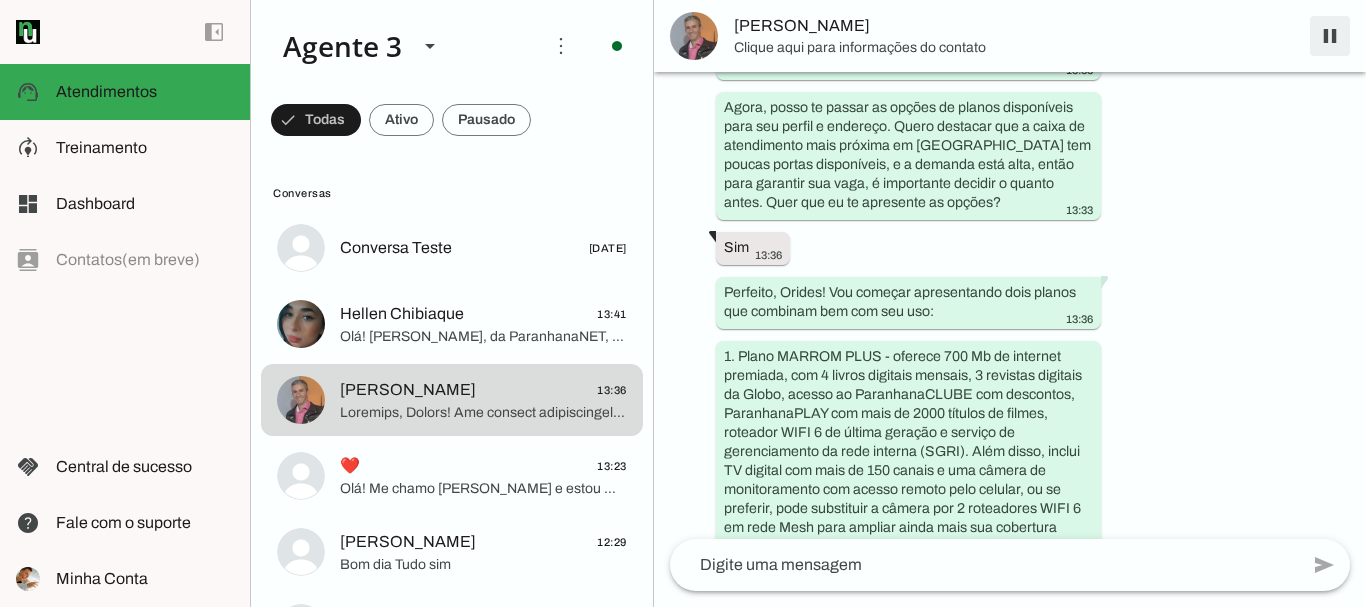 click at bounding box center (1330, 36) 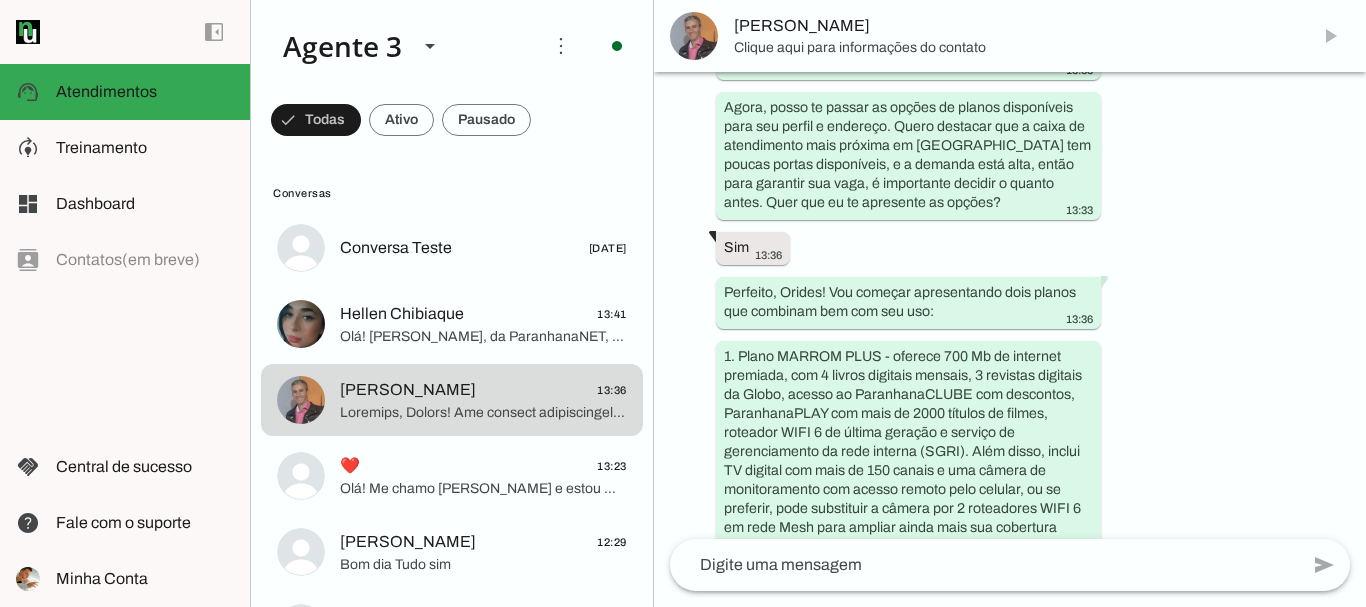 scroll, scrollTop: 0, scrollLeft: 0, axis: both 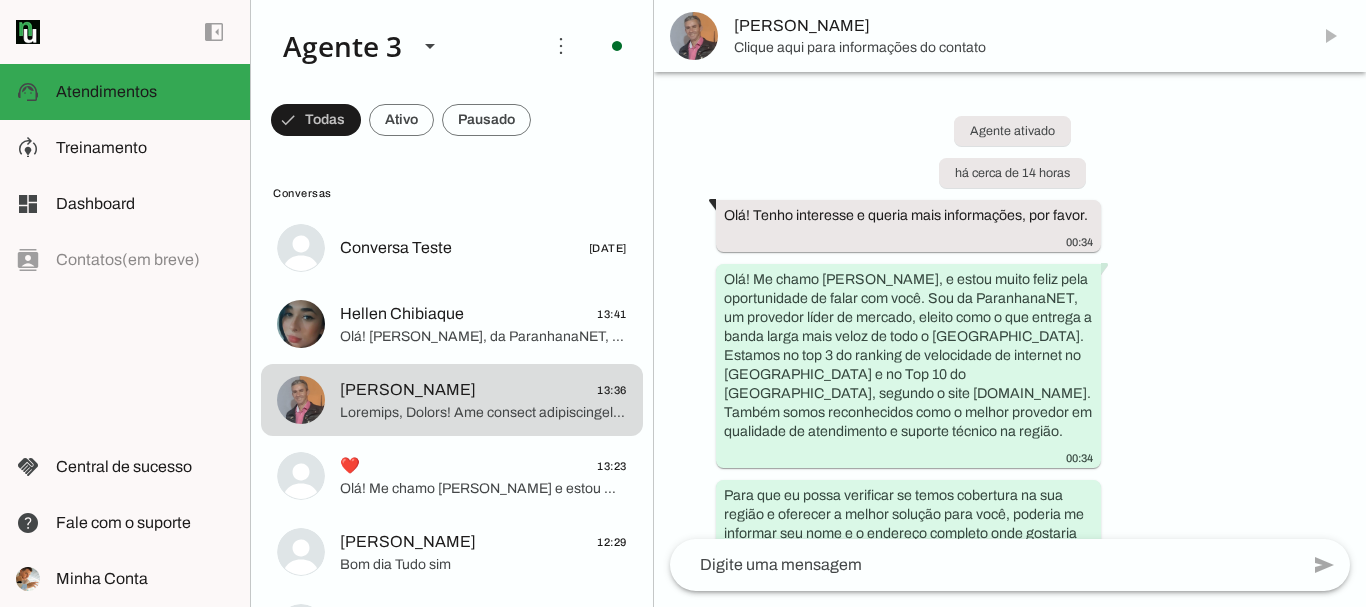 click on "Clique aqui para informações do contato" at bounding box center [1014, 48] 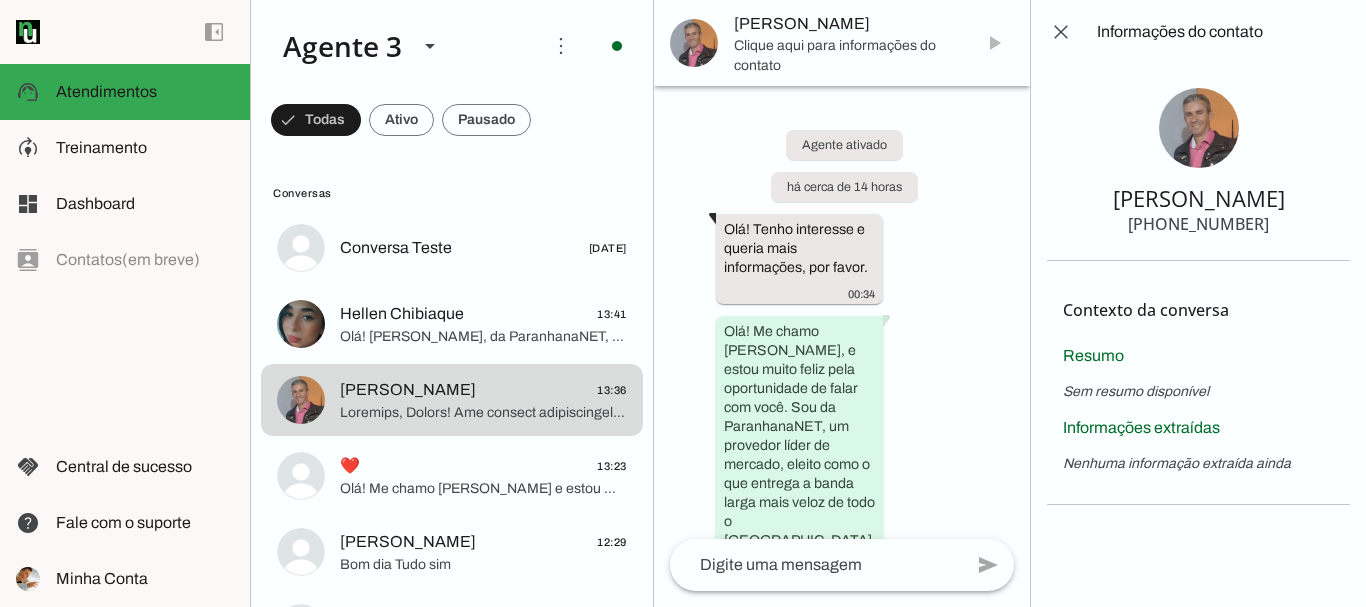 click on "[PHONE_NUMBER]" at bounding box center (1198, 224) 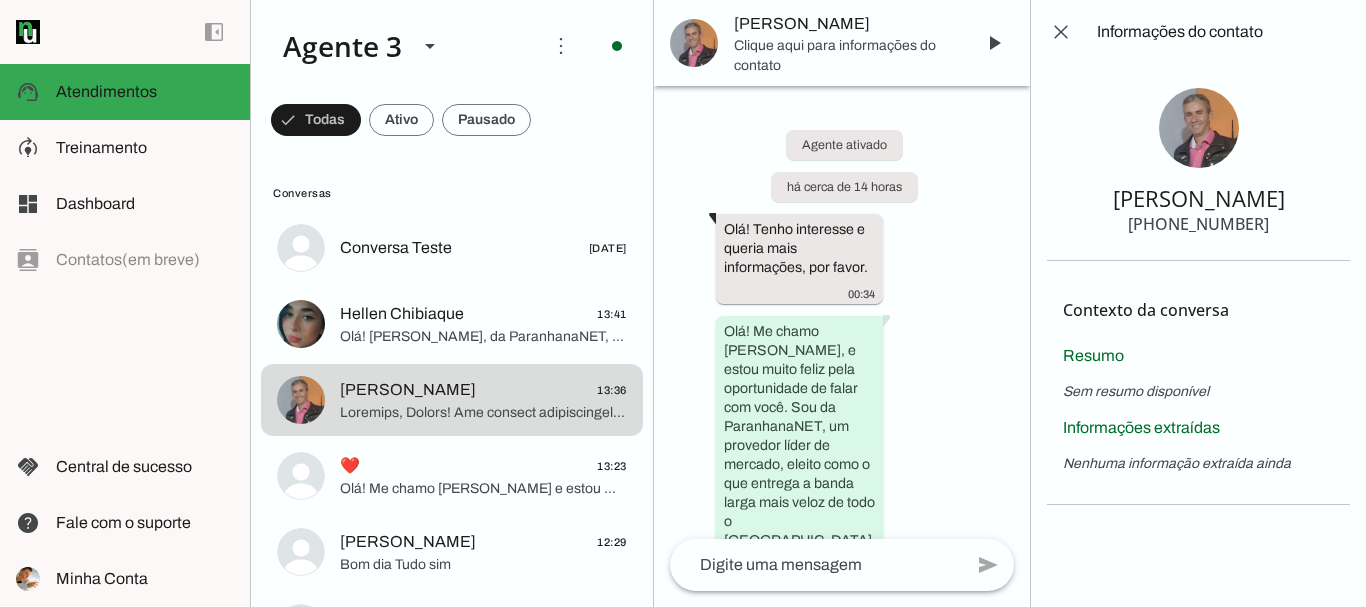 click on "Orides Silva
+55 5197470739" at bounding box center [1198, 162] 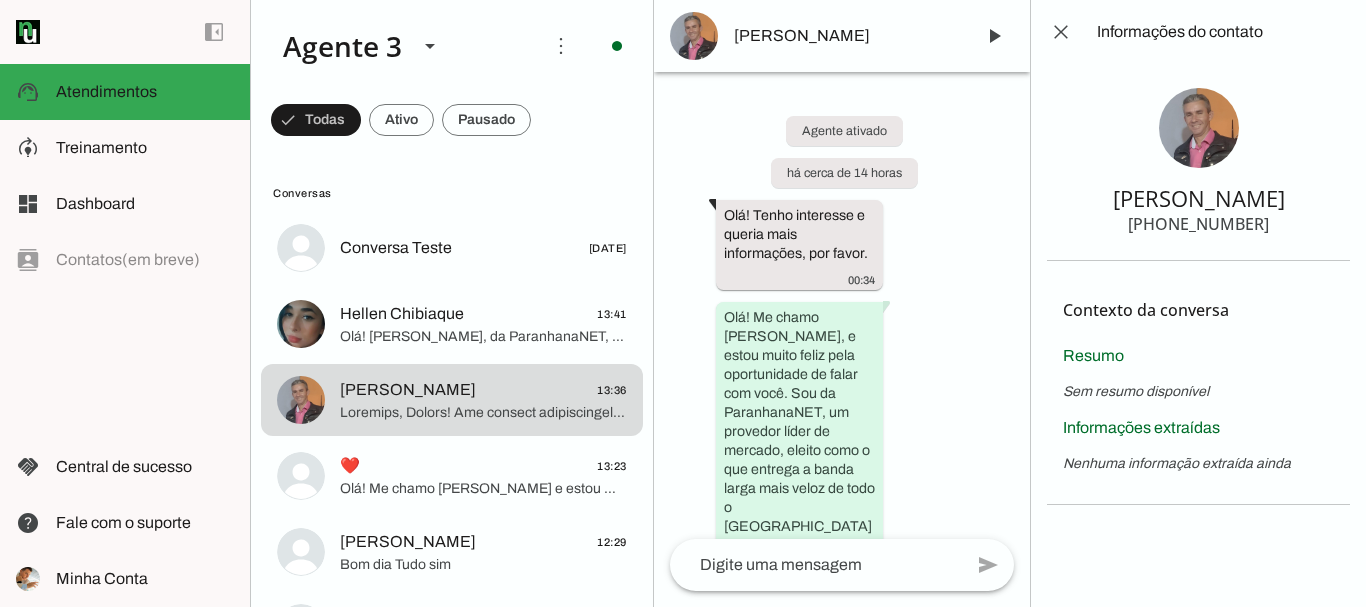 click on "[PERSON_NAME]" at bounding box center (1199, 198) 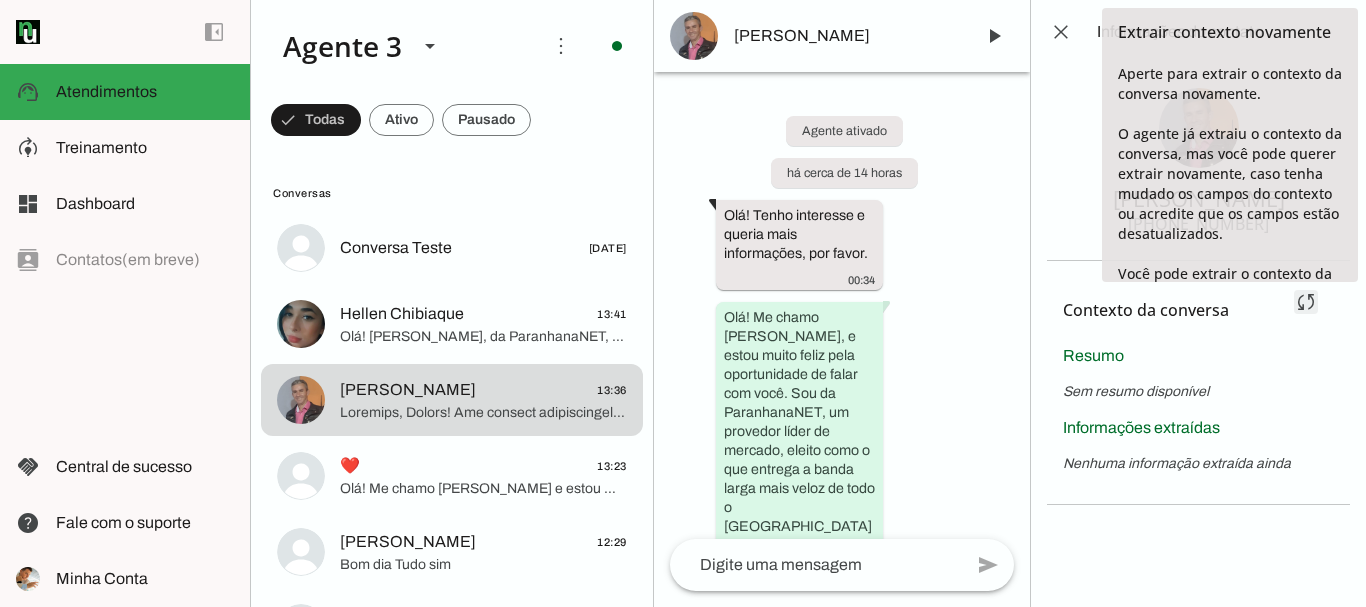 click at bounding box center [1306, 302] 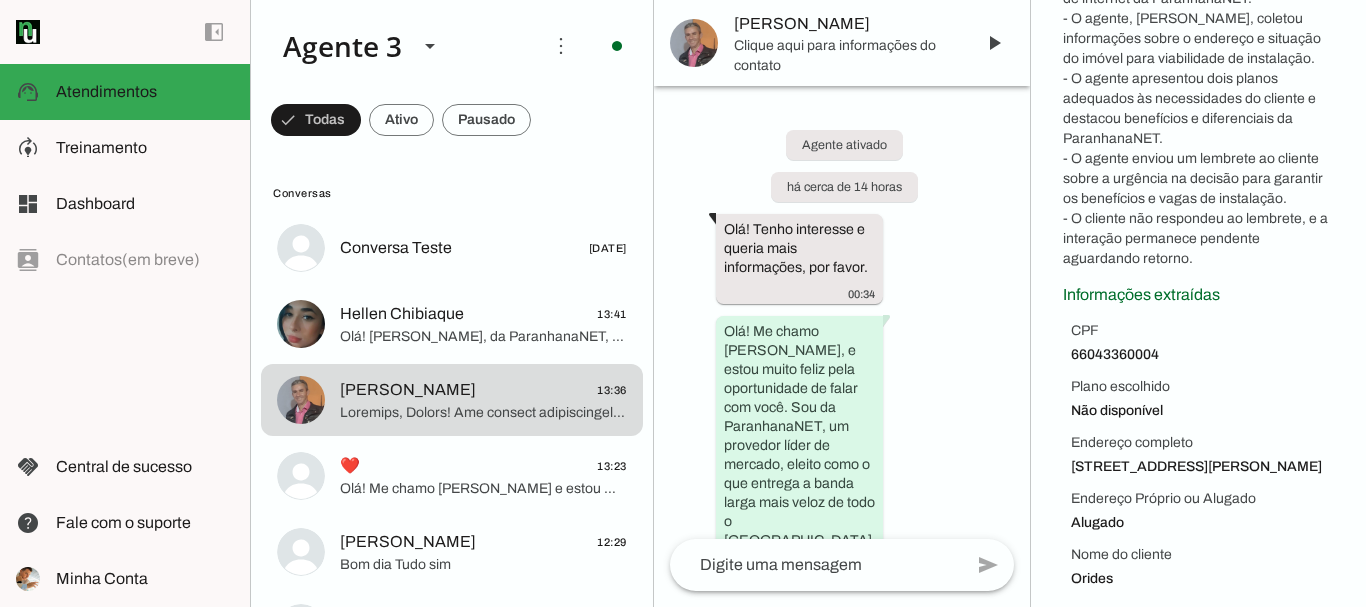 scroll, scrollTop: 466, scrollLeft: 0, axis: vertical 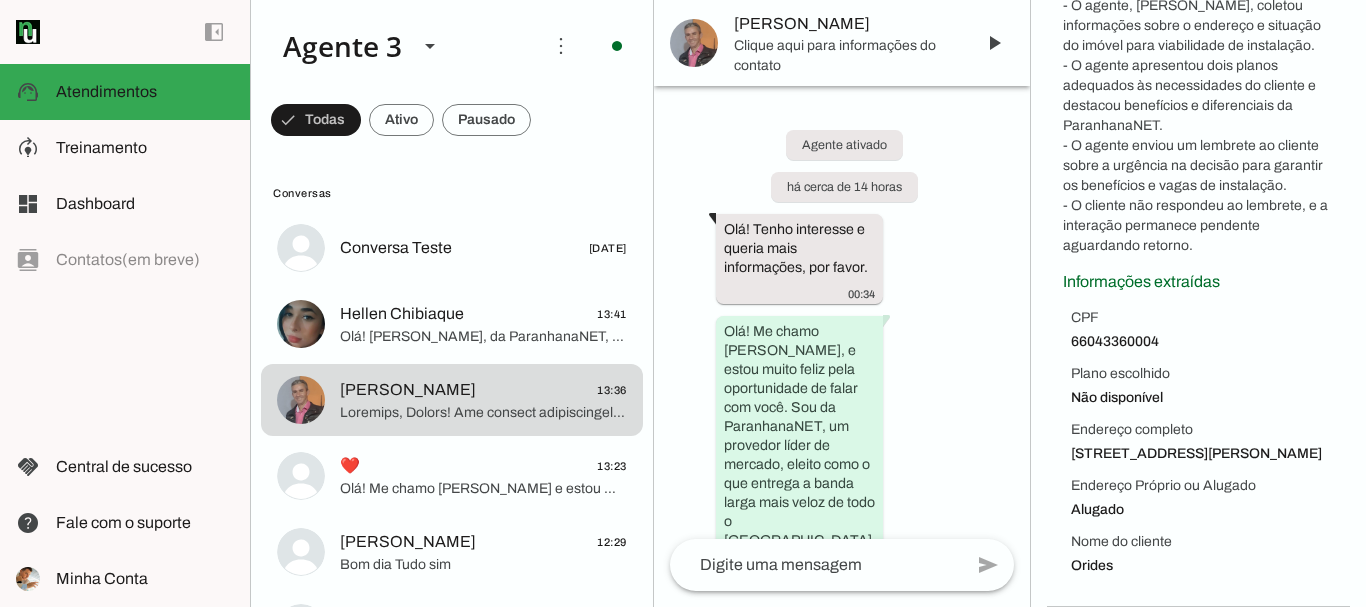 drag, startPoint x: 1072, startPoint y: 300, endPoint x: 1143, endPoint y: 556, distance: 265.66333 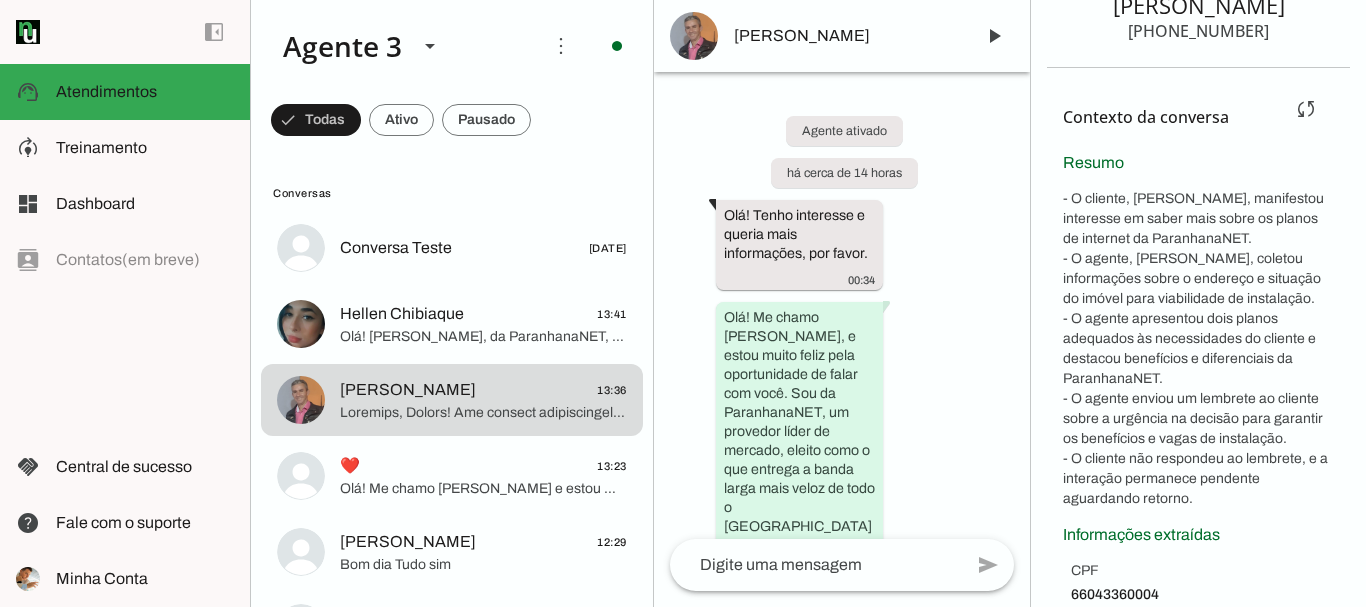 scroll, scrollTop: 166, scrollLeft: 0, axis: vertical 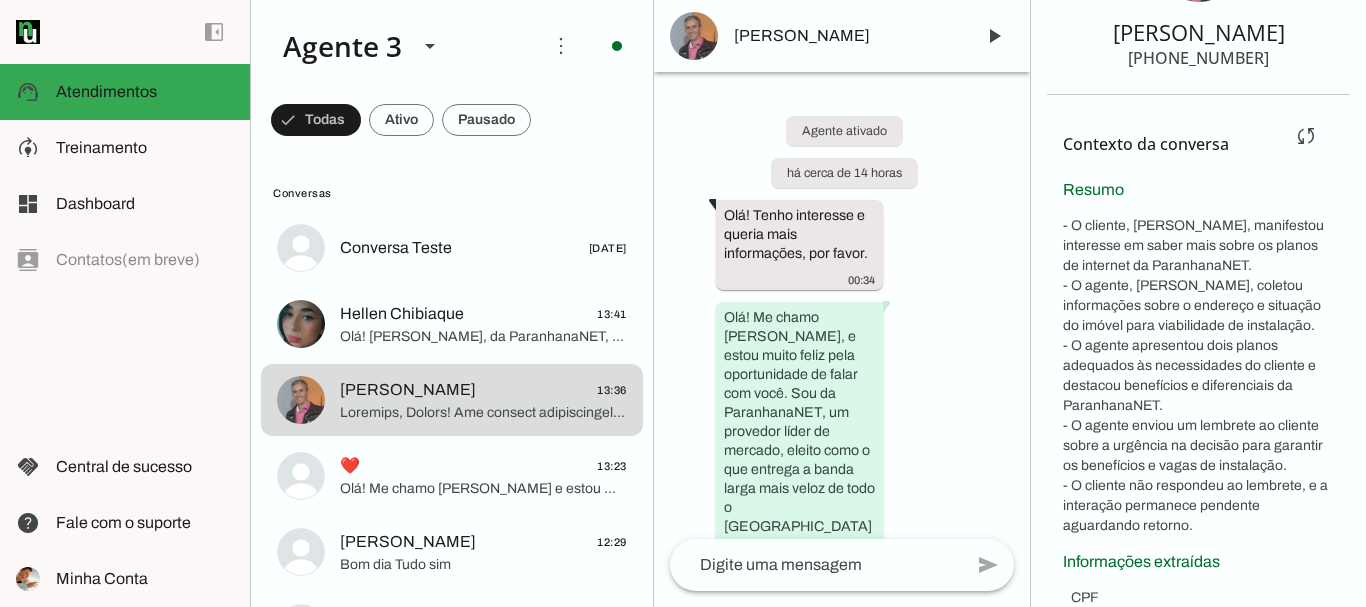 click on "- O cliente, [PERSON_NAME], manifestou interesse em saber mais sobre os planos de internet da ParanhanaNET.
- O agente, [PERSON_NAME], coletou informações sobre o endereço e situação do imóvel para viabilidade de instalação.
- O agente apresentou dois planos adequados às necessidades do cliente e destacou benefícios e diferenciais da ParanhanaNET.
- O agente enviou um lembrete ao cliente sobre a urgência na decisão para garantir os benefícios e vagas de instalação.
- O cliente não respondeu ao lembrete, e a interação permanece pendente aguardando retorno." at bounding box center [1198, 376] 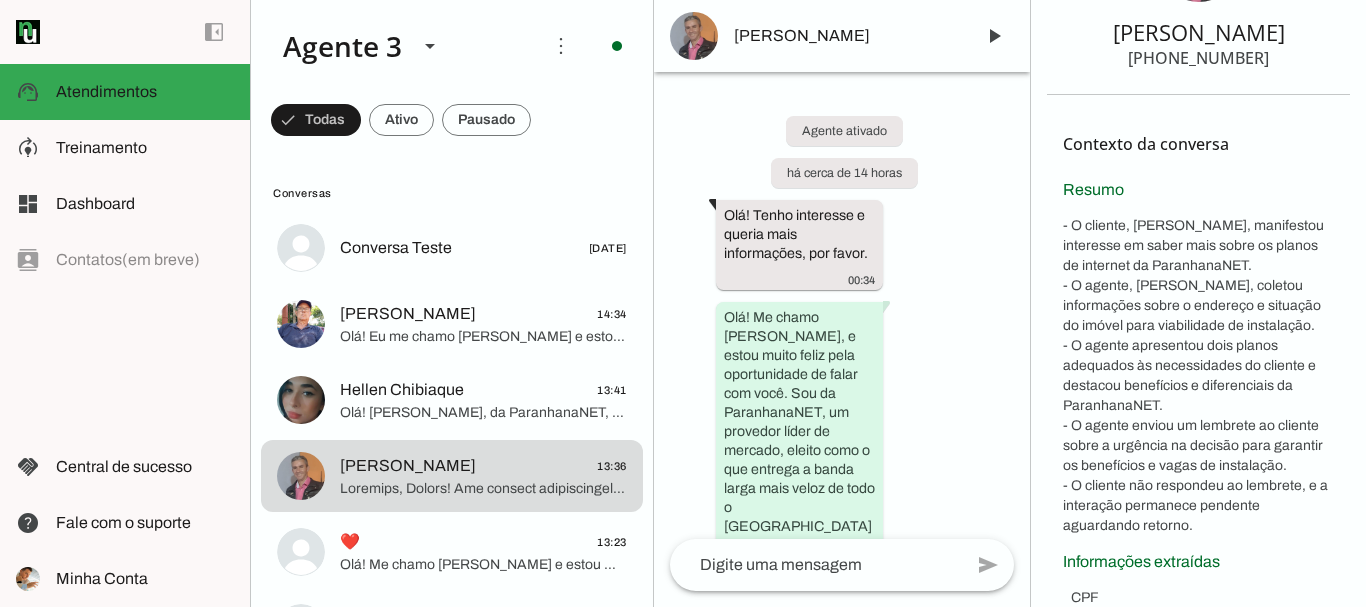 scroll, scrollTop: 0, scrollLeft: 0, axis: both 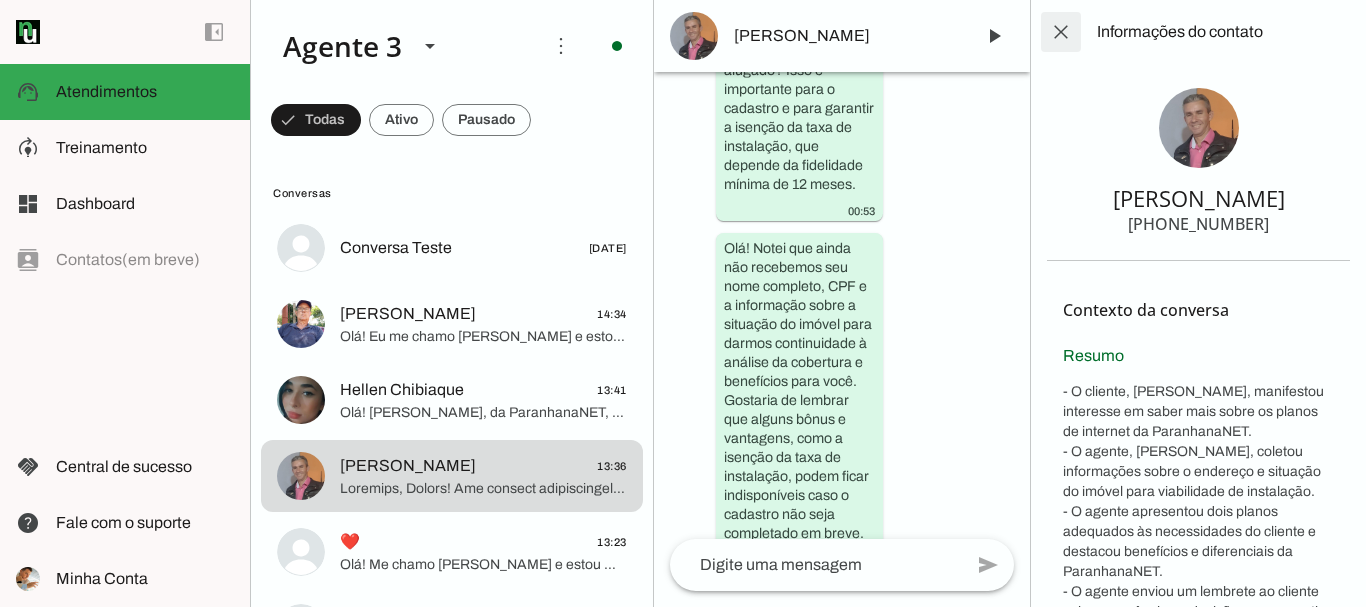 click at bounding box center (1061, 32) 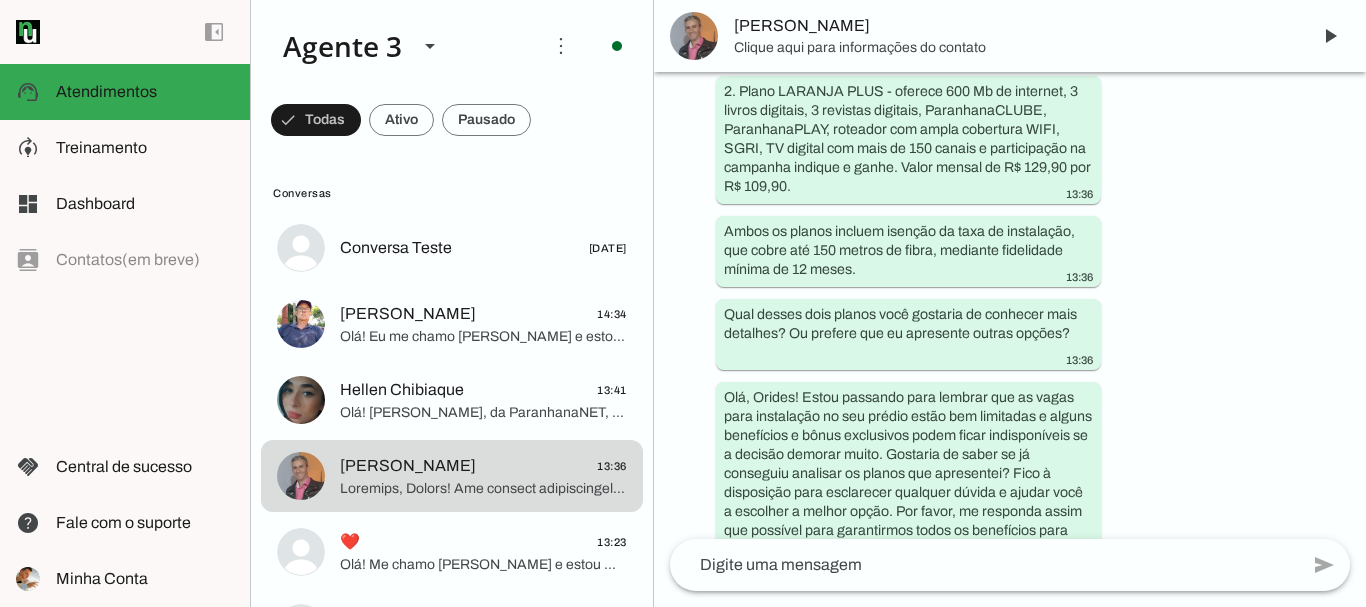 scroll, scrollTop: 2890, scrollLeft: 0, axis: vertical 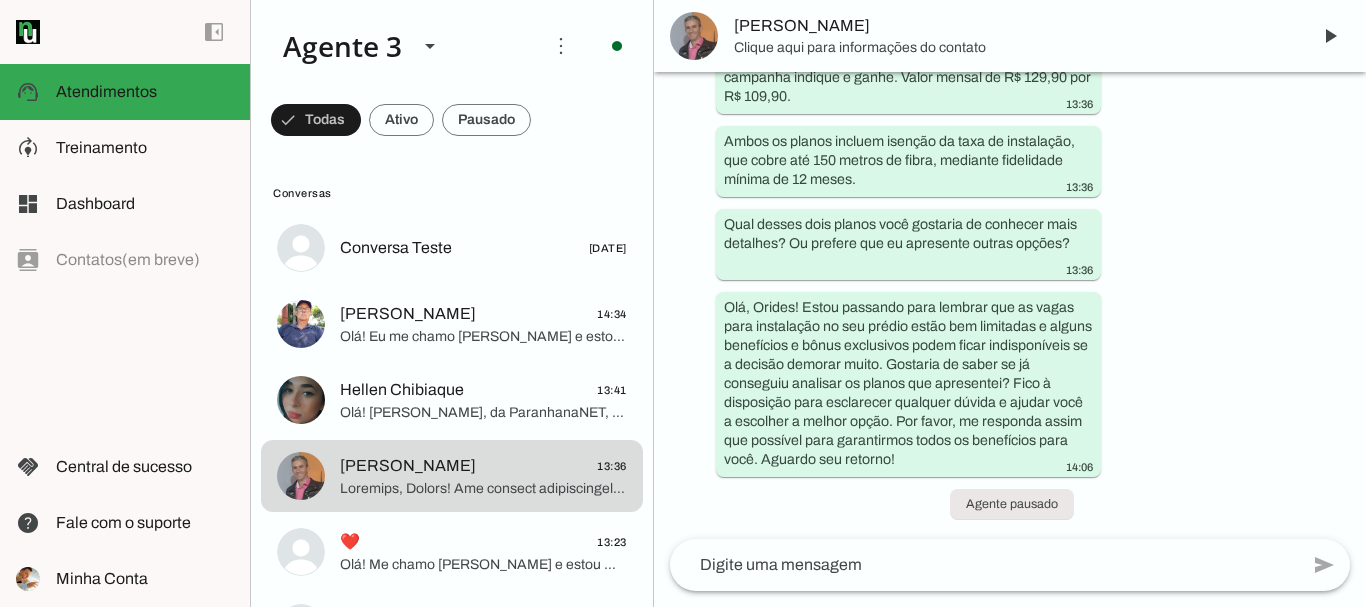 click 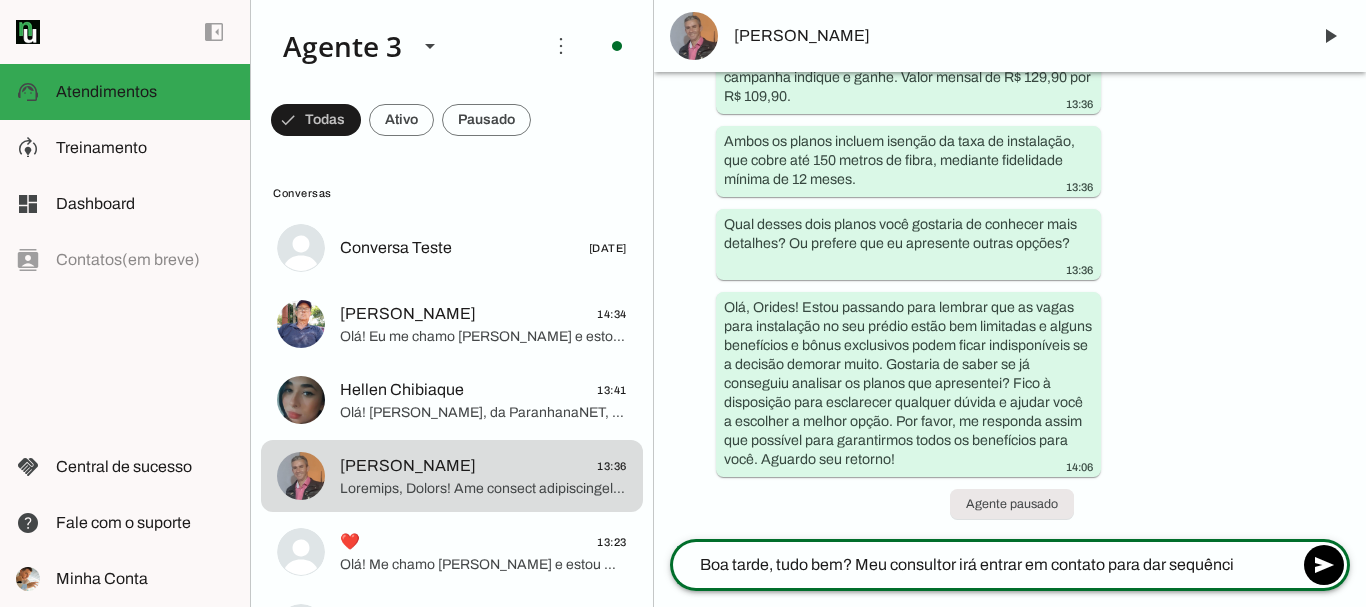 type on "Boa tarde, tudo bem? Meu consultor irá entrar em contato para dar sequência" 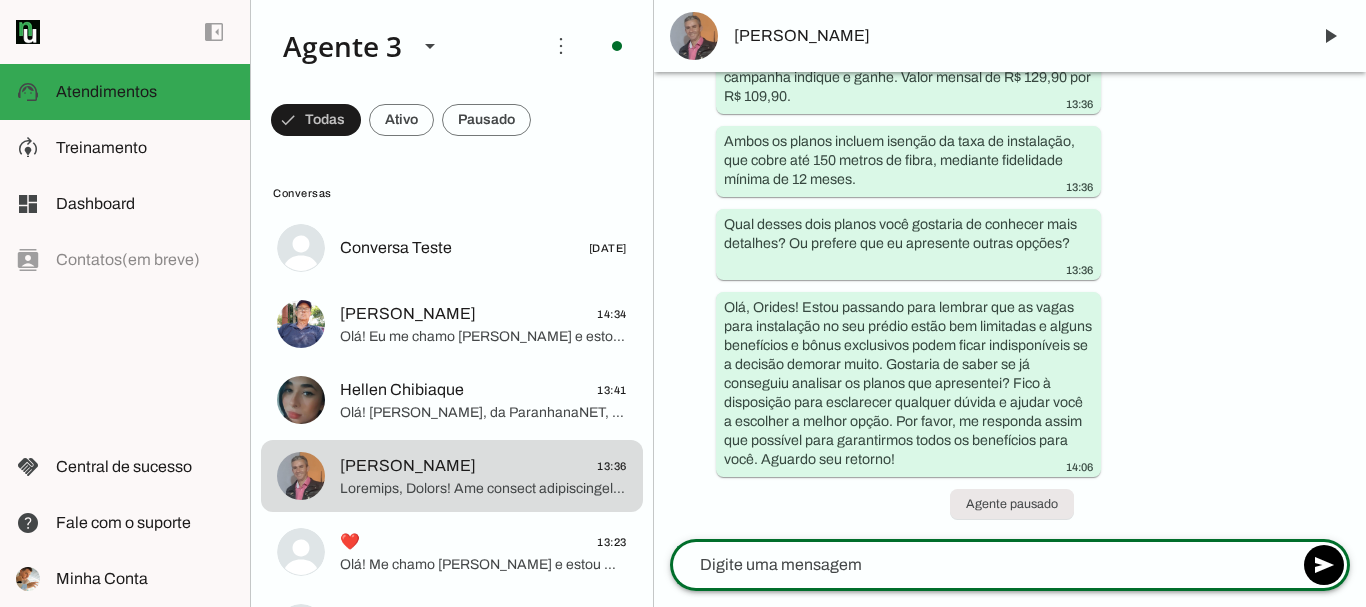 scroll, scrollTop: 2954, scrollLeft: 0, axis: vertical 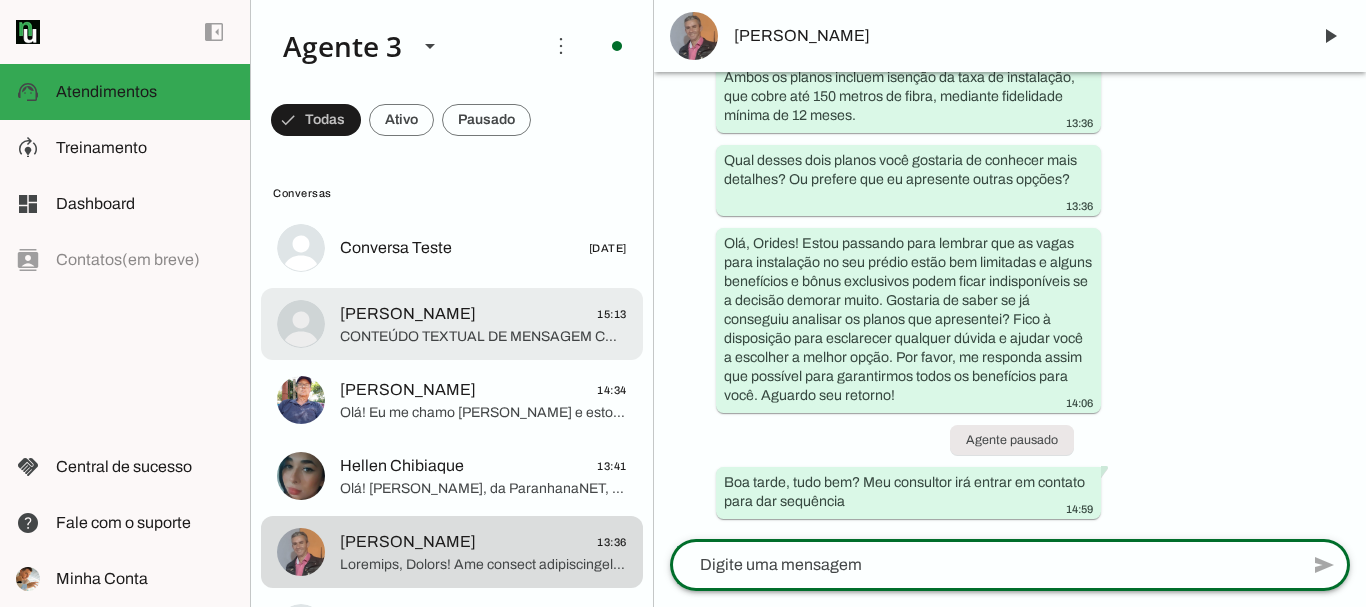 click on "CONTEÚDO TEXTUAL DE MENSAGEM COM IMAGEM (URL https://f004.backblazeb2.com/file/temp-file-download/instances/3E0E7C3D880A8198026ABACFCADE1553/FEA08825D257BB1AD3C491F3C2C6DEFE/9hco7D-DxC_WXdbnLbbzsw==.jpeg) :" 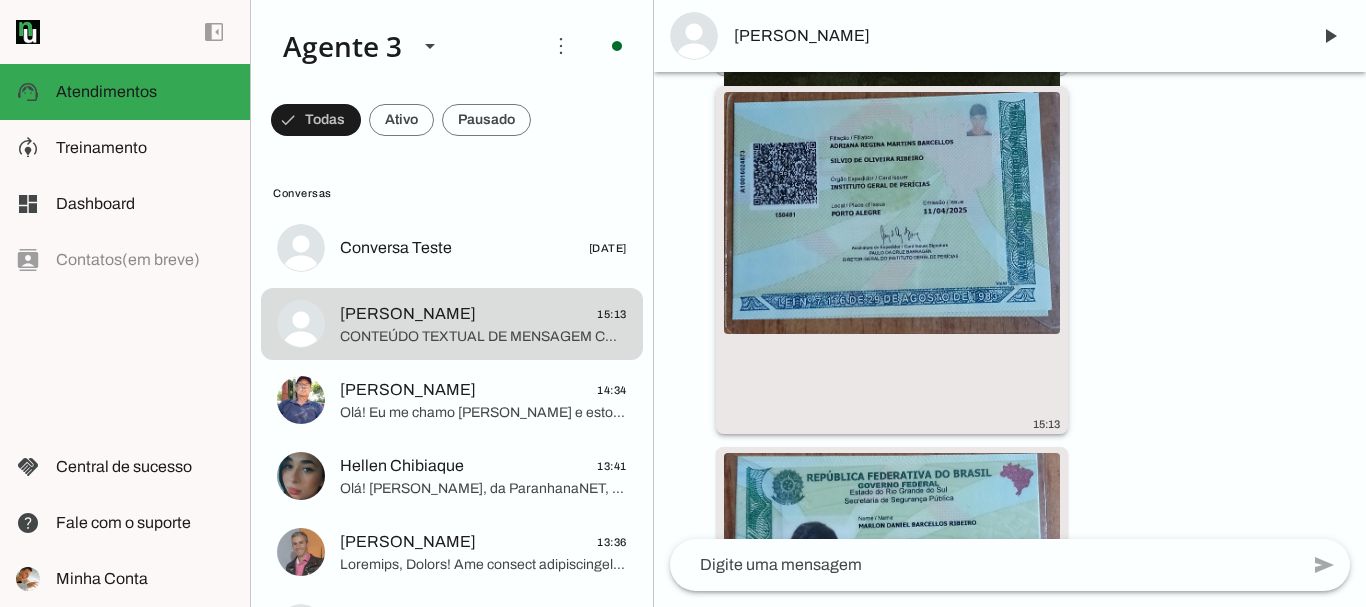 scroll, scrollTop: 5695, scrollLeft: 0, axis: vertical 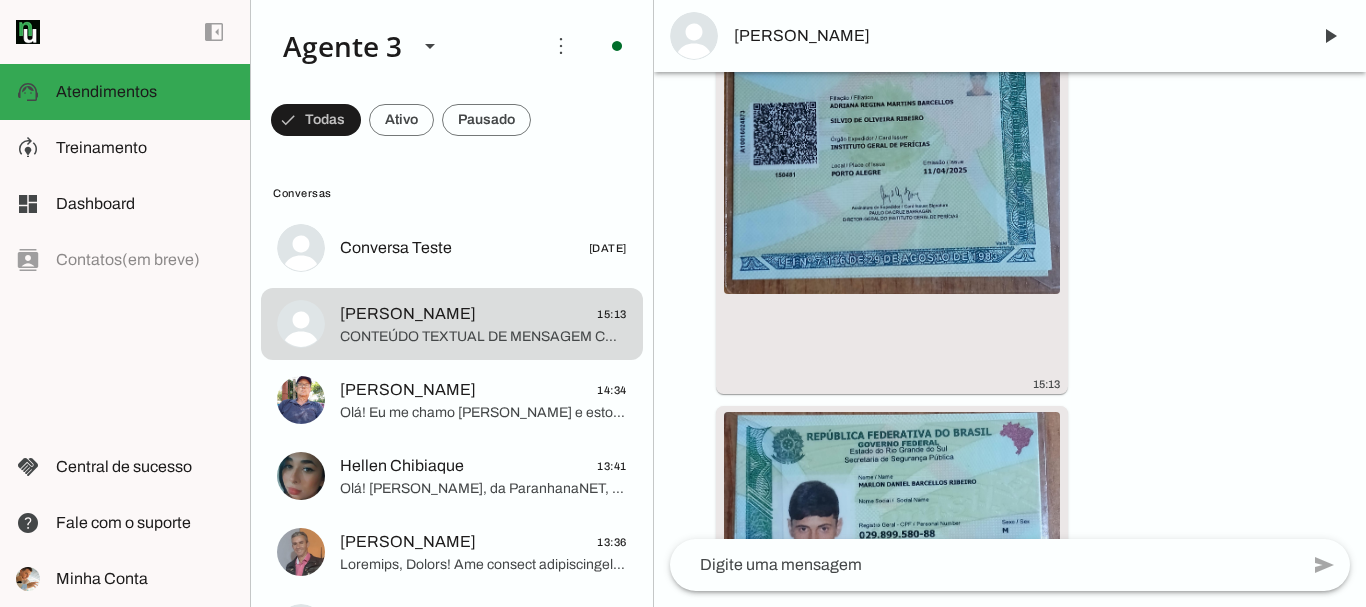 click on "[PERSON_NAME]" at bounding box center [1014, 36] 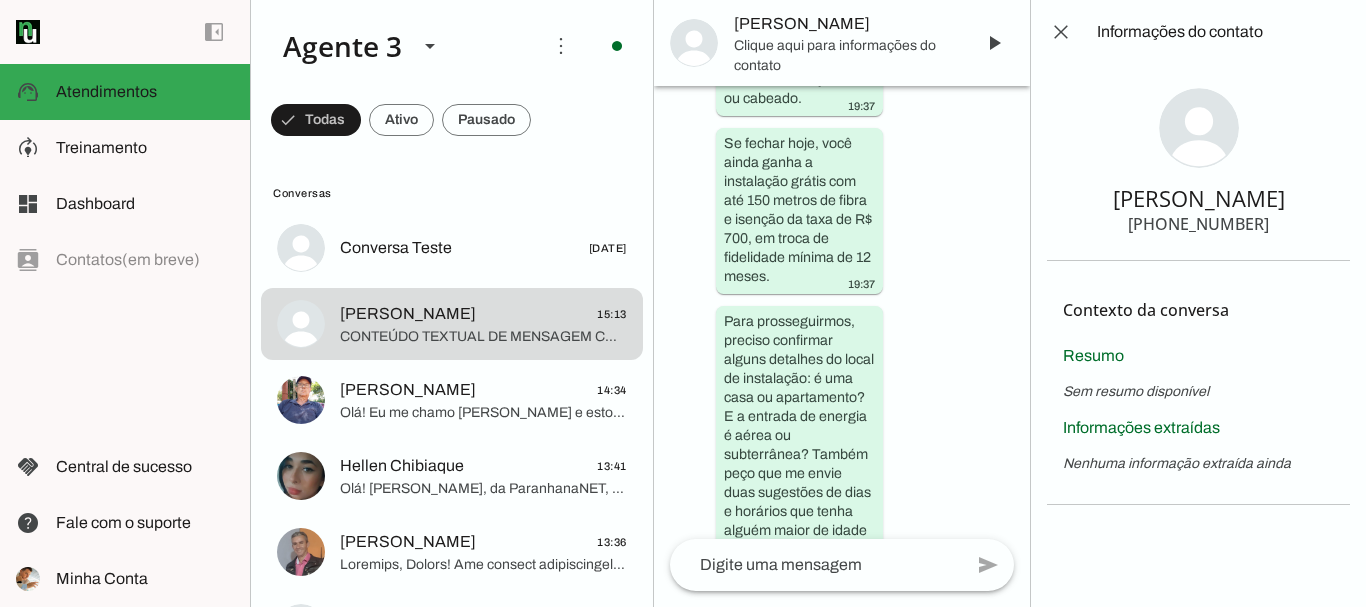 scroll, scrollTop: 10882, scrollLeft: 0, axis: vertical 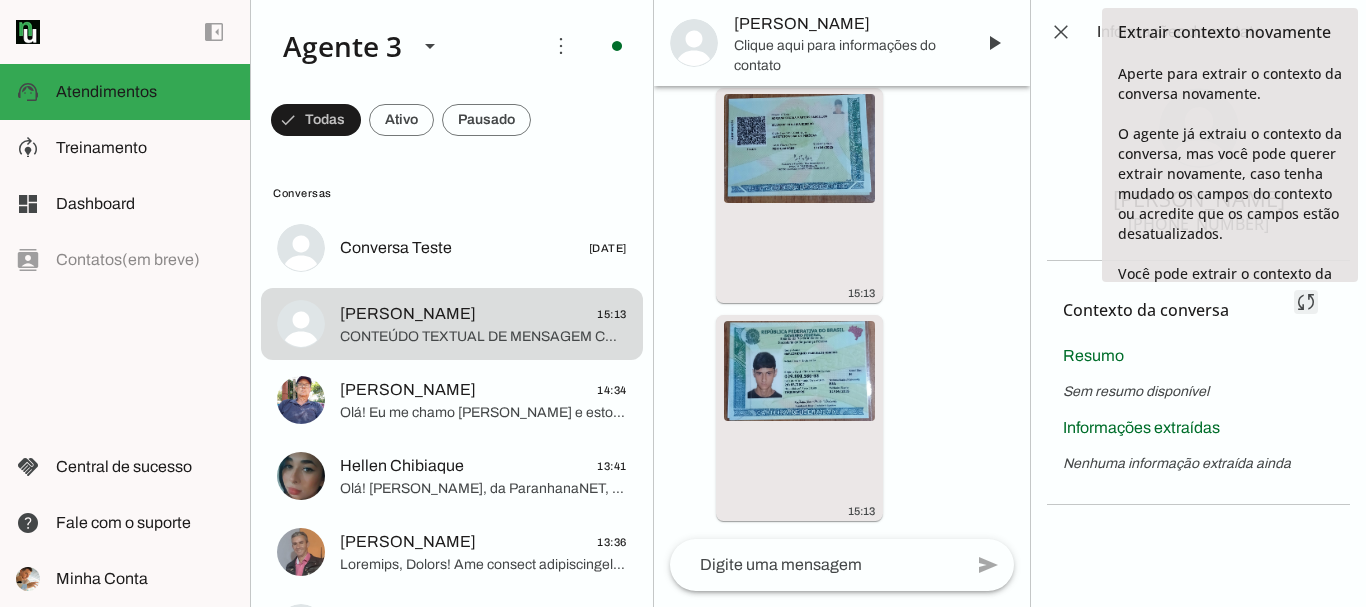 click at bounding box center (1306, 302) 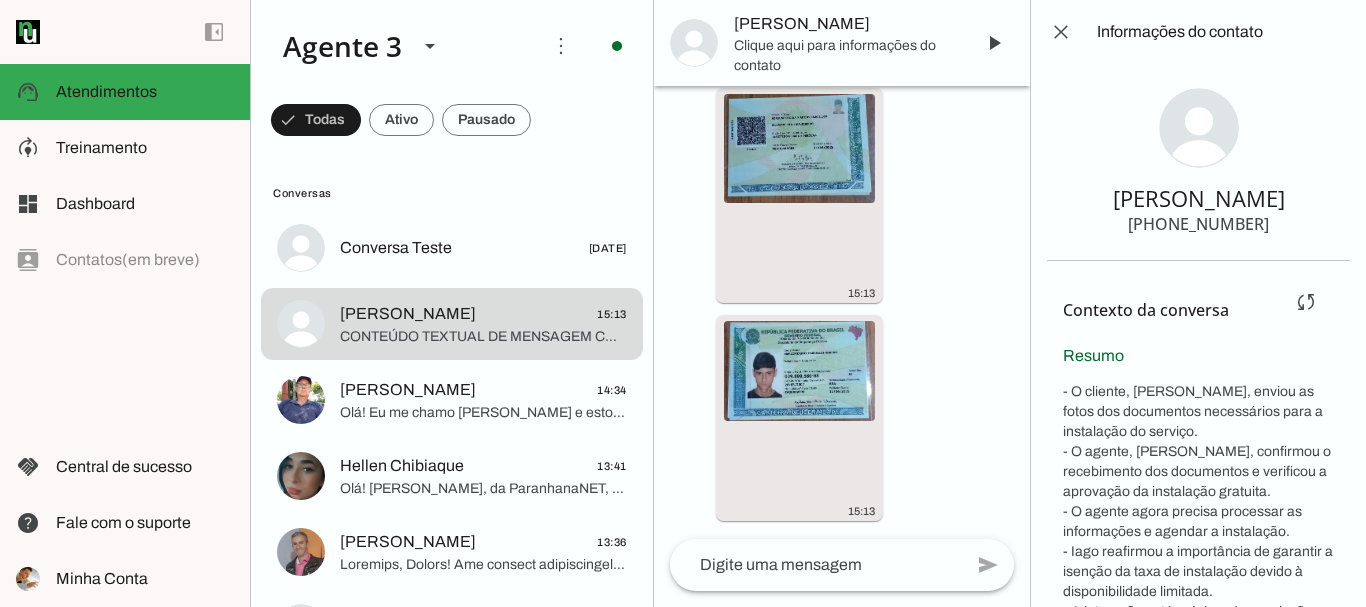 scroll, scrollTop: 0, scrollLeft: 0, axis: both 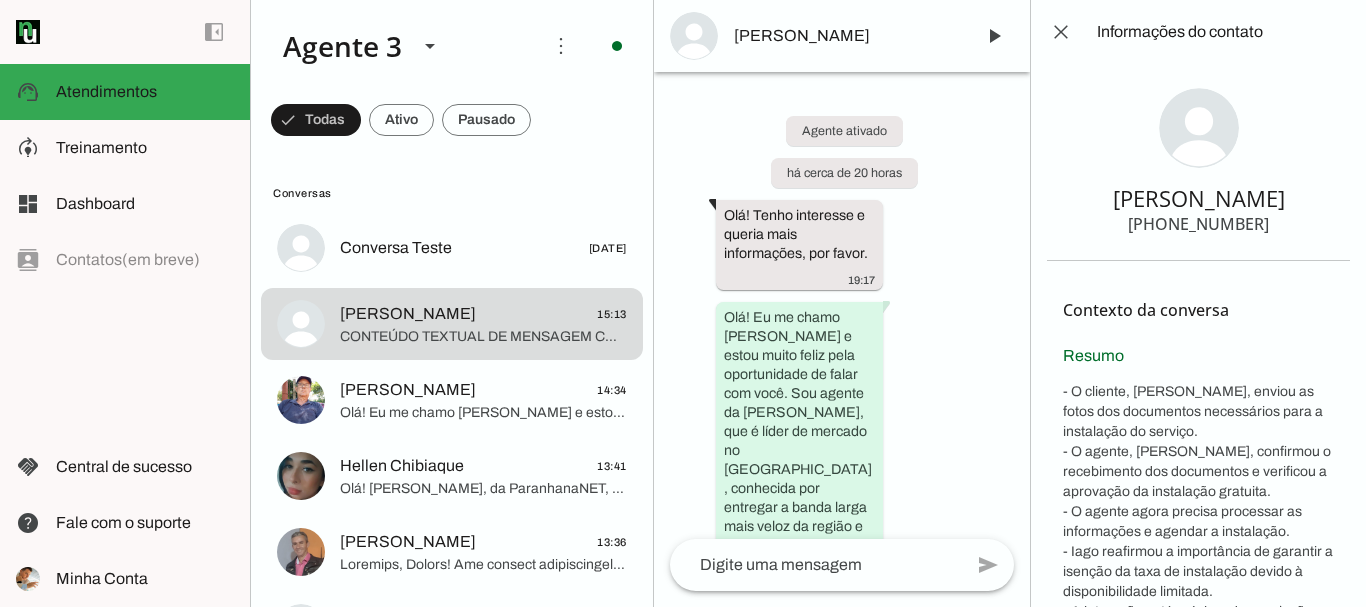 click on "[PHONE_NUMBER]" at bounding box center [1198, 224] 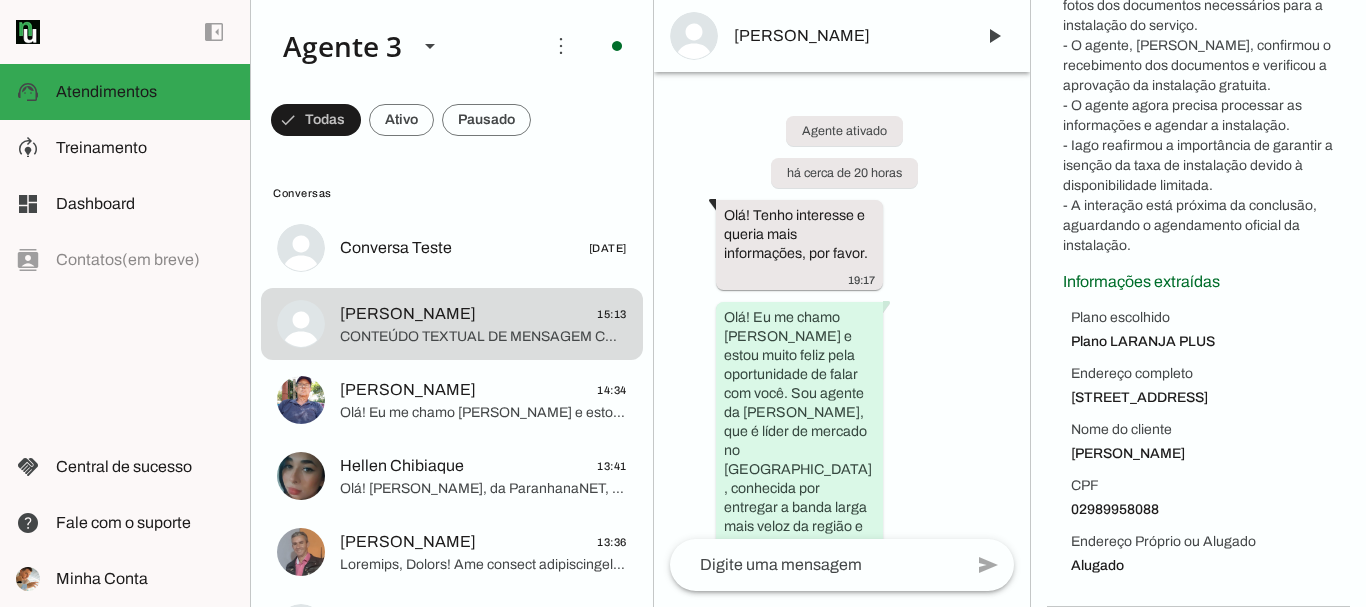 scroll, scrollTop: 446, scrollLeft: 0, axis: vertical 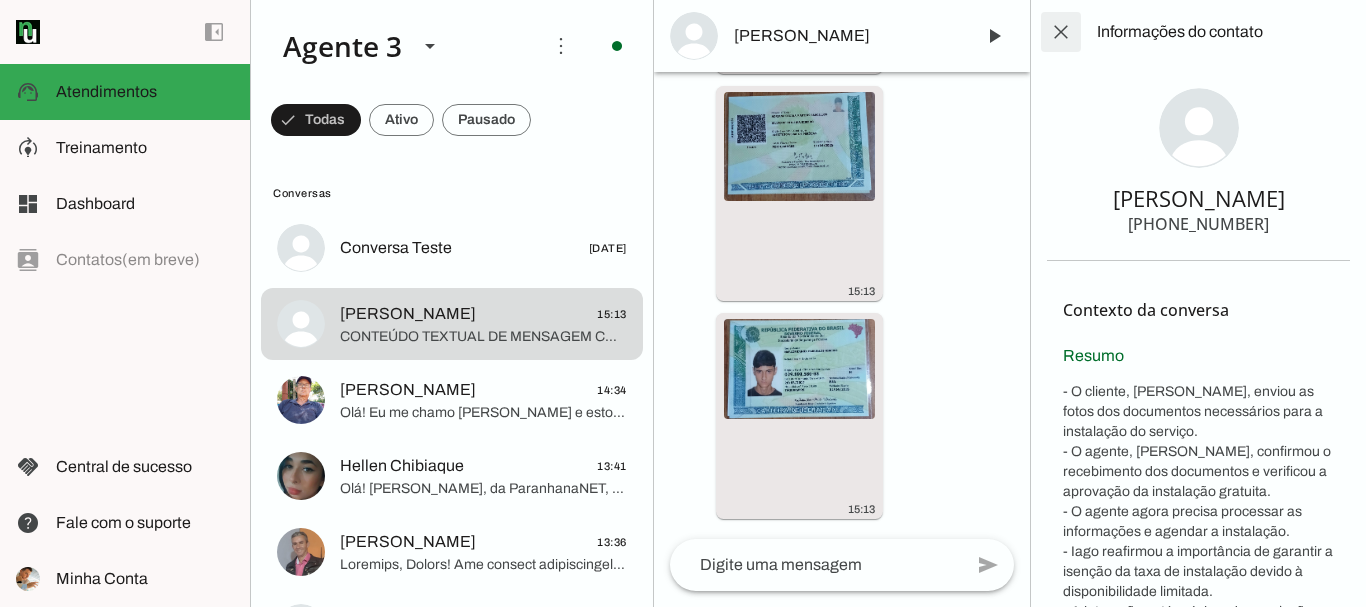 click at bounding box center [1061, 32] 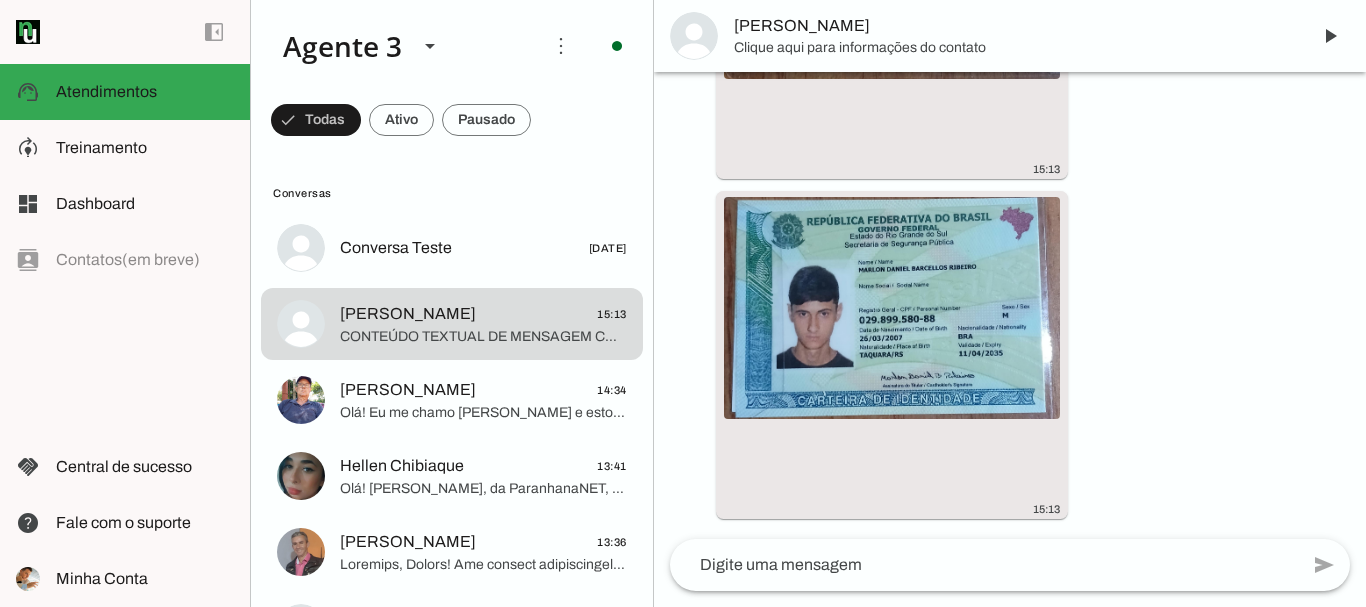 scroll, scrollTop: 5891, scrollLeft: 0, axis: vertical 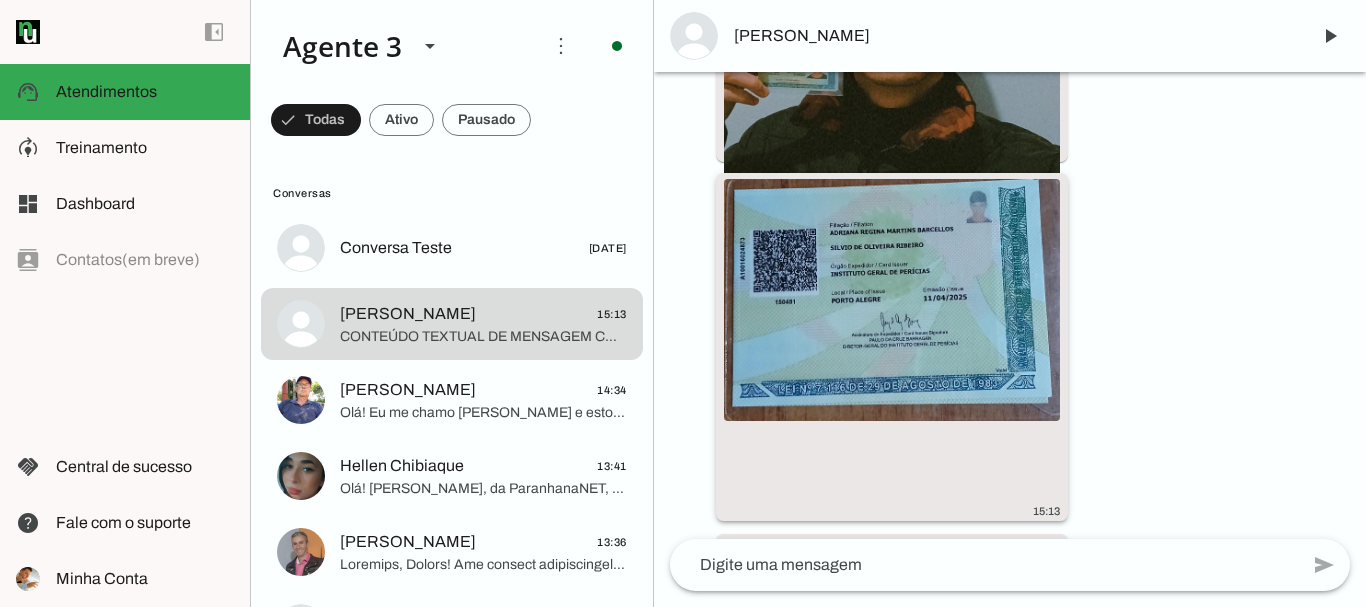 click 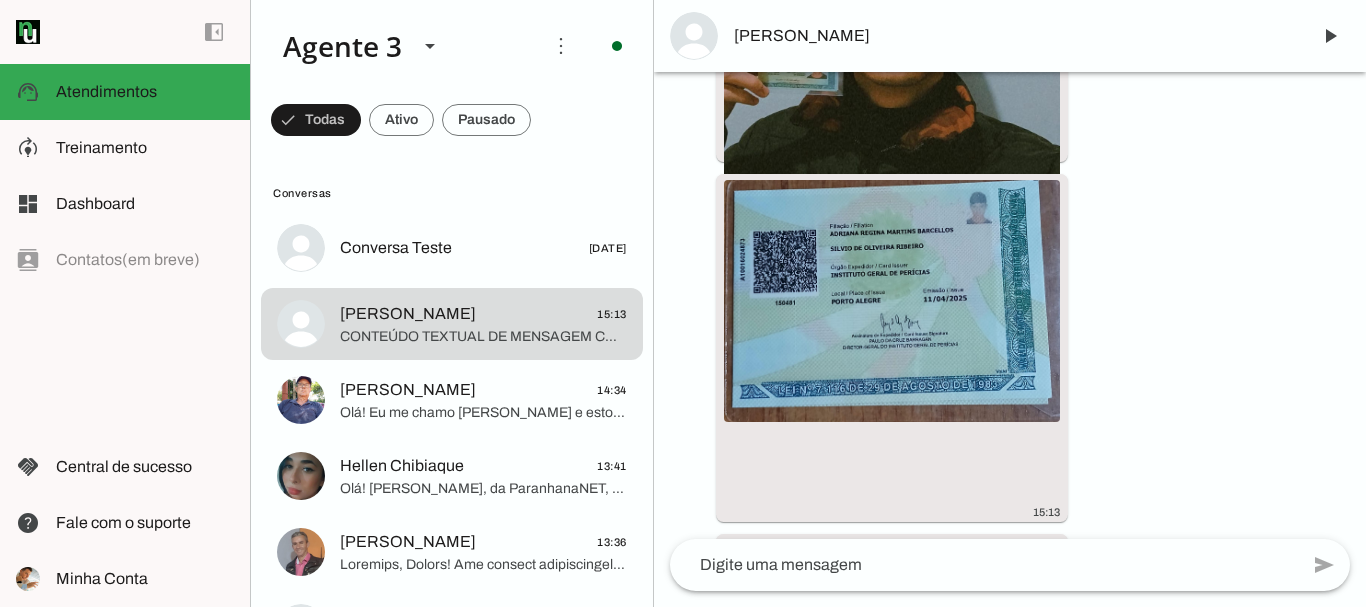 click on "[PERSON_NAME]" at bounding box center (1014, 36) 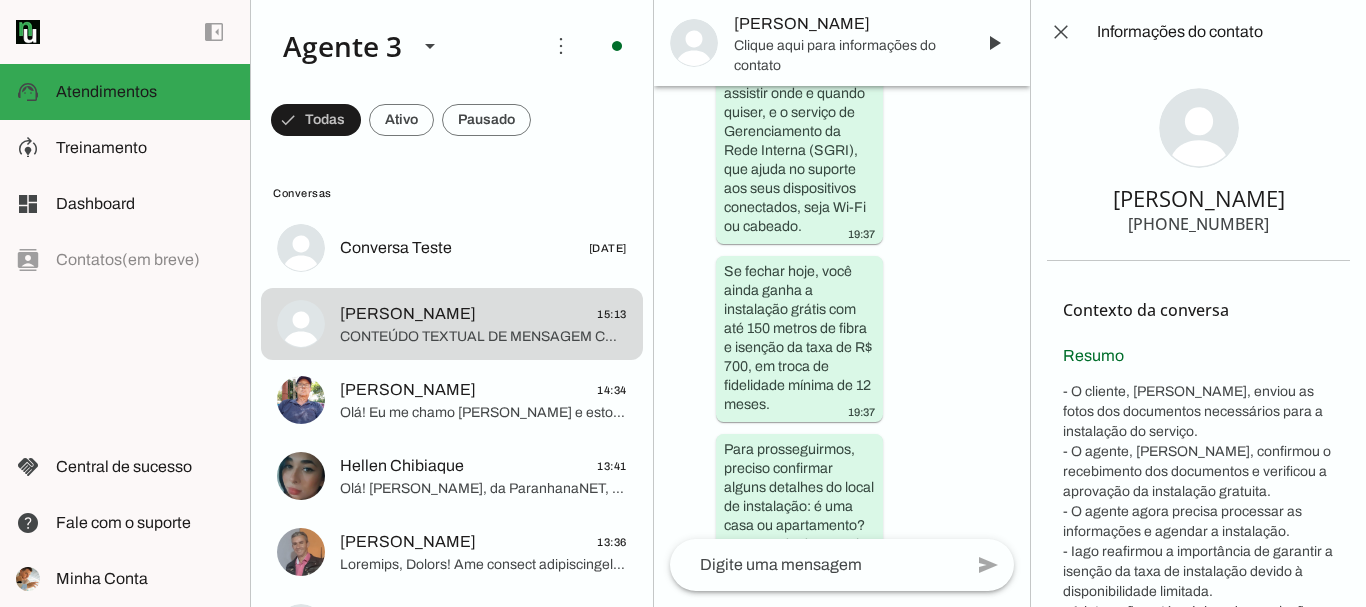 scroll, scrollTop: 10754, scrollLeft: 0, axis: vertical 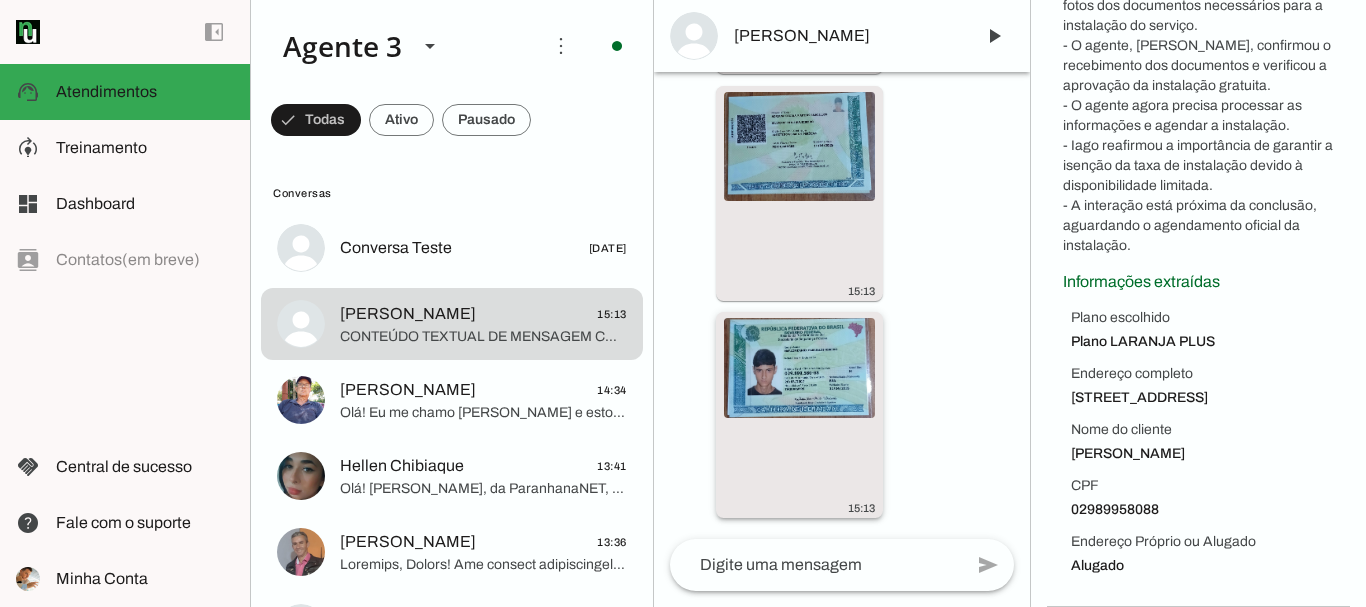 drag, startPoint x: 788, startPoint y: 361, endPoint x: 810, endPoint y: 372, distance: 24.596748 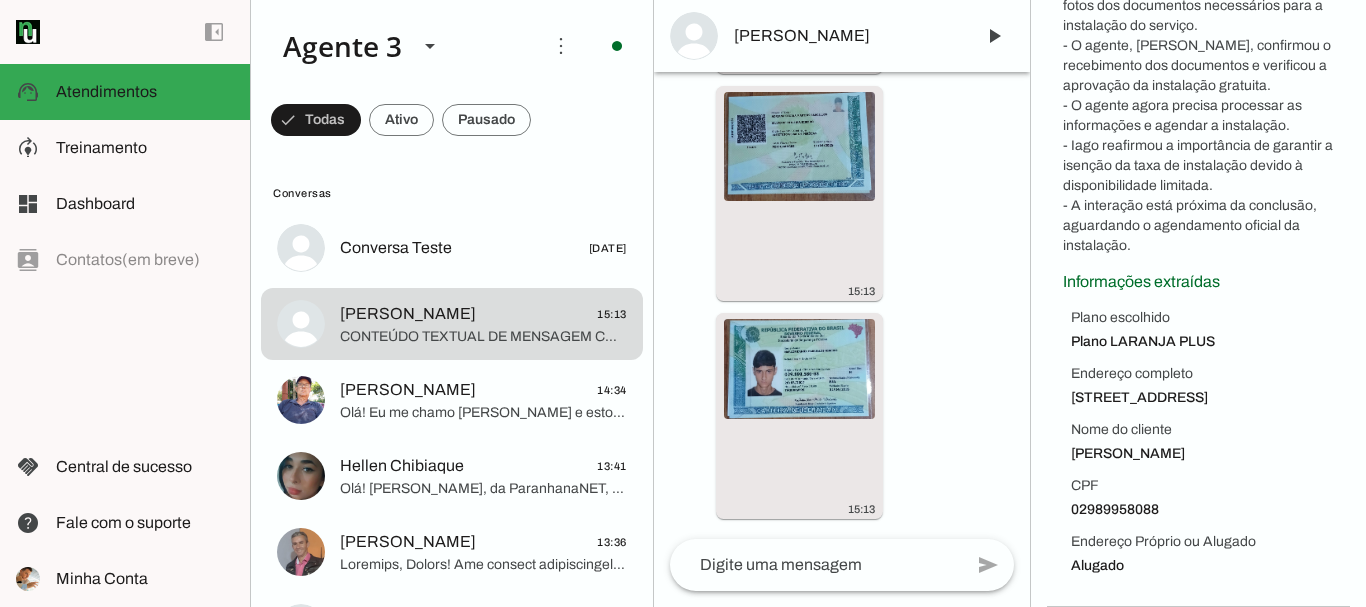 drag, startPoint x: 1065, startPoint y: 267, endPoint x: 1148, endPoint y: 560, distance: 304.52914 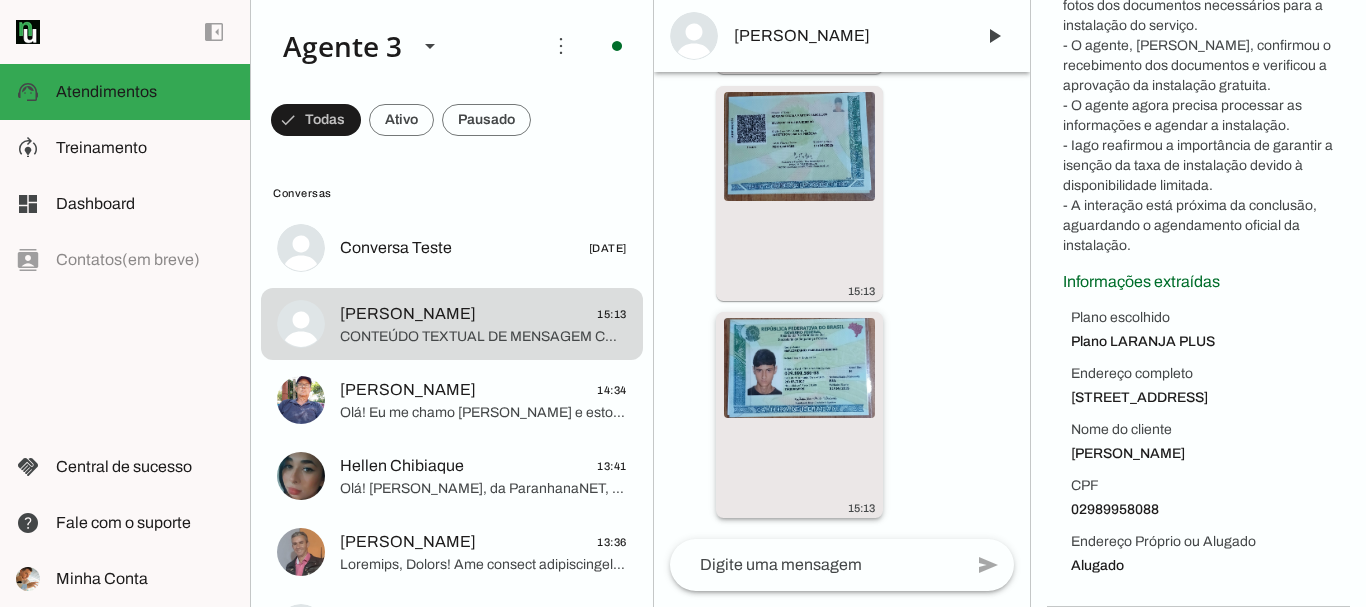 click 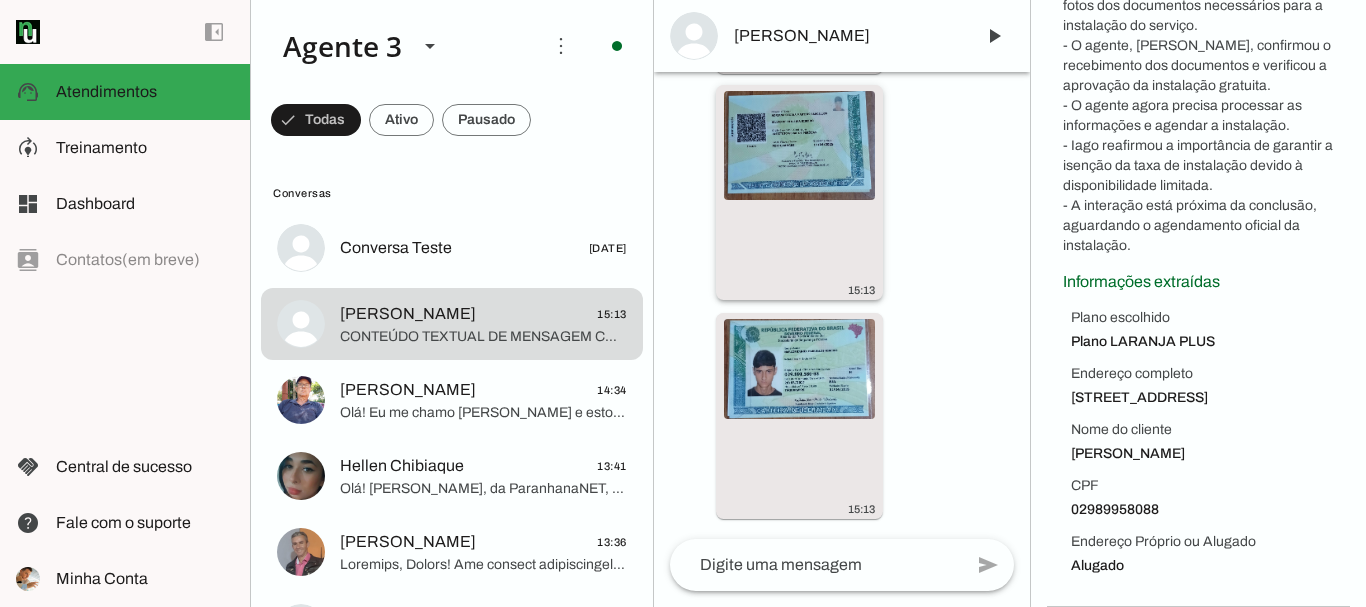 scroll, scrollTop: 11078, scrollLeft: 0, axis: vertical 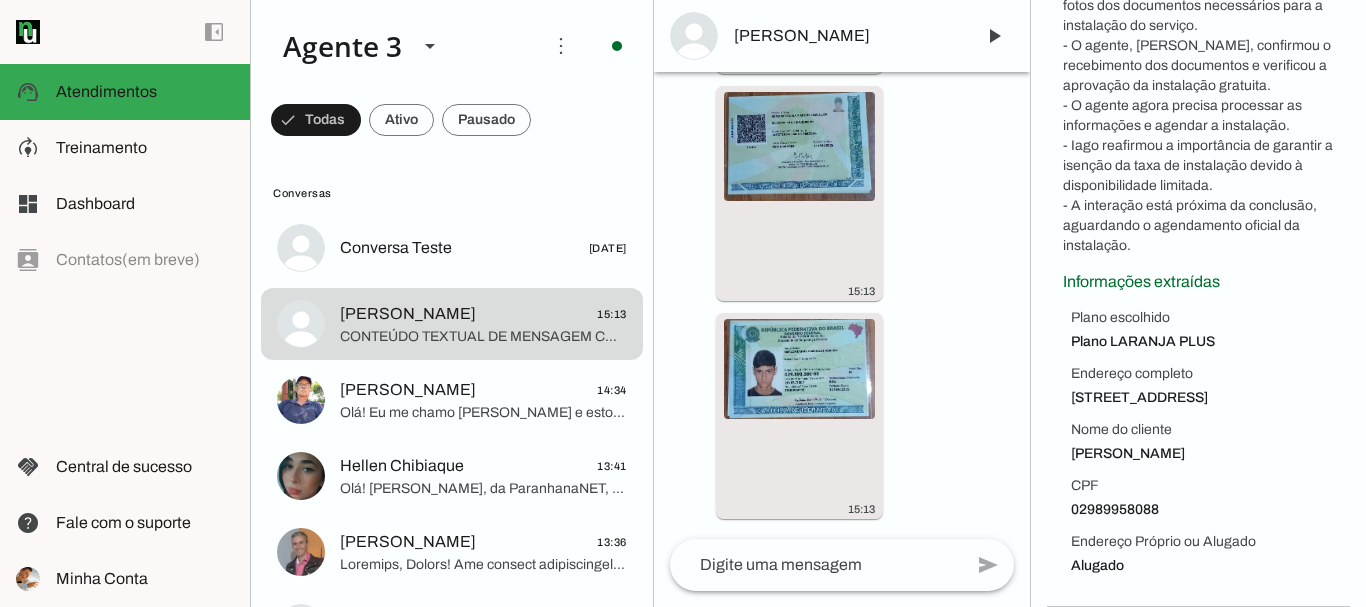 click on "Agente ativado
há cerca de 20 horas
Olá! Tenho interesse e queria mais informações, por favor. 19:17
Olá! Eu me chamo Iago e estou muito feliz pela oportunidade de falar com você. Sou agente da ParanhanaNET, que é líder de mercado no Vale do Paranhana, conhecida por entregar a banda larga mais veloz da região e estar no top 3 do Rio Grande do Sul e no top 10 do Brasil, segundo o site minhaconexao.com.br. Além disso, somos reconhecidos pelo melhor atendimento e suporte técnico na região. 19:17 Para que eu possa verificar a disponibilidade do serviço no seu endereço, poderia me informar o endereço completo, incluindo rua, número, bairro e cidade? E também, qual o seu nome? 19:17
Rua Santa Catarina 1741
Bairro Santa Teresinha
Apartamento 03
Taquara RS 19:19
19:19
Daniel. Alugado. 02989958088 19:22
19:22 19:22
Okay 19:24" at bounding box center (842, 305) 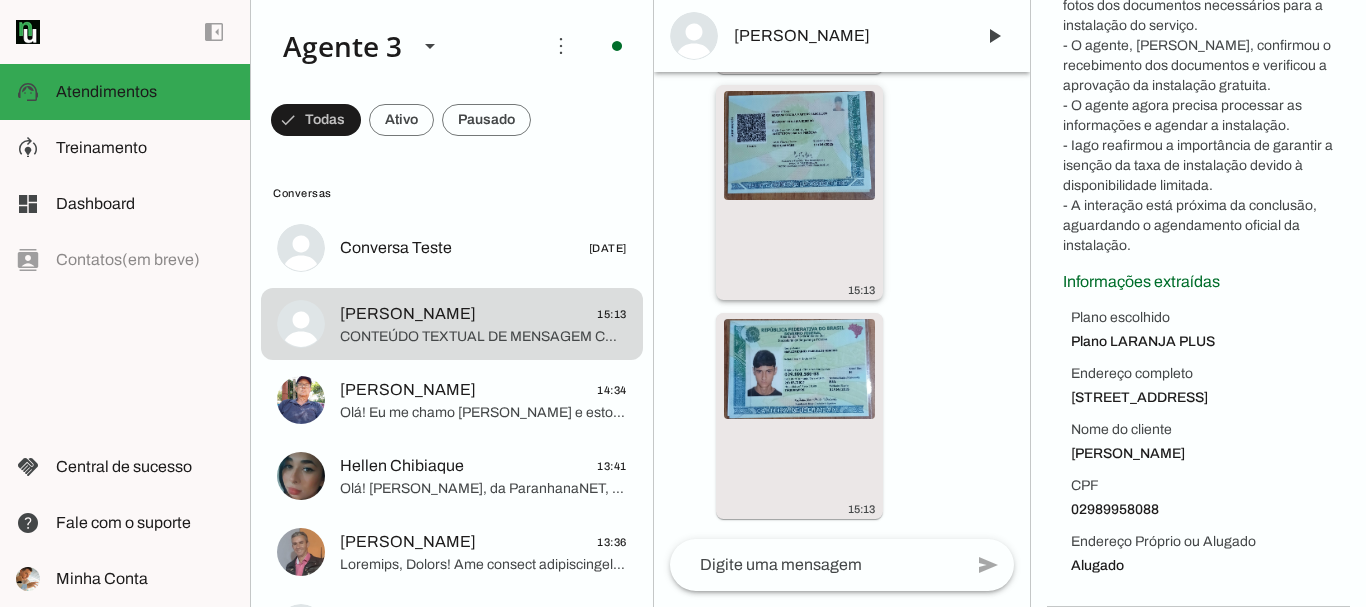 scroll, scrollTop: 11078, scrollLeft: 0, axis: vertical 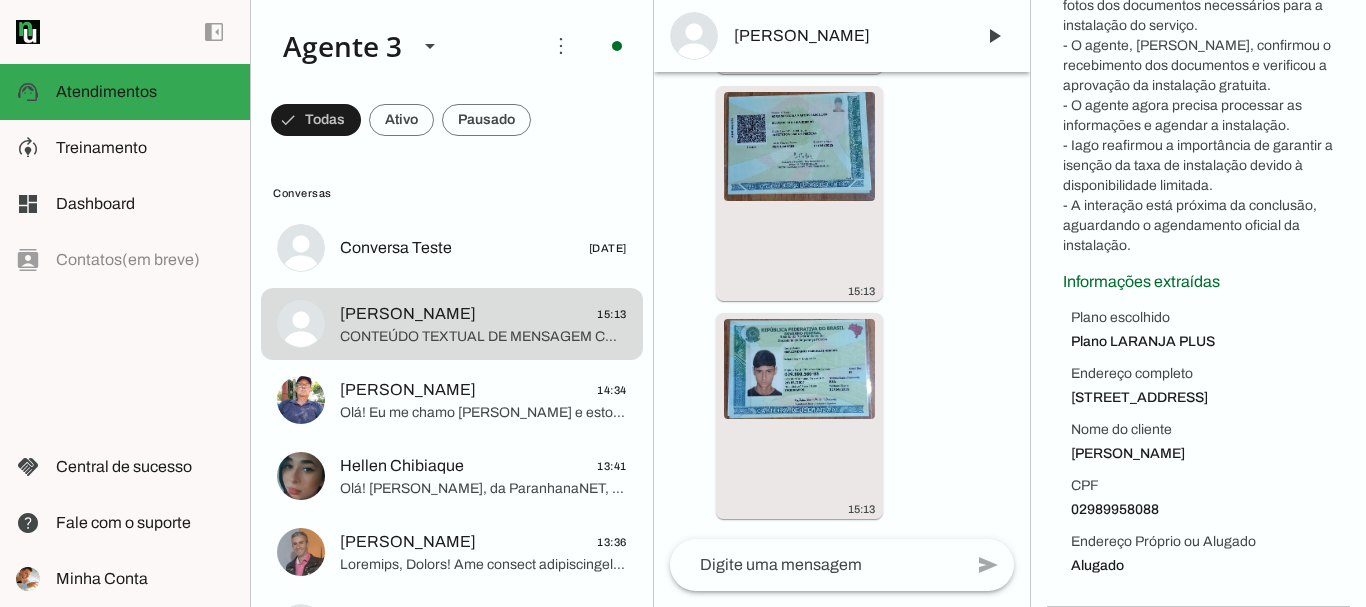 drag, startPoint x: 797, startPoint y: 178, endPoint x: 932, endPoint y: 148, distance: 138.29317 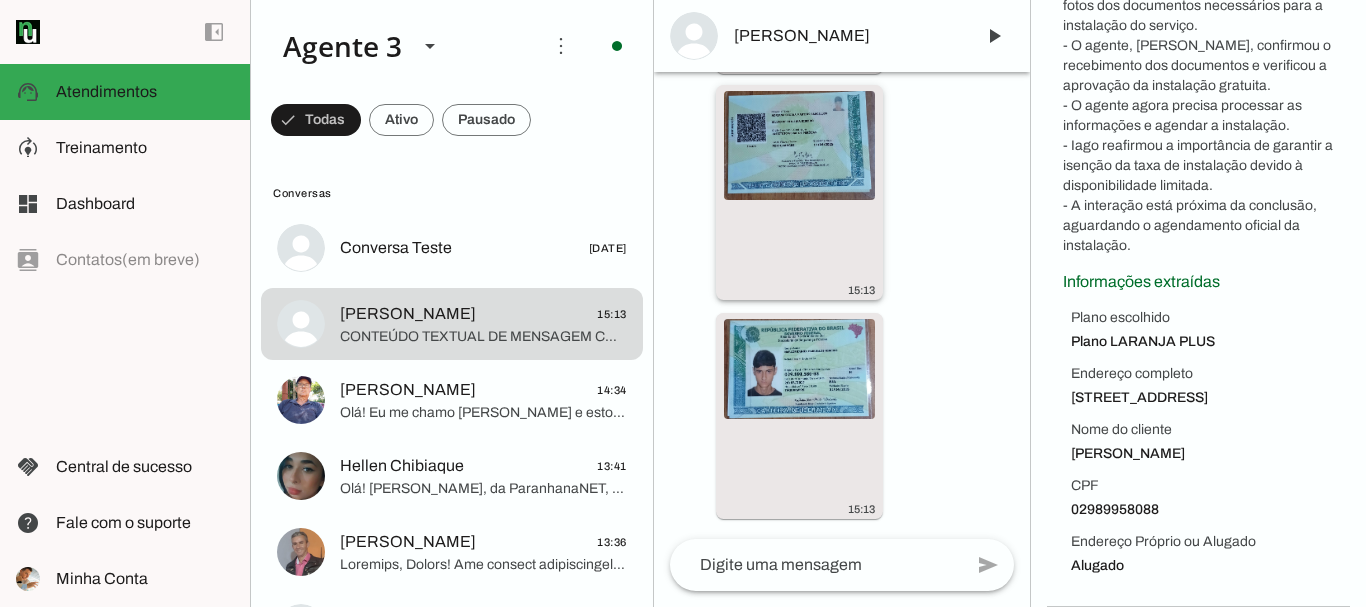 scroll, scrollTop: 11078, scrollLeft: 0, axis: vertical 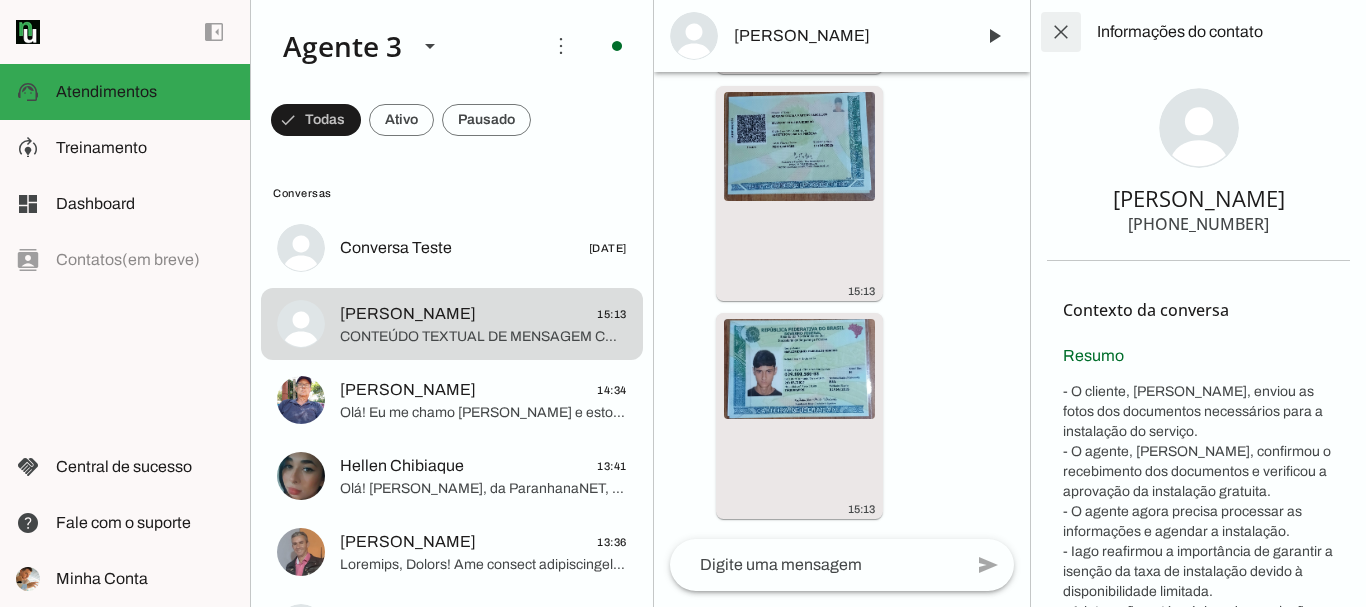 click at bounding box center (1061, 32) 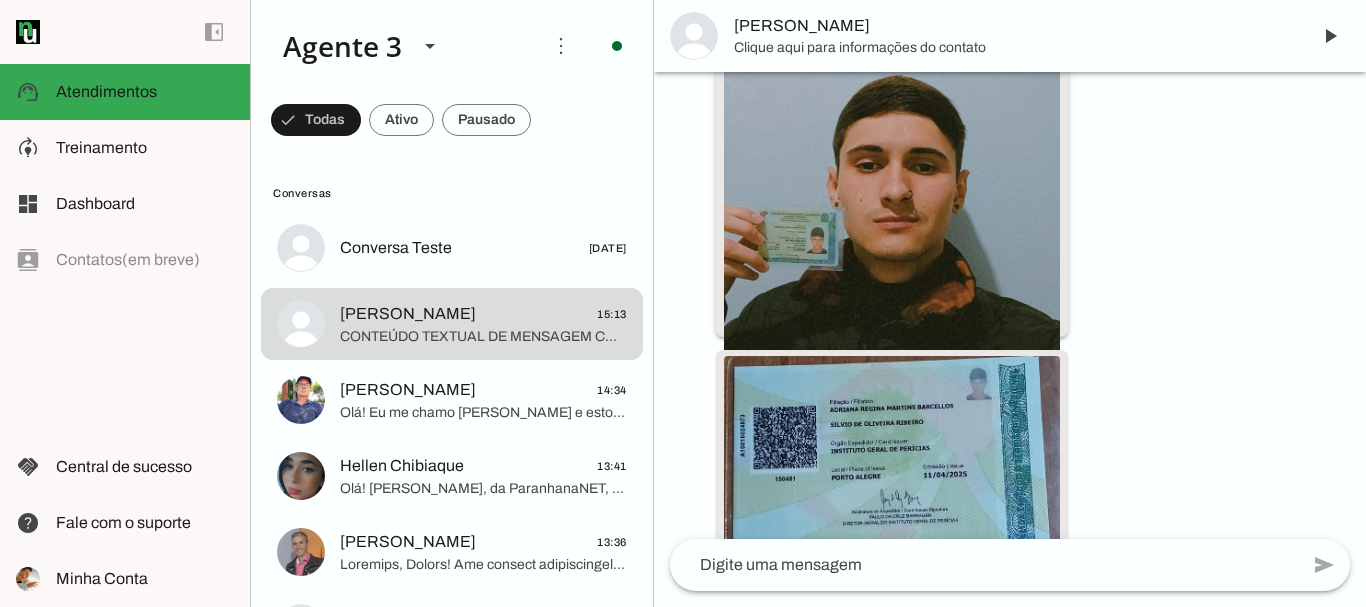 scroll, scrollTop: 5467, scrollLeft: 0, axis: vertical 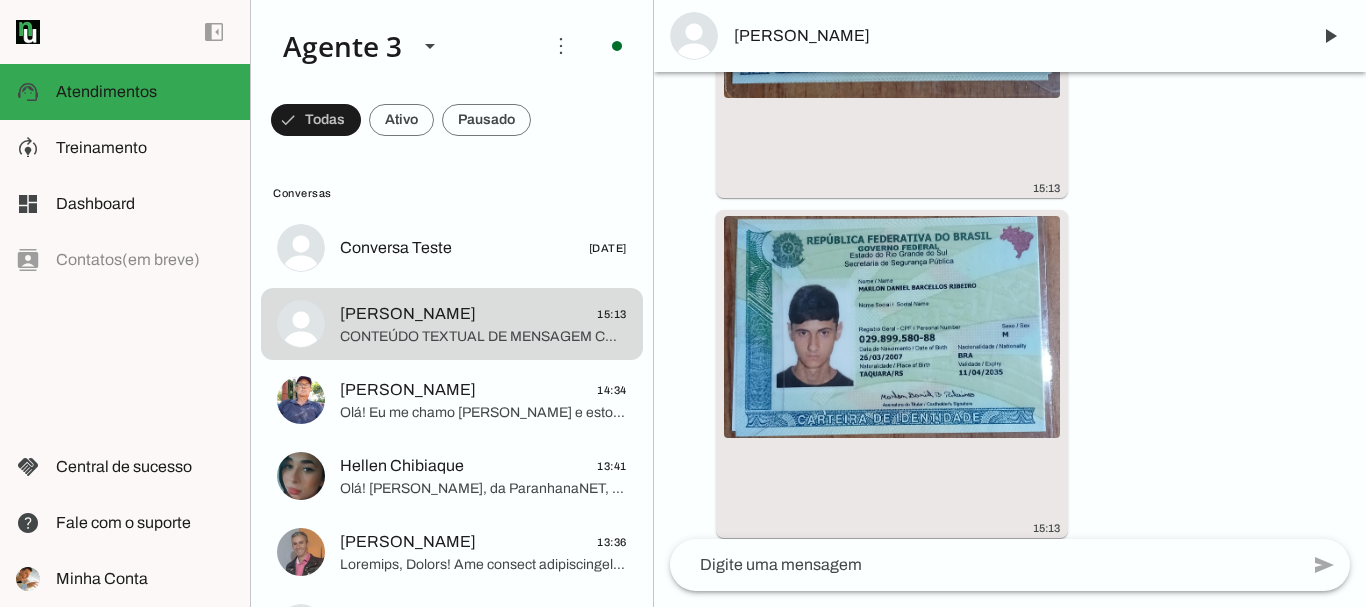 click on "[PERSON_NAME]" at bounding box center [1014, 36] 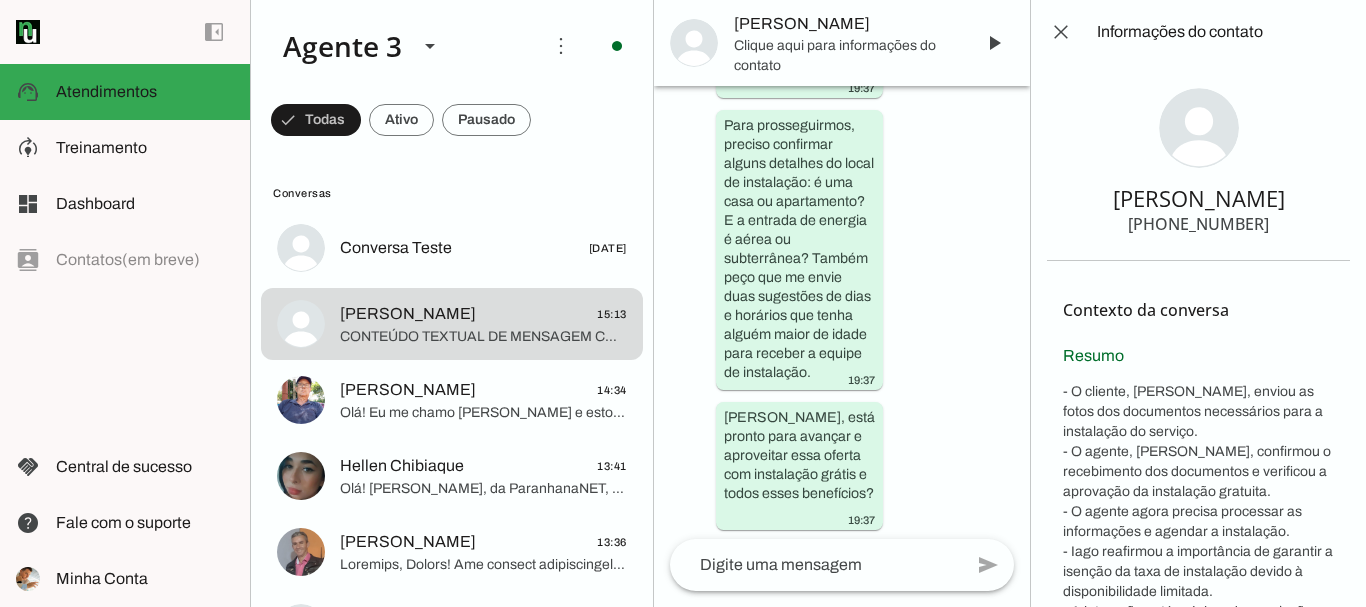 scroll, scrollTop: 11078, scrollLeft: 0, axis: vertical 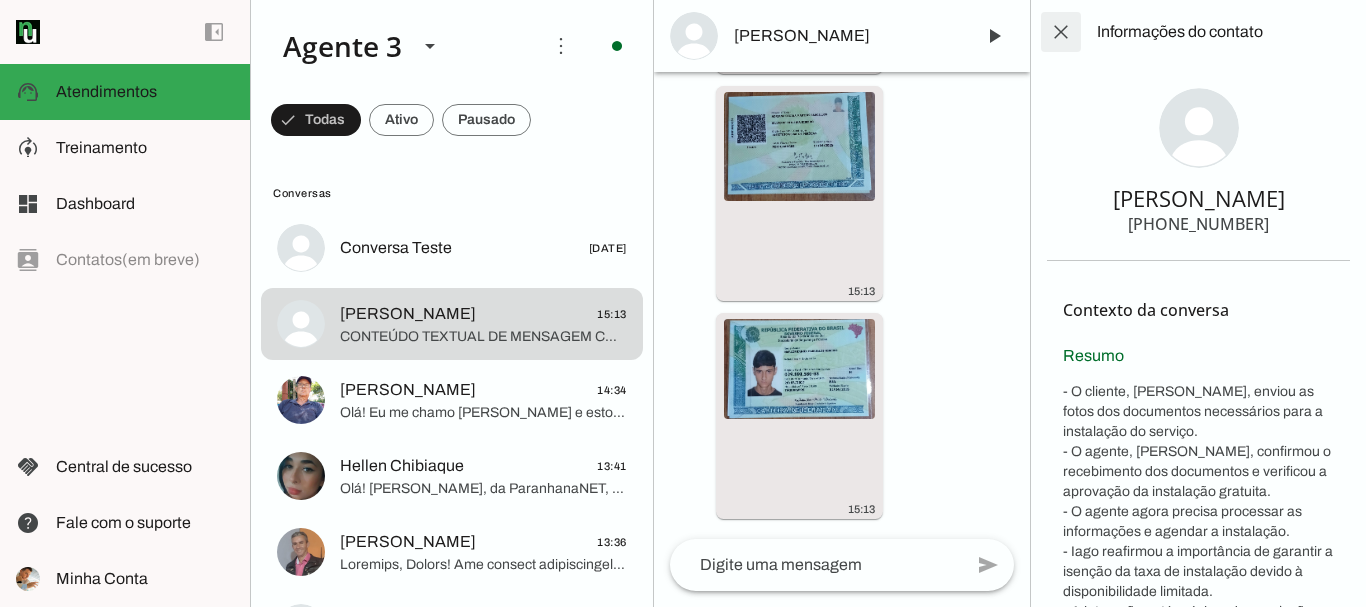 click at bounding box center [1061, 32] 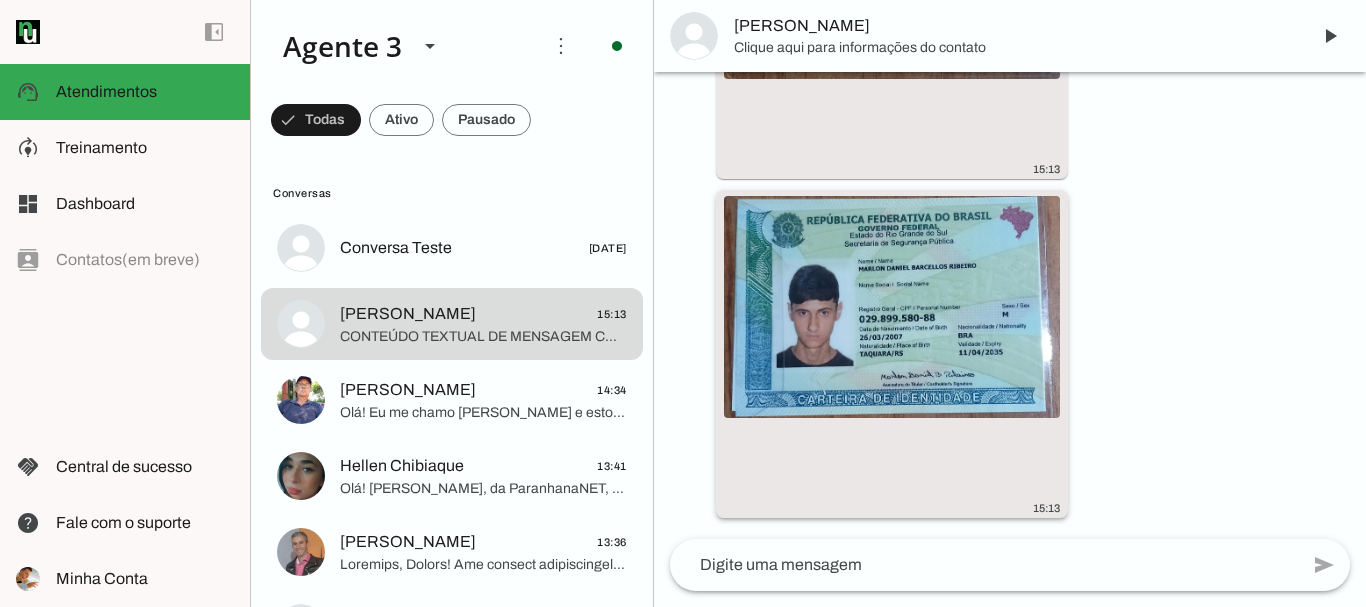 scroll, scrollTop: 5891, scrollLeft: 0, axis: vertical 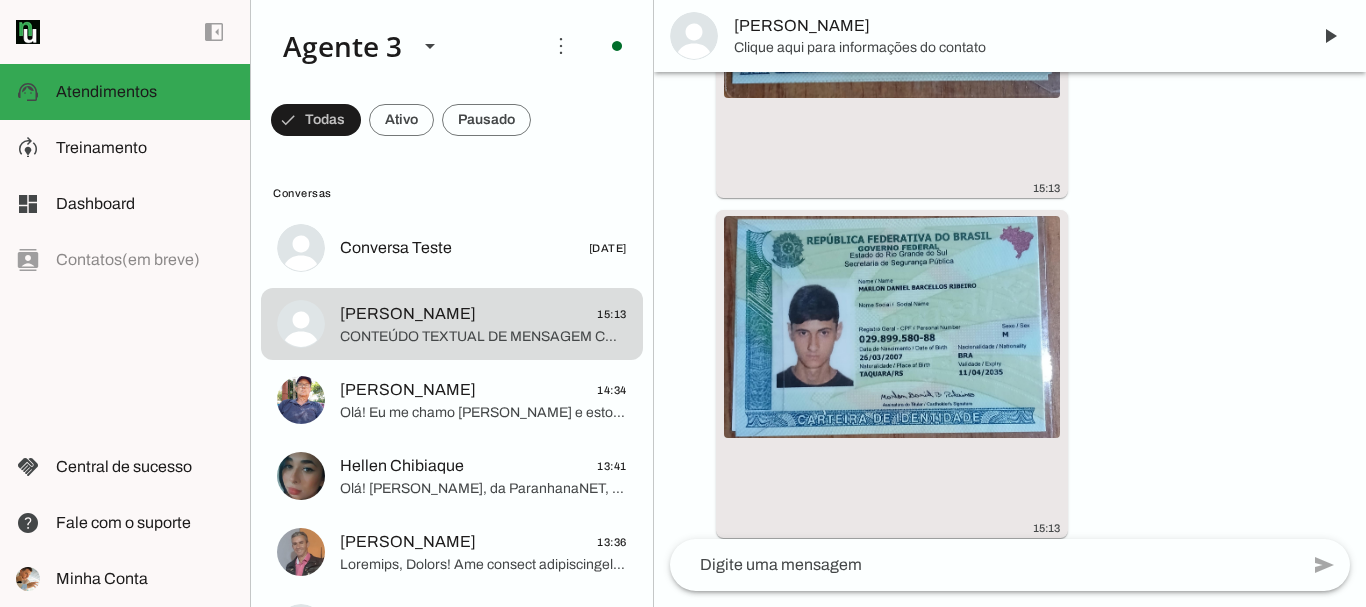 click 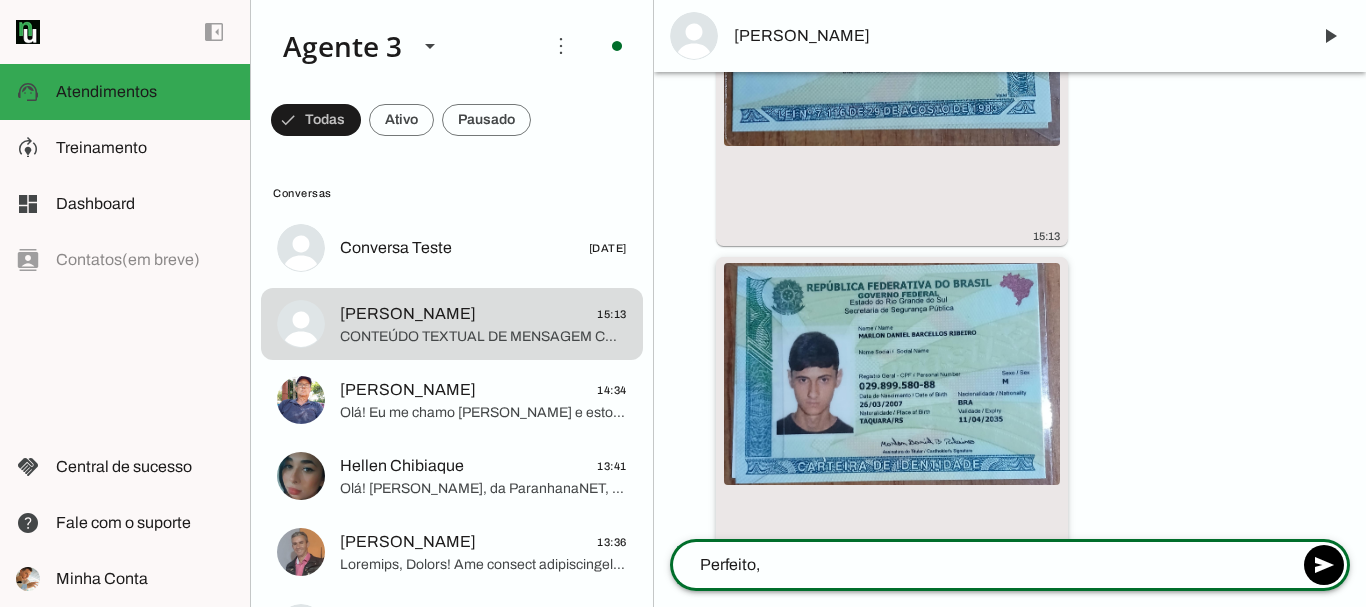 scroll, scrollTop: 5891, scrollLeft: 0, axis: vertical 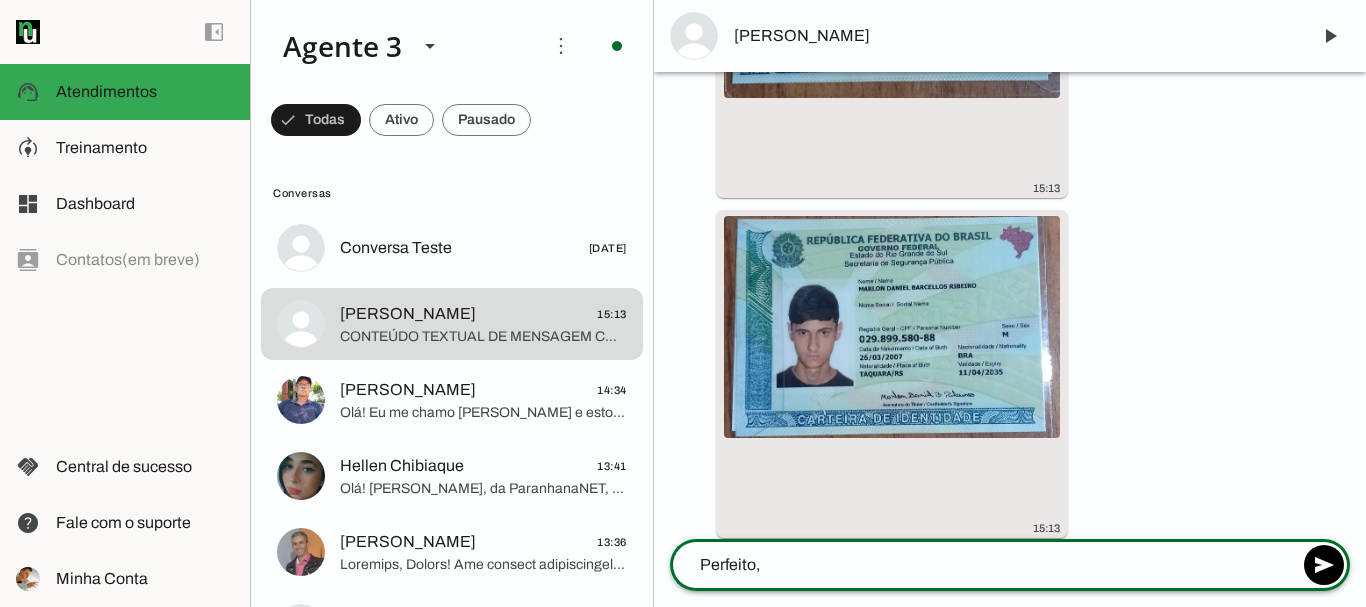 click on "Perfeito," 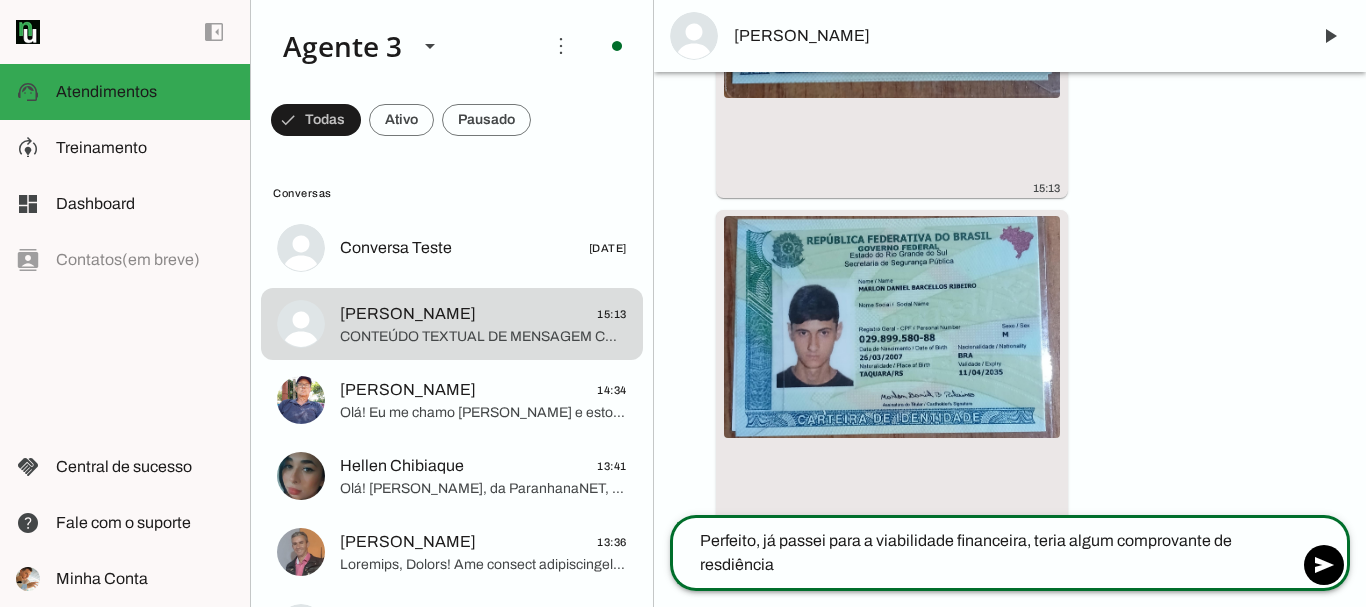 scroll, scrollTop: 5915, scrollLeft: 0, axis: vertical 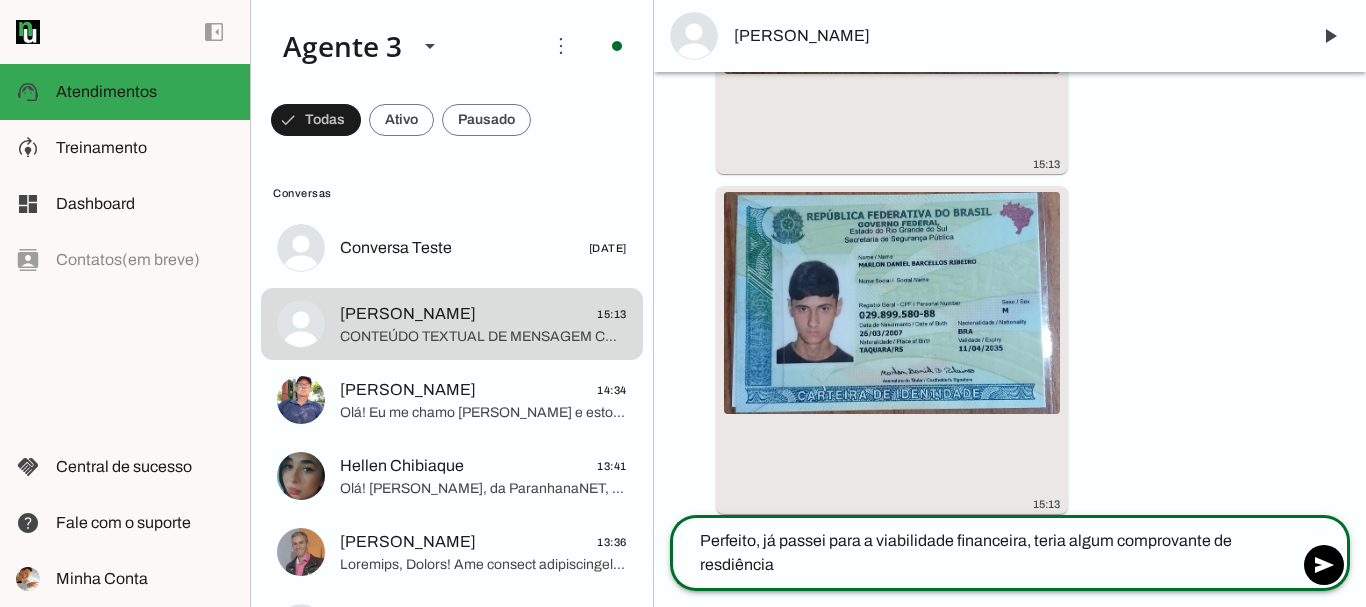 click on "Perfeito, já passei para a viabilidade financeira, teria algum comprovante de resdiência" 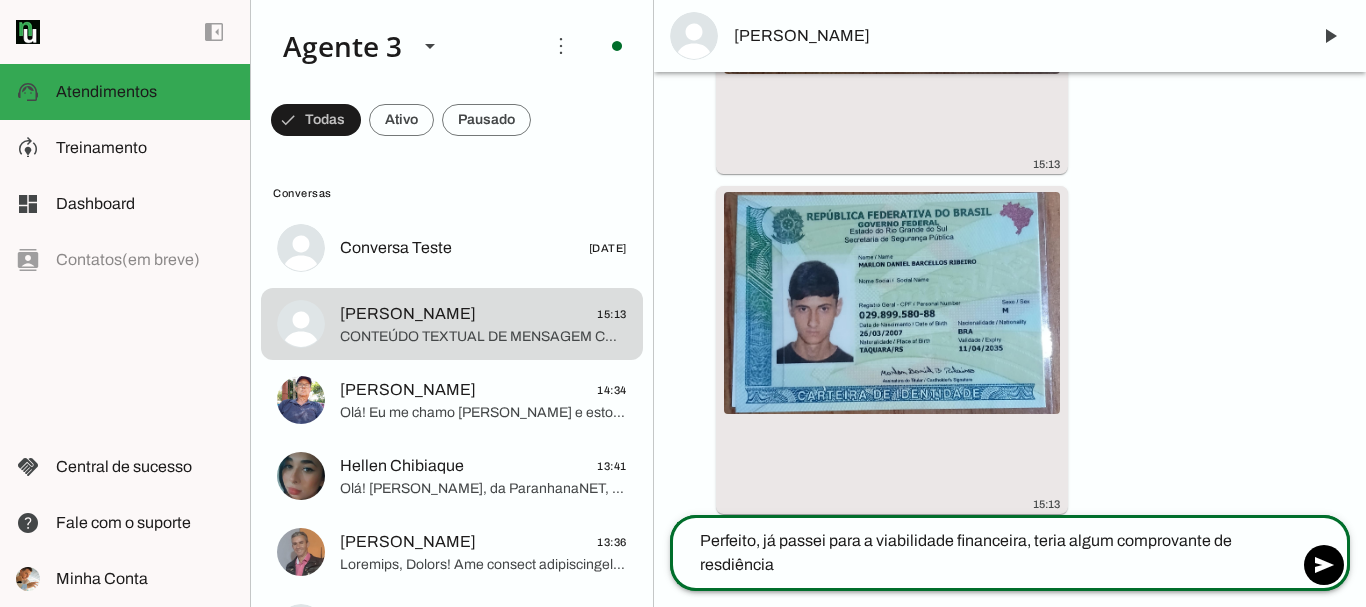 click on "**********" 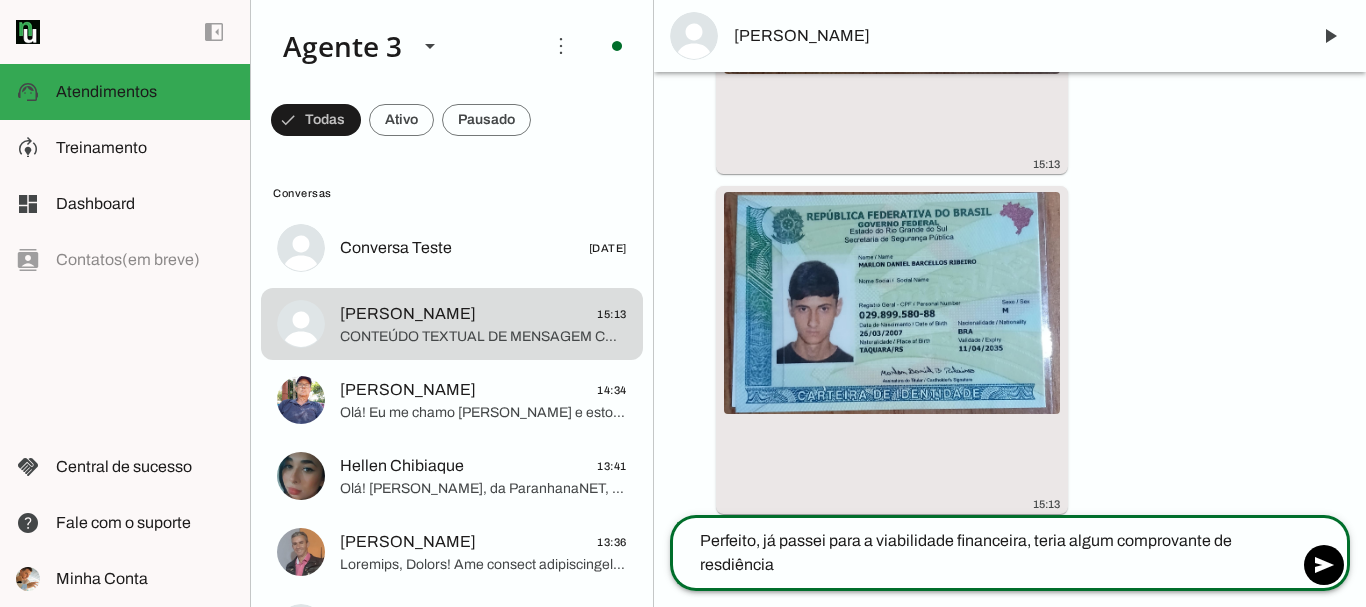 drag, startPoint x: 1033, startPoint y: 540, endPoint x: 1054, endPoint y: 563, distance: 31.144823 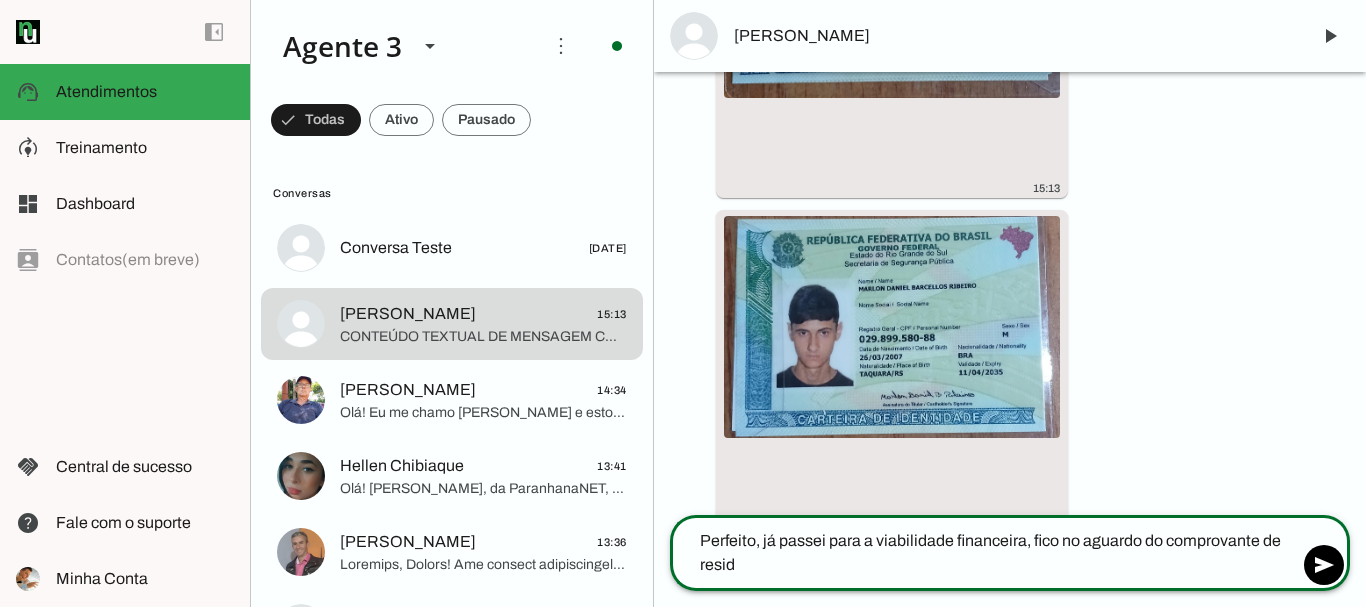 scroll, scrollTop: 5915, scrollLeft: 0, axis: vertical 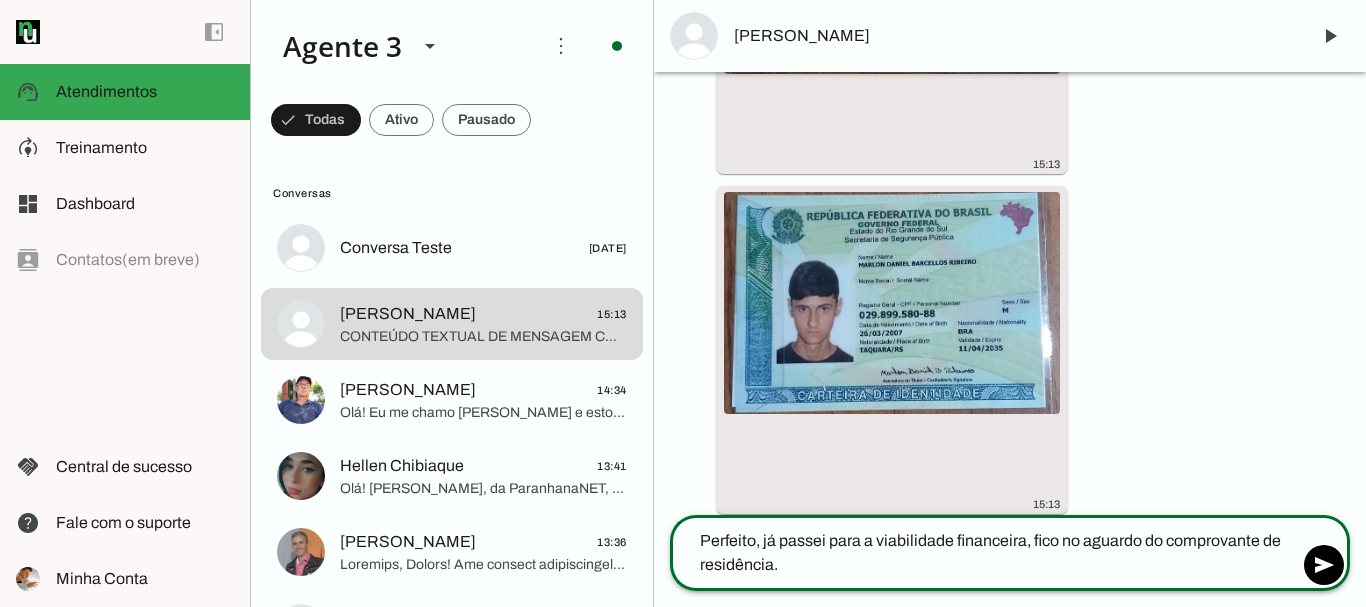 type on "Perfeito, já passei para a viabilidade financeira, fico no aguardo do comprovante de residência." 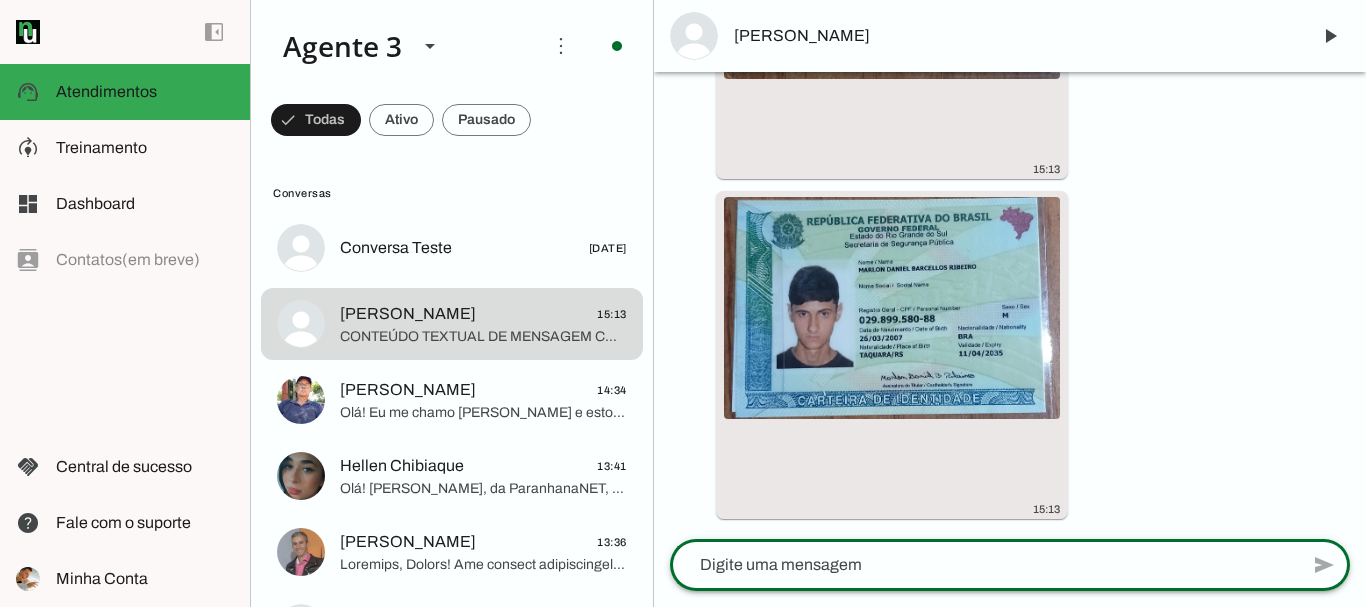 scroll, scrollTop: 5955, scrollLeft: 0, axis: vertical 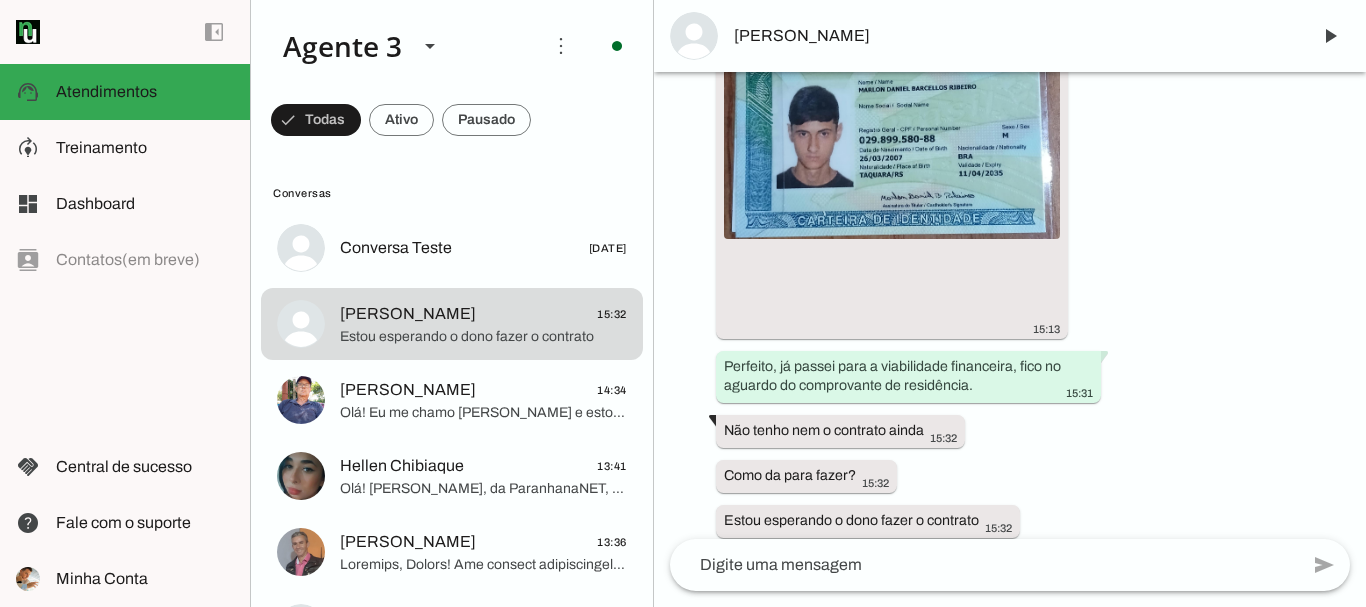 click on "Agente ativado
há cerca de 20 horas
Olá! Tenho interesse e queria mais informações, por favor. 19:17
Olá! Eu me chamo Iago e estou muito feliz pela oportunidade de falar com você. Sou agente da ParanhanaNET, que é líder de mercado no Vale do Paranhana, conhecida por entregar a banda larga mais veloz da região e estar no top 3 do Rio Grande do Sul e no top 10 do Brasil, segundo o site minhaconexao.com.br. Além disso, somos reconhecidos pelo melhor atendimento e suporte técnico na região. 19:17 Para que eu possa verificar a disponibilidade do serviço no seu endereço, poderia me informar o endereço completo, incluindo rua, número, bairro e cidade? E também, qual o seu nome? 19:17
Rua Santa Catarina 1741
Bairro Santa Teresinha
Apartamento 03
Taquara RS 19:19
19:19
Daniel. Alugado. 02989958088 19:22
19:22 19:22
Okay 19:24" at bounding box center [1010, 305] 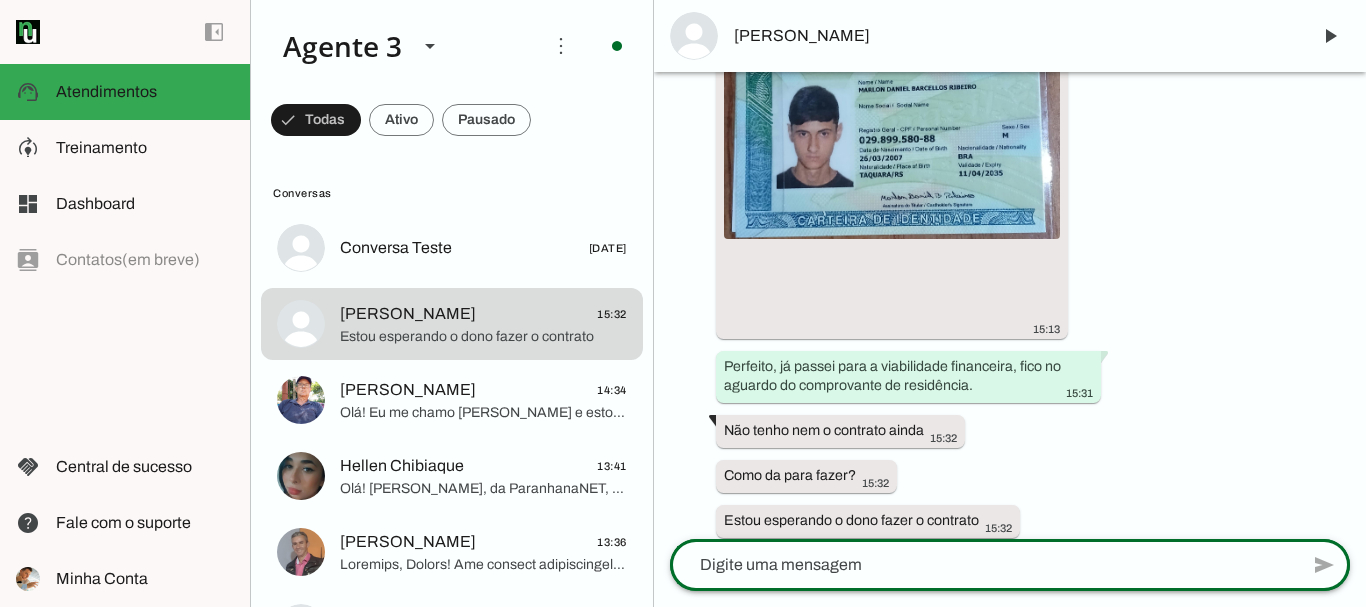 click on "send" 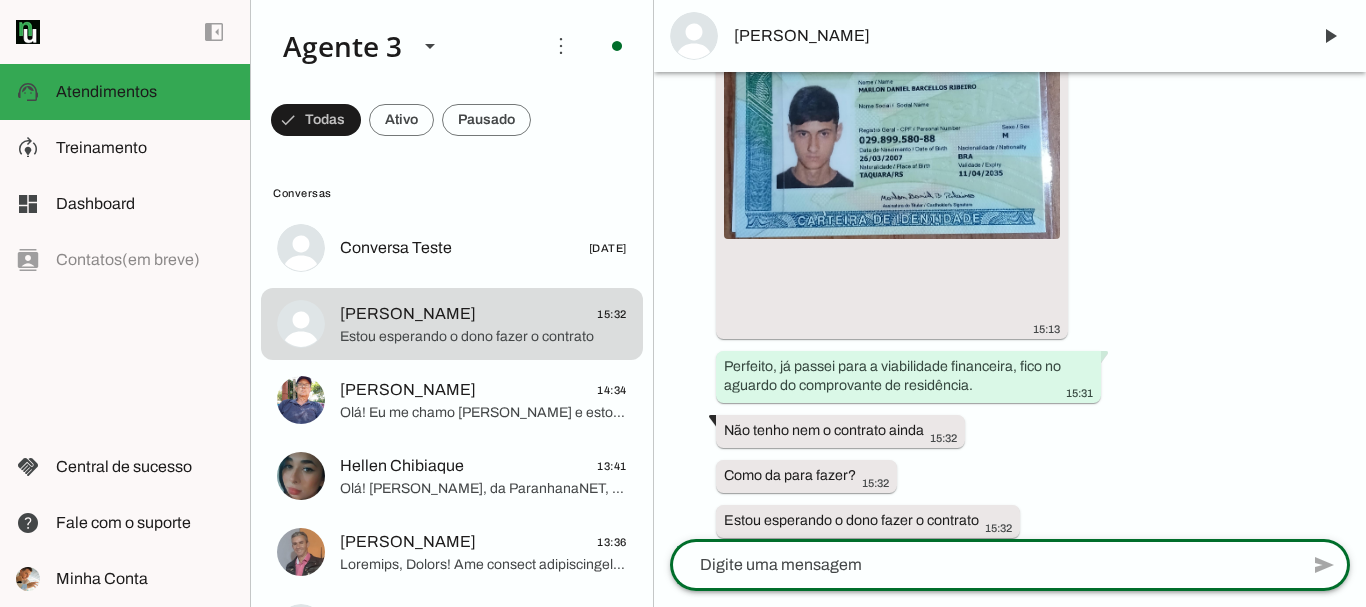 click 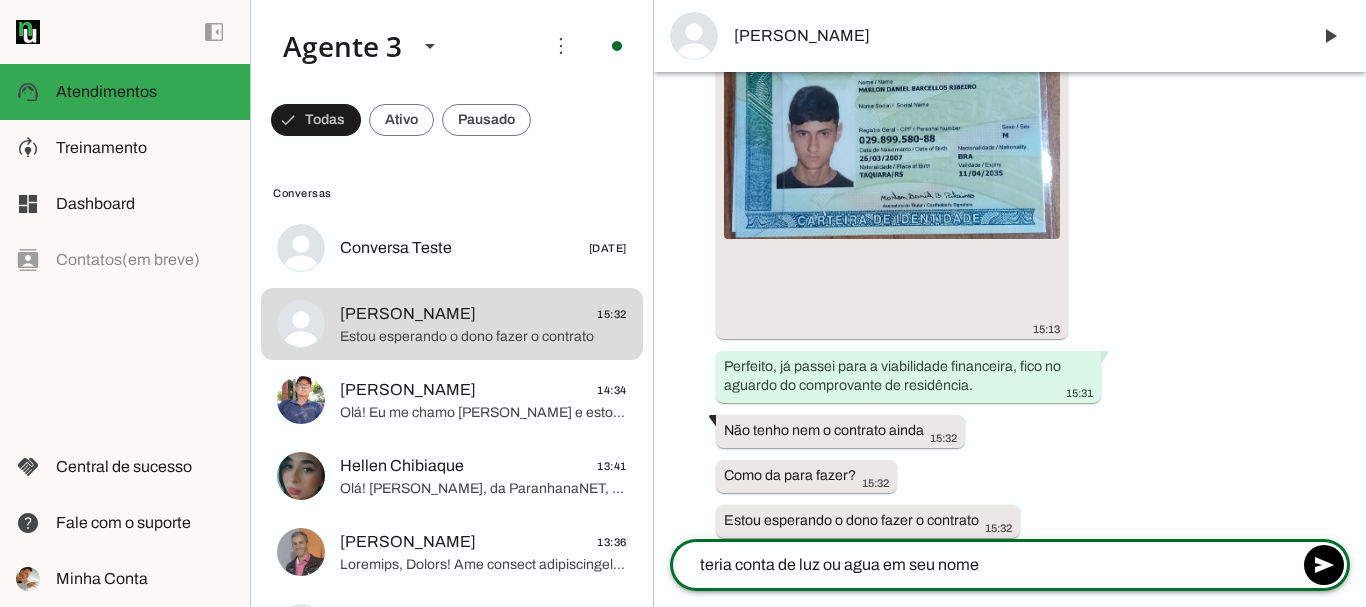 type on "teria conta de luz ou agua em seu nome?" 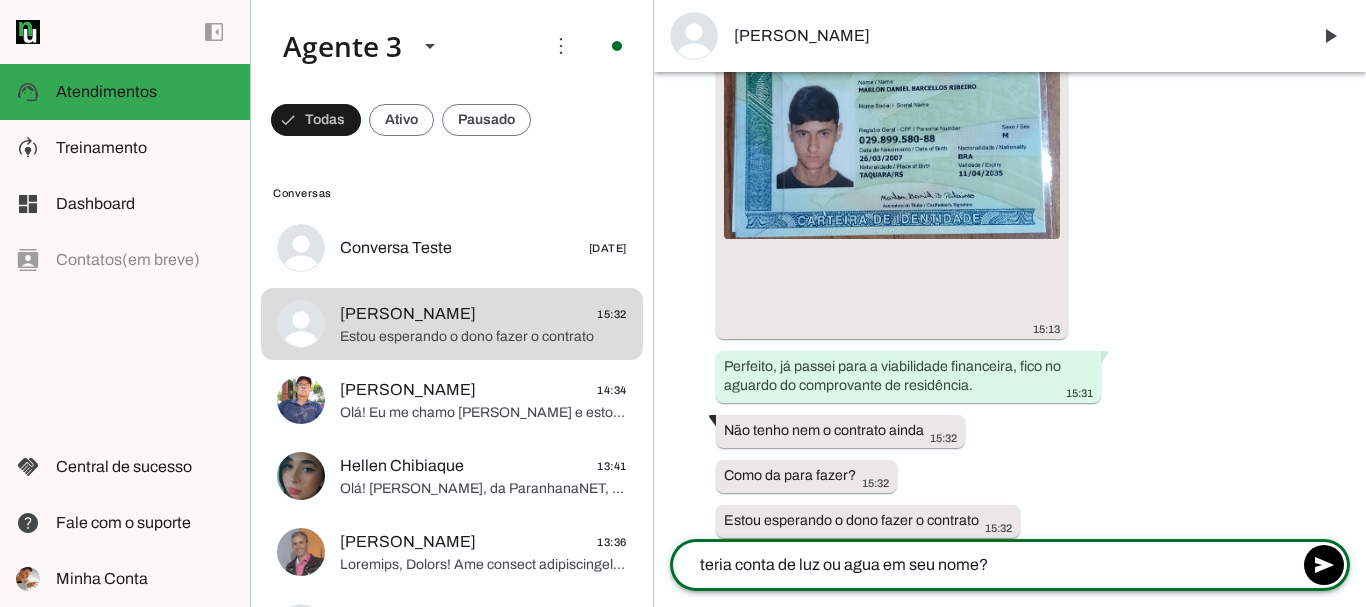 type 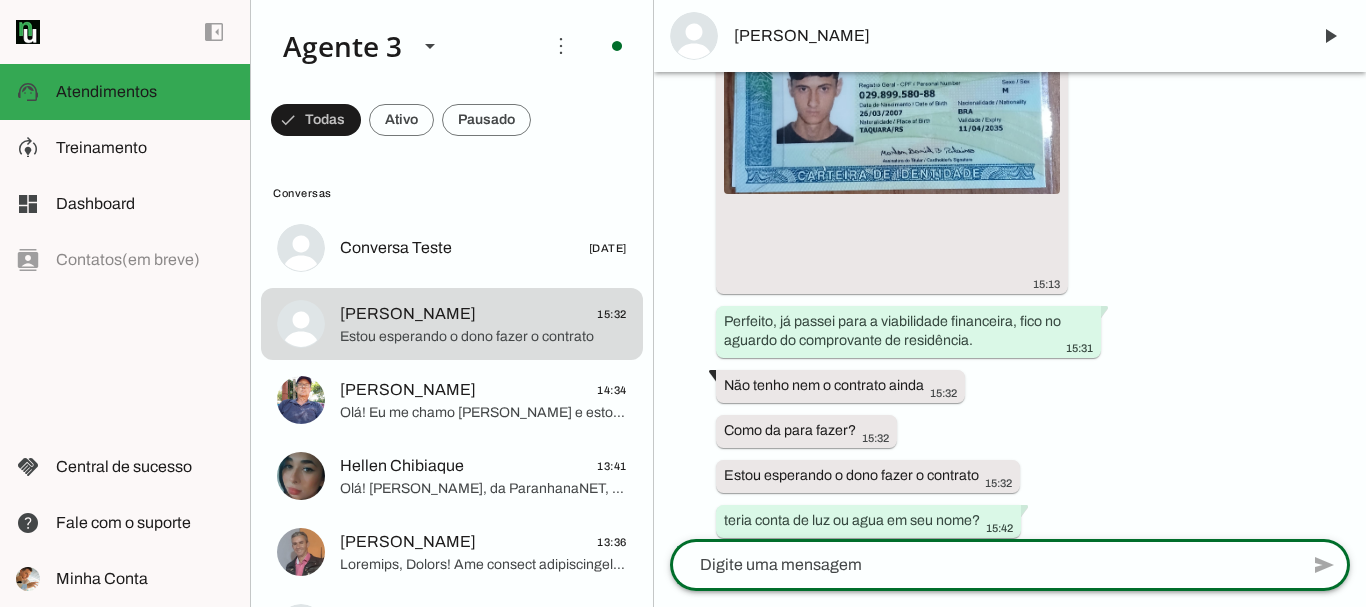 scroll, scrollTop: 6135, scrollLeft: 0, axis: vertical 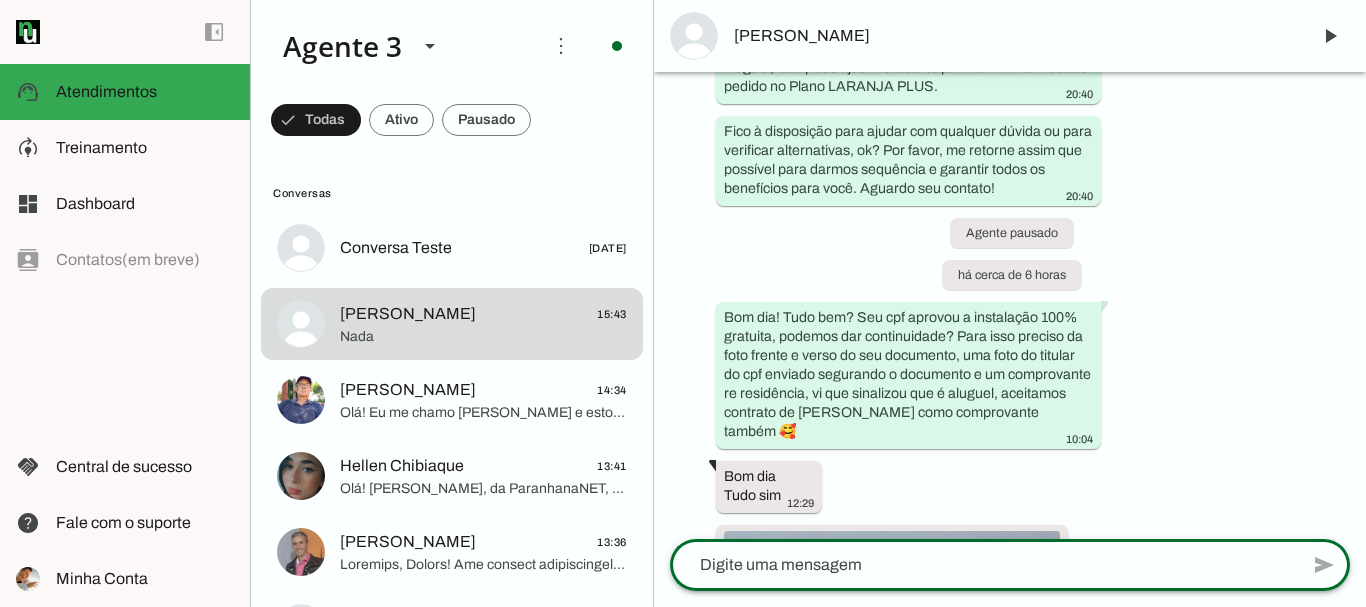 click on "add
send
send
🎤 Recording...
description
Document
photo_library
Photos & videos
photo_camera
Camera
headphones
Audio
person
Contact
poll
Poll
event
Event
add_reaction
New sticker
inventory_2
Catalog
flash_on
Quick replies
receipt
Charge" at bounding box center (1010, 573) 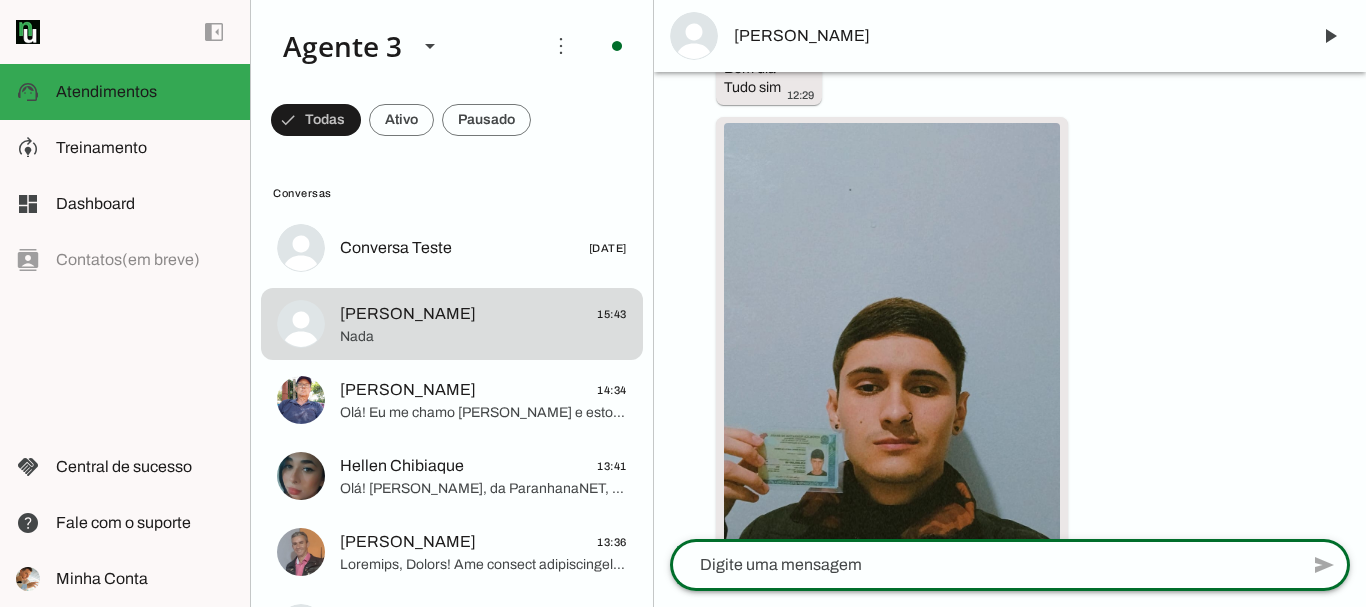 drag, startPoint x: 1365, startPoint y: 586, endPoint x: 1365, endPoint y: 622, distance: 36 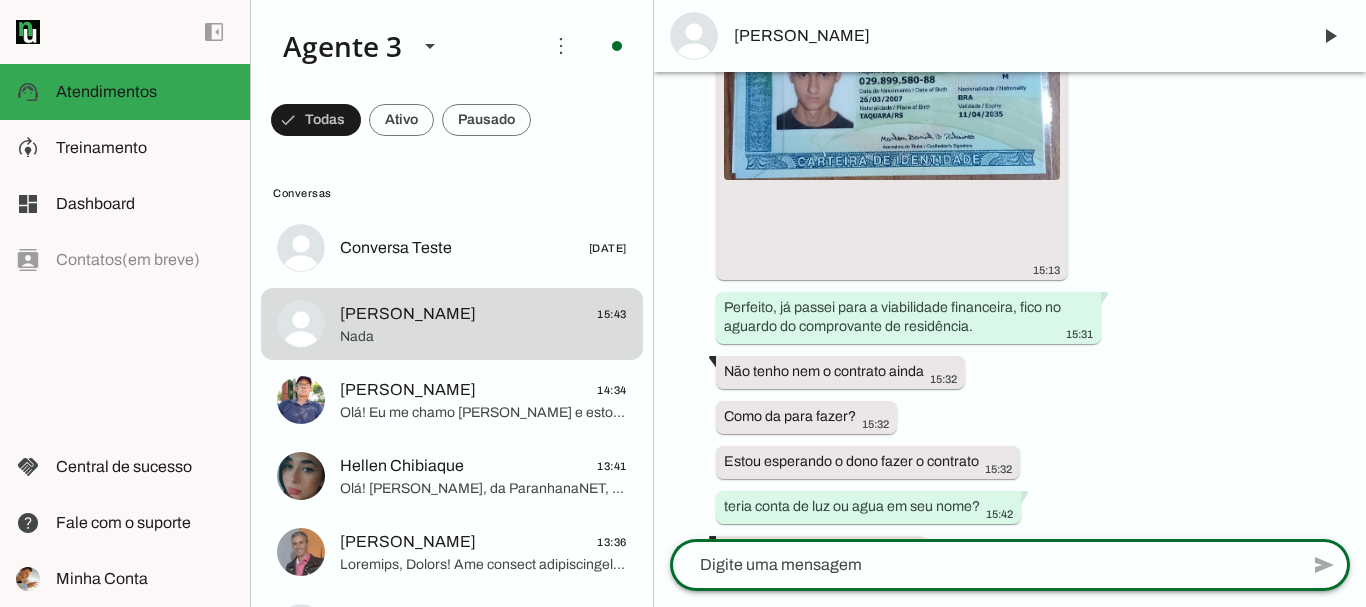 scroll, scrollTop: 6225, scrollLeft: 0, axis: vertical 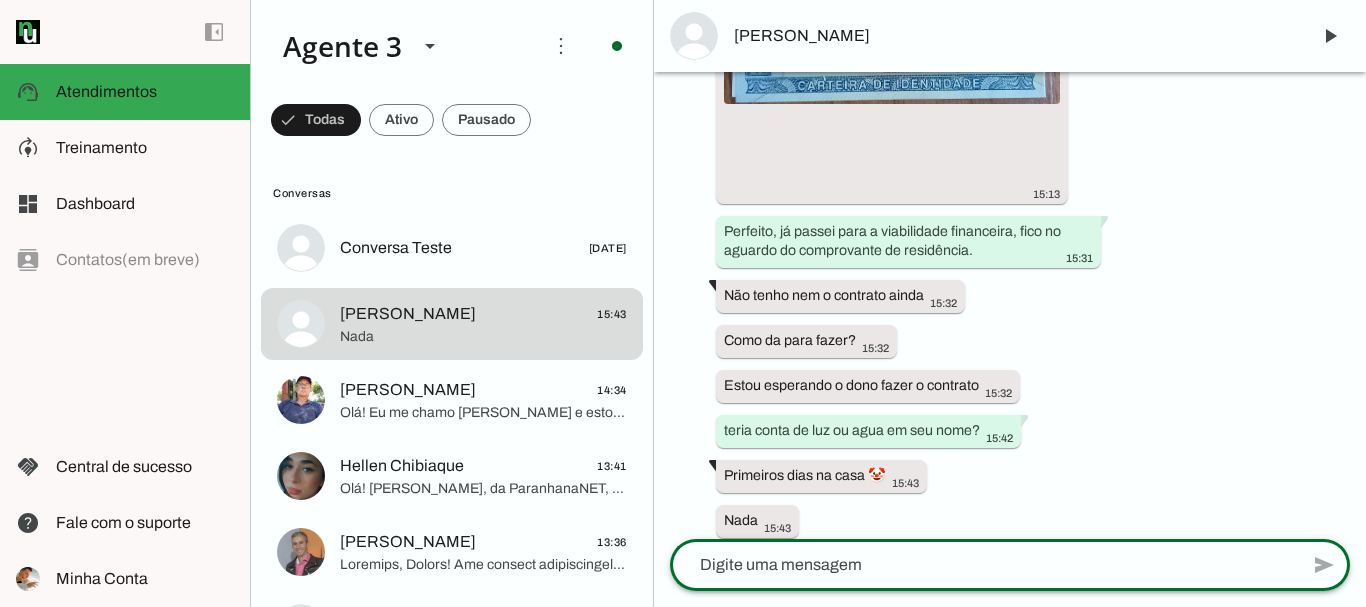 click 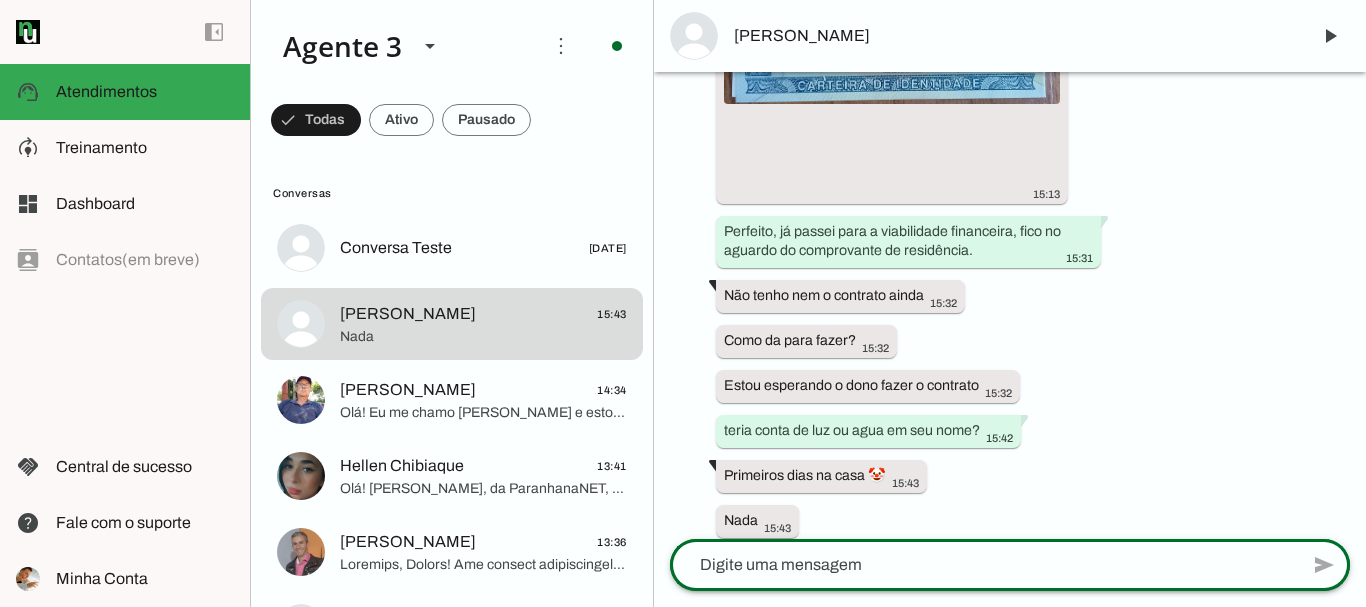 click 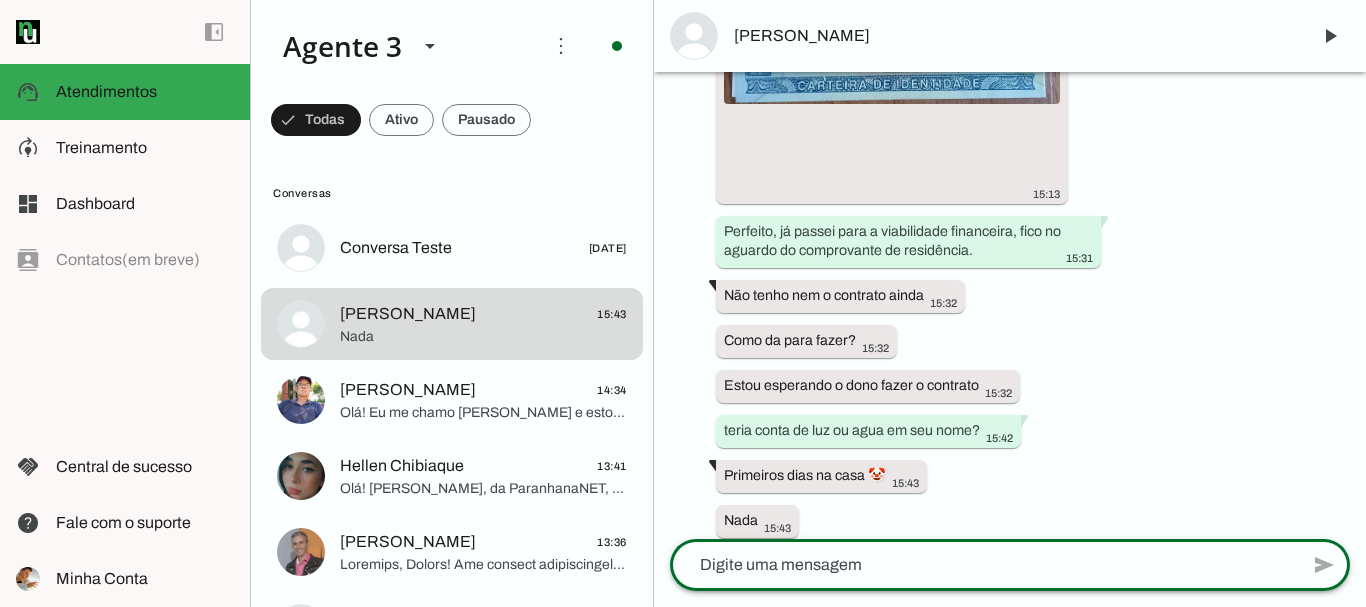 click 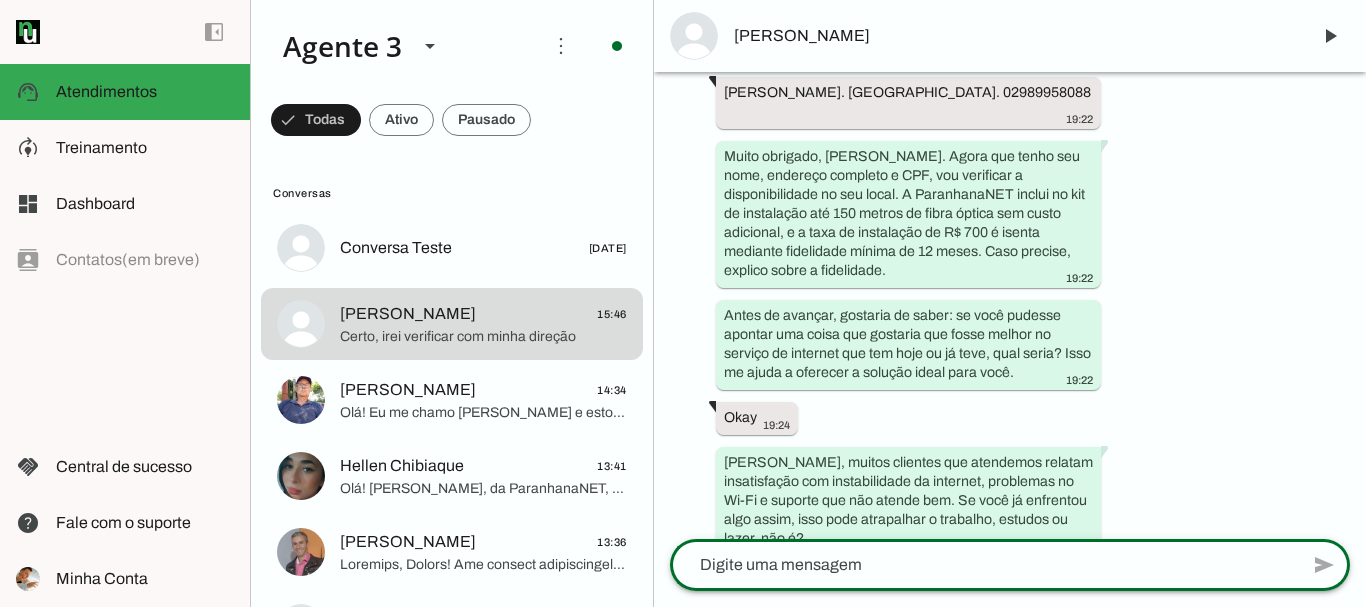 scroll, scrollTop: 728, scrollLeft: 0, axis: vertical 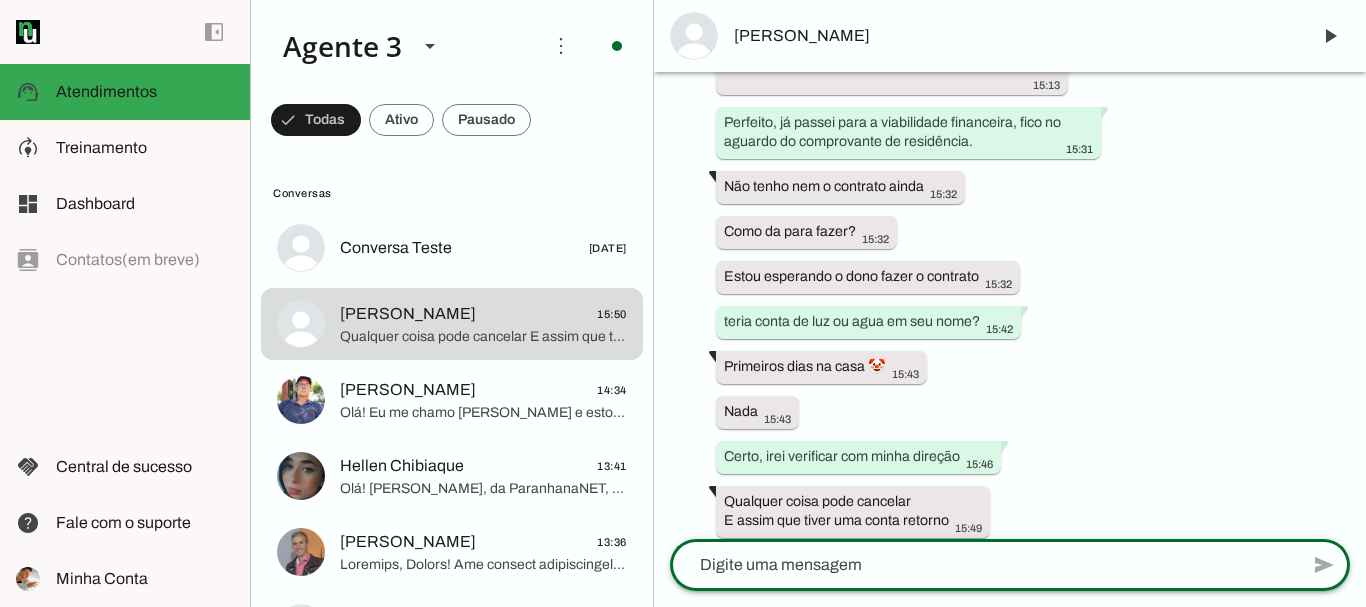 click 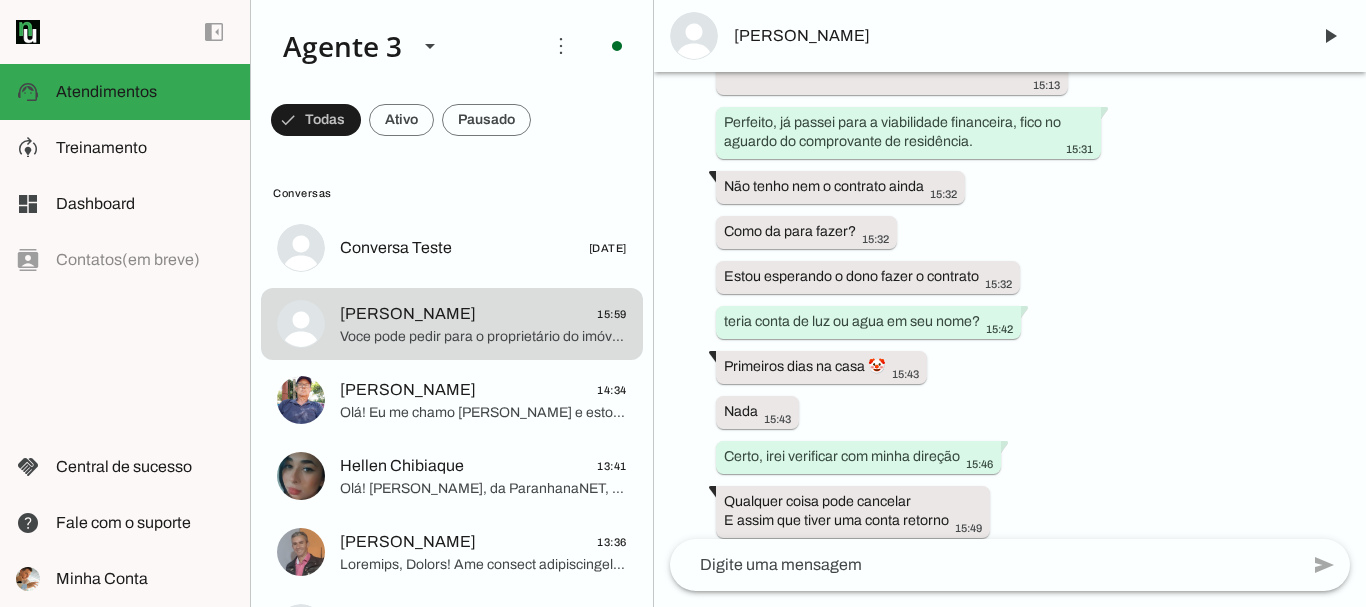 scroll, scrollTop: 6398, scrollLeft: 0, axis: vertical 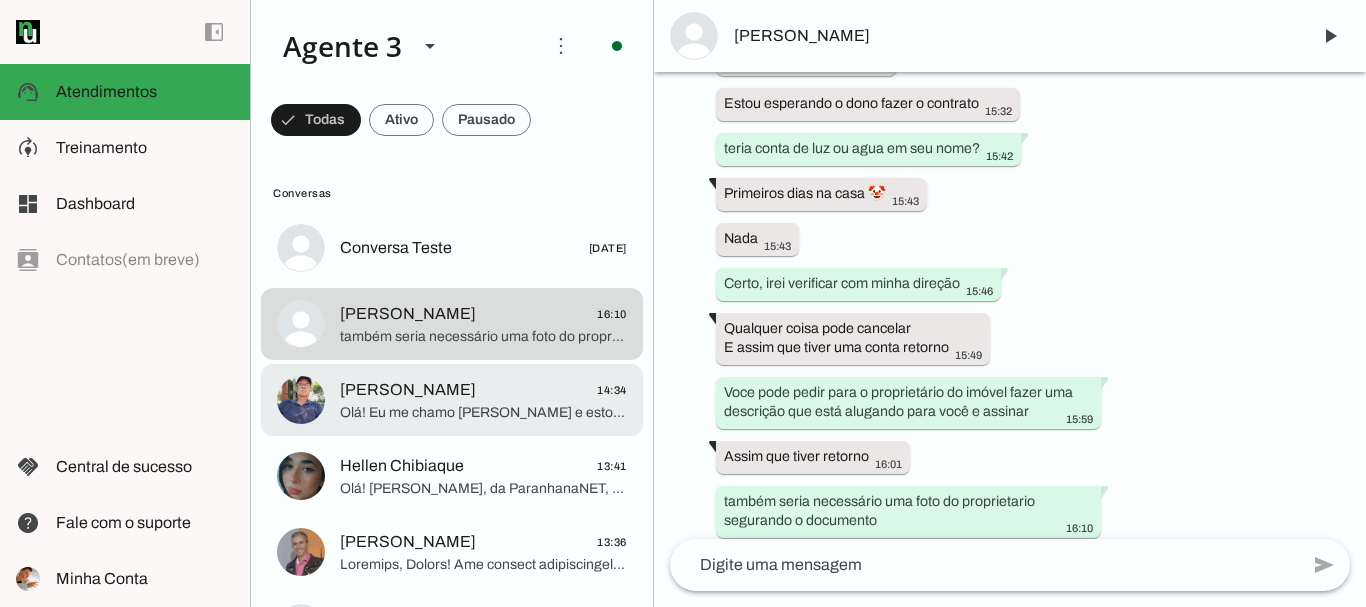 click 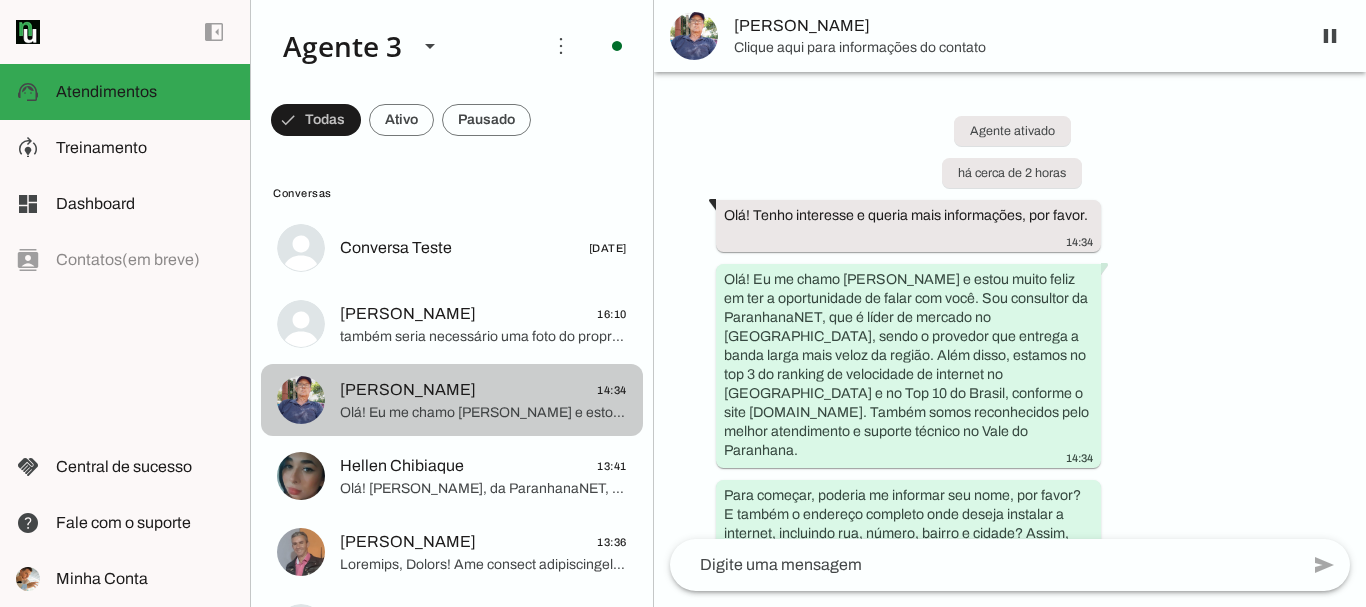 scroll, scrollTop: 452, scrollLeft: 0, axis: vertical 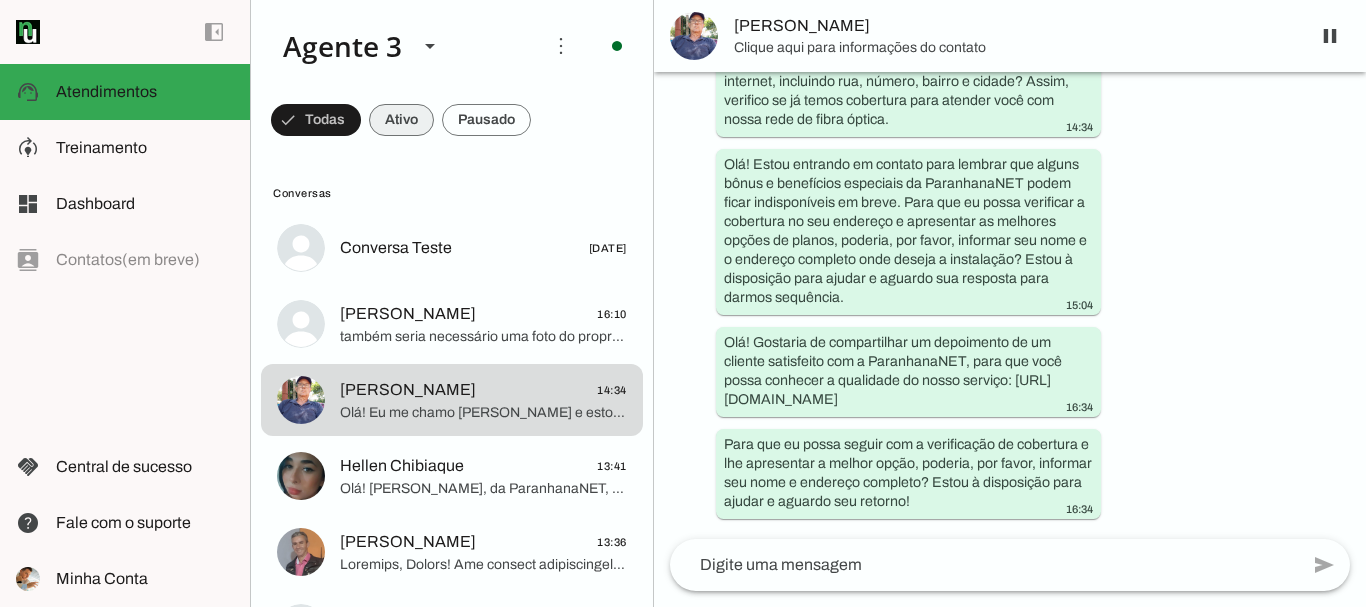 click at bounding box center [316, 120] 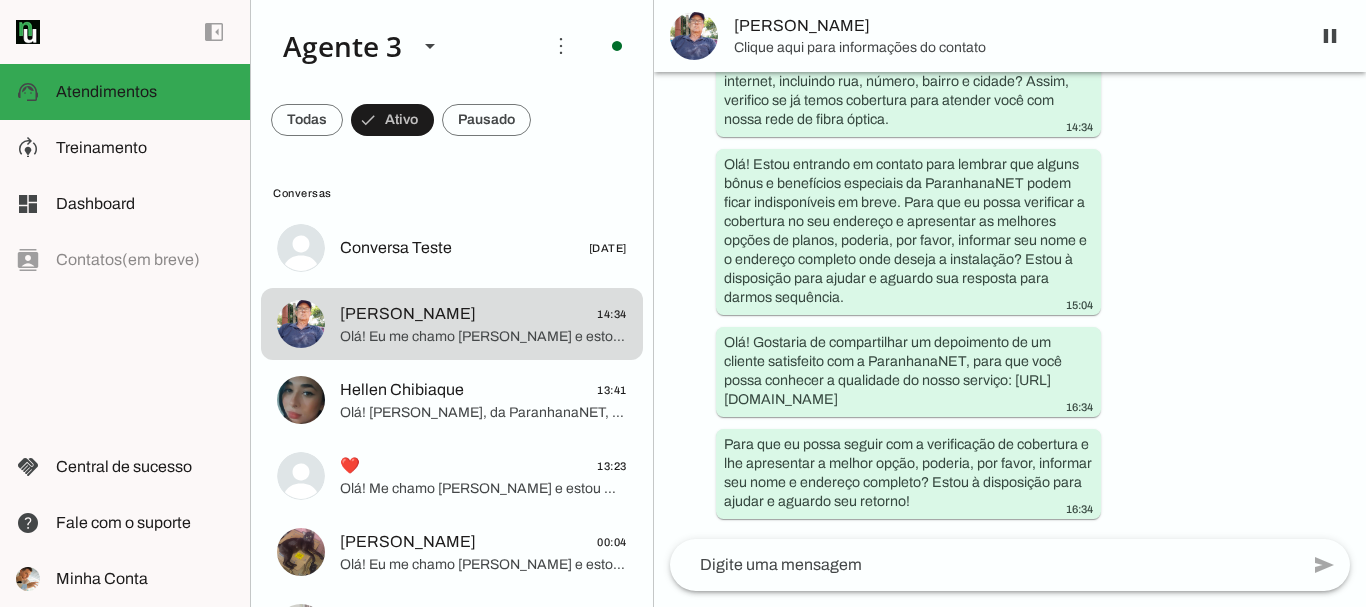 type 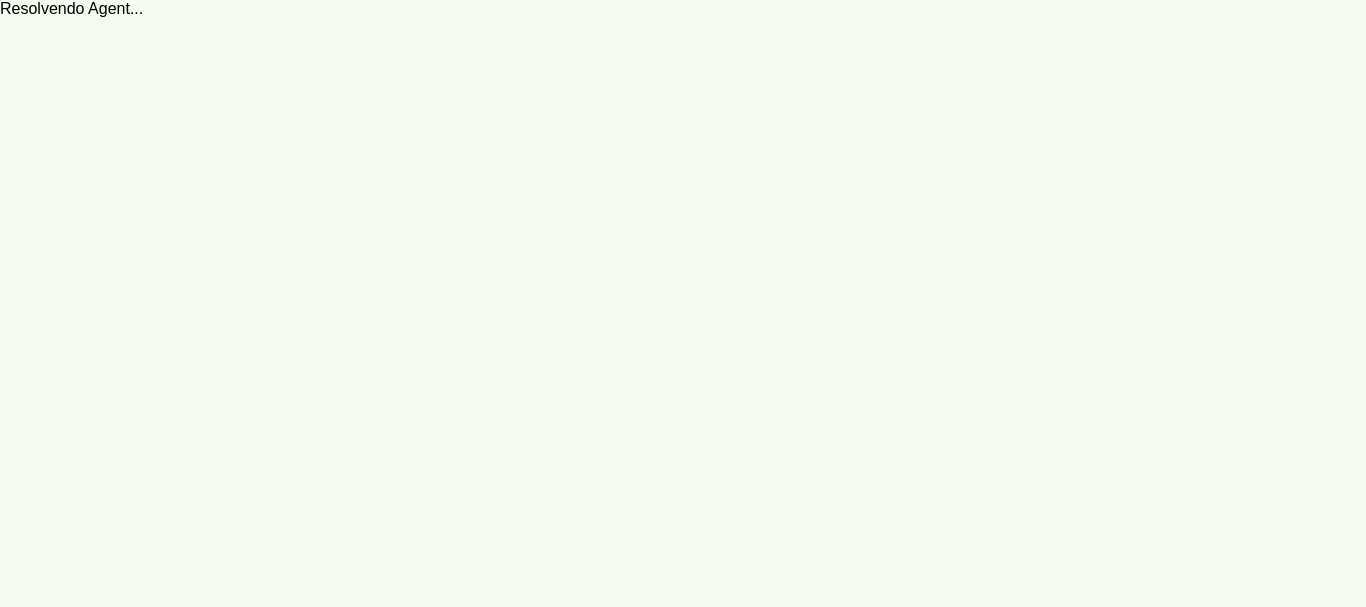 scroll, scrollTop: 0, scrollLeft: 0, axis: both 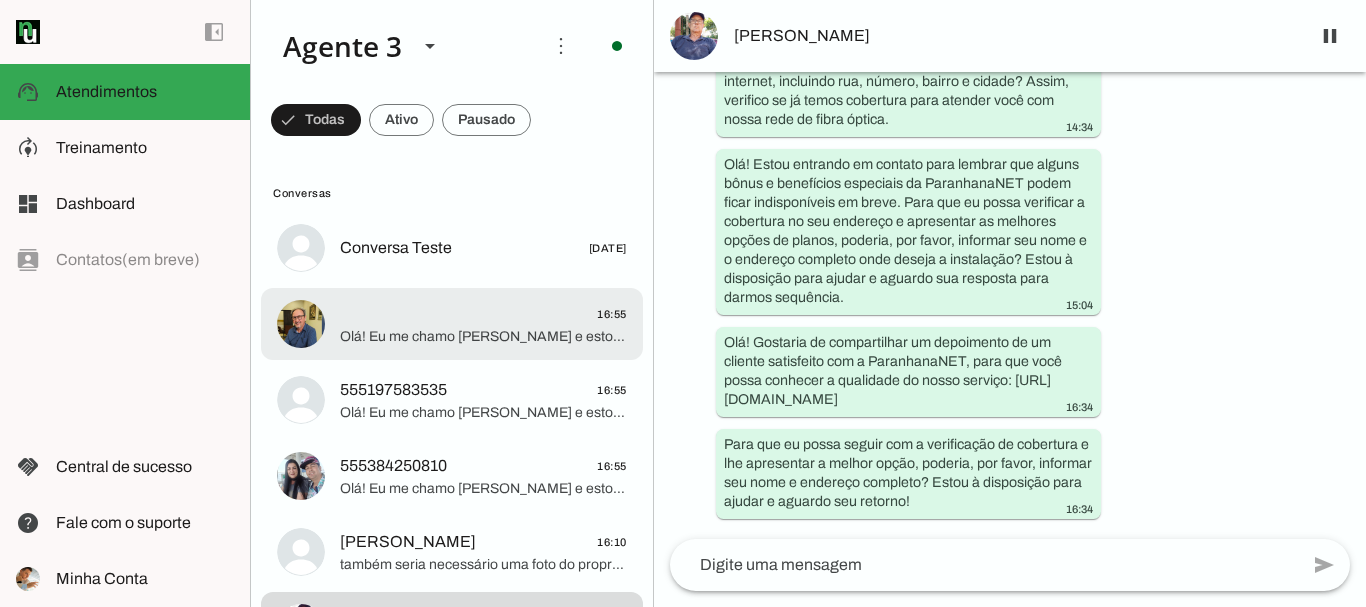 click on "Olá! Eu me chamo [PERSON_NAME] e estou muito feliz em ter a oportunidade de falar com você. Sou da ParanhanaNET, um provedor líder de mercado, eleito como o provedor que entrega a banda larga mais veloz de todo o [GEOGRAPHIC_DATA]. Estamos no top 3 do ranking de velocidade de internet no [GEOGRAPHIC_DATA] e no Top 10 do [GEOGRAPHIC_DATA], segundo o site [DOMAIN_NAME]. Além disso, somos reconhecidos como o melhor provedor de internet em qualidade de atendimento e suporte técnico no Vale do Paranhana." 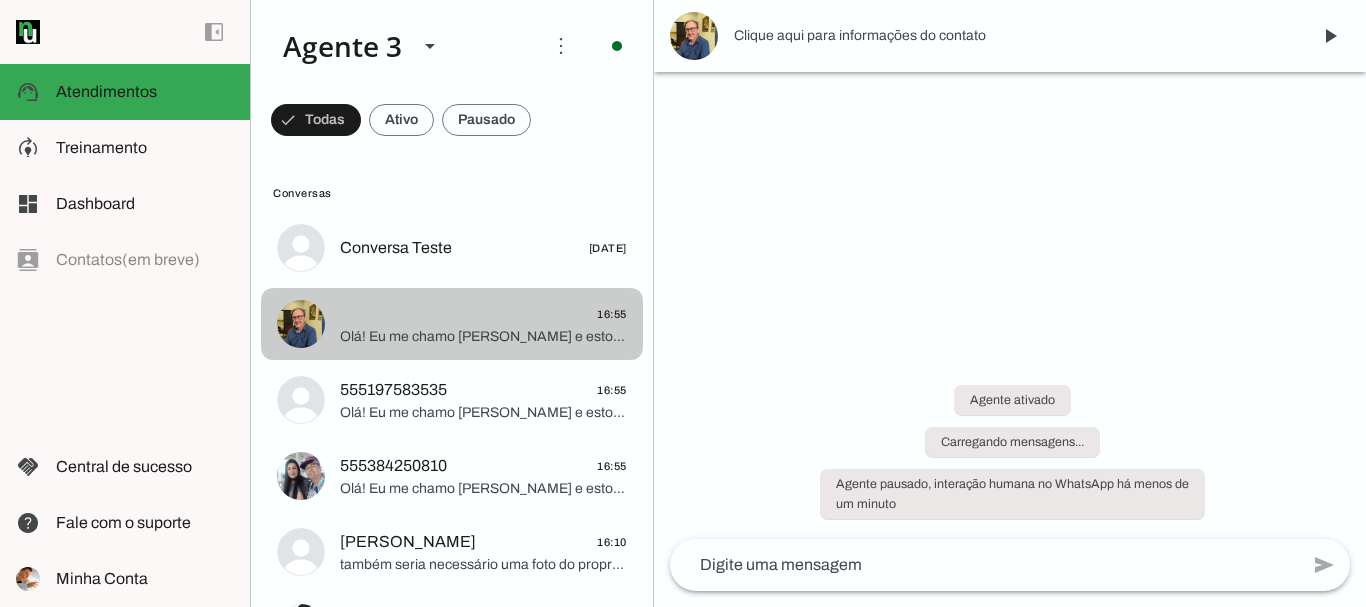 scroll, scrollTop: 0, scrollLeft: 0, axis: both 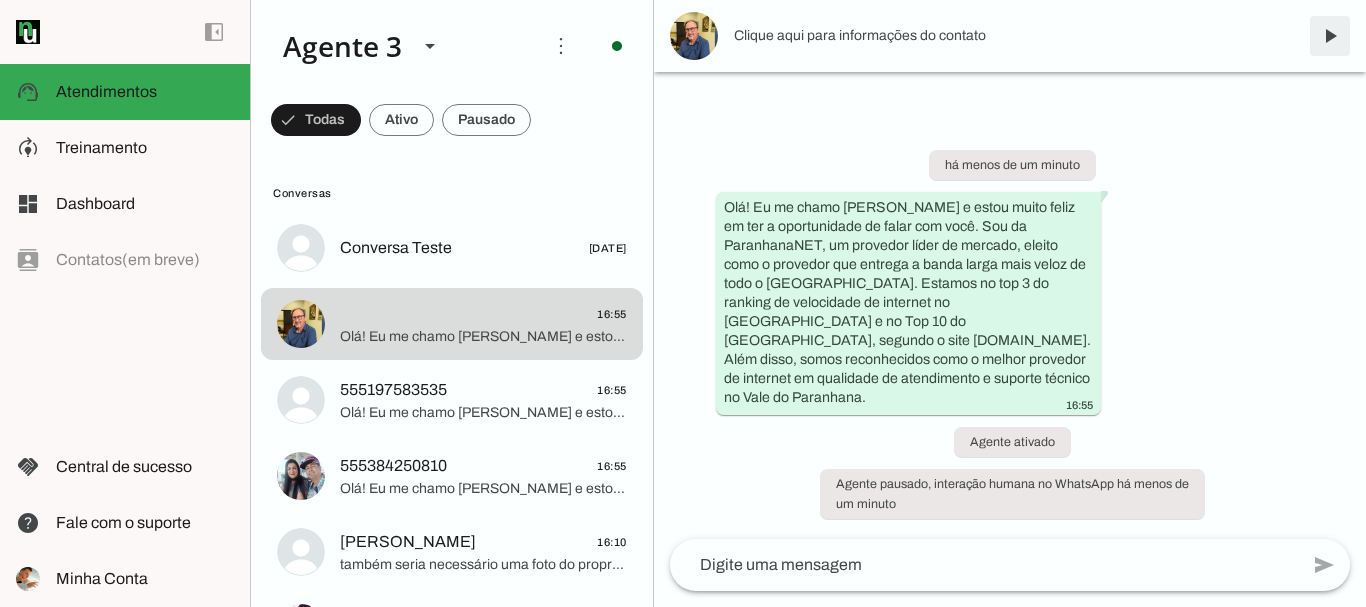 click at bounding box center [1330, 36] 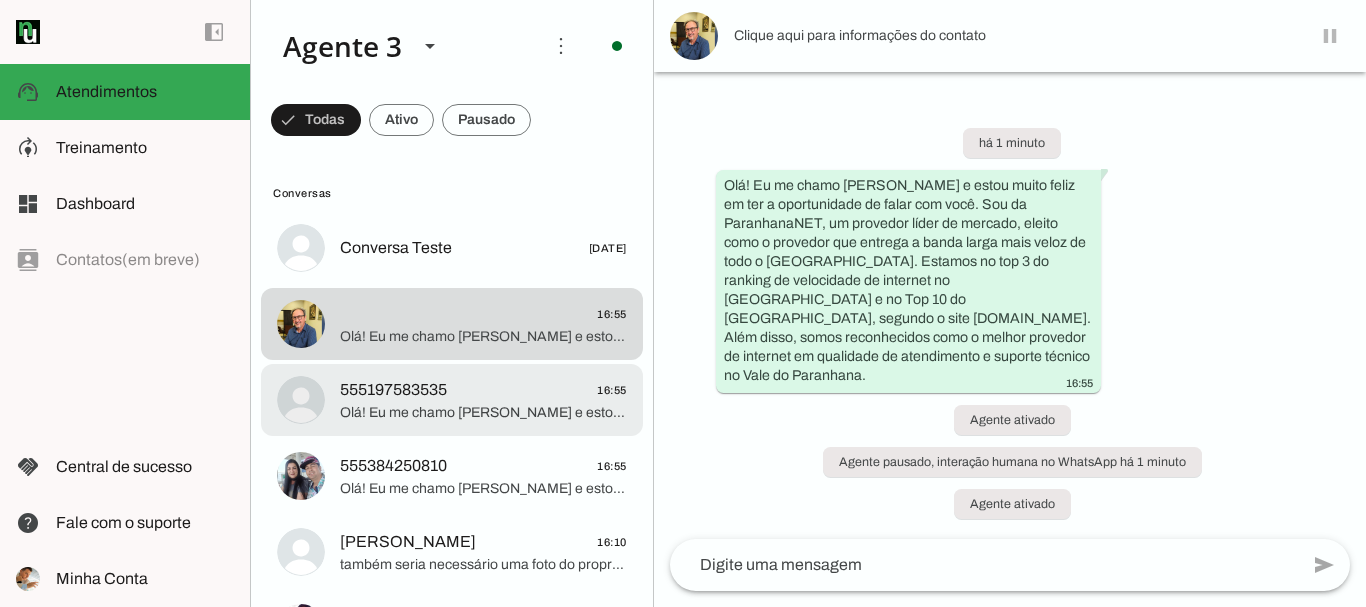 click on "555197583535
16:55" 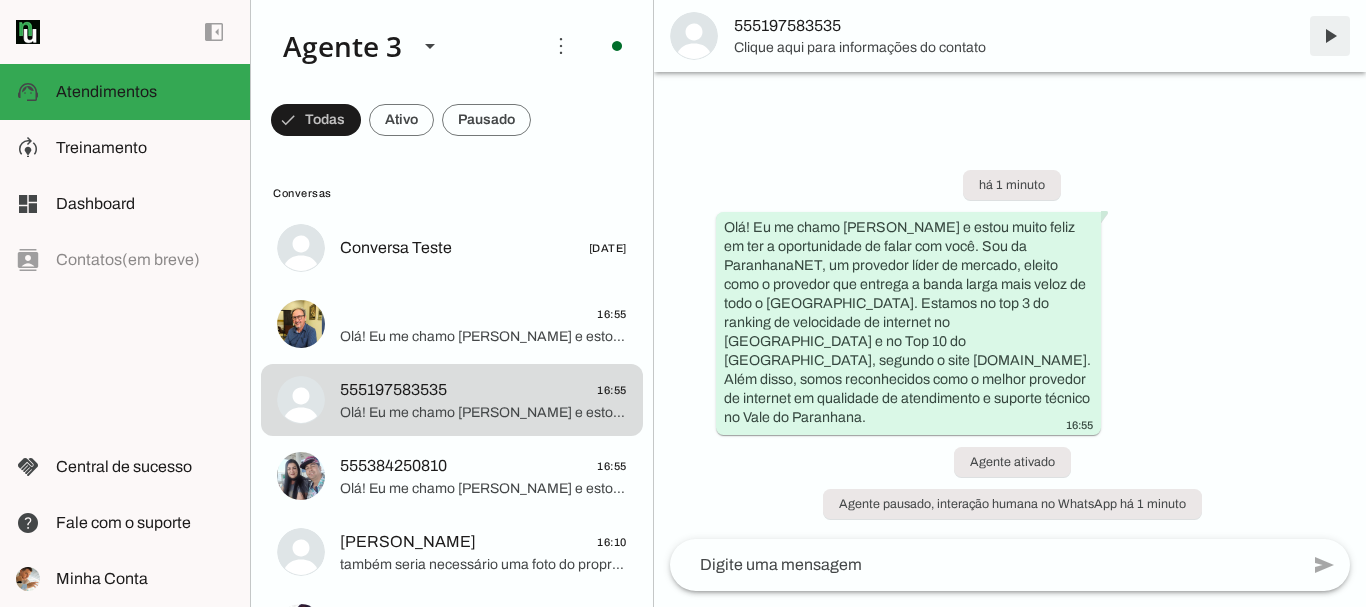 click at bounding box center [1330, 36] 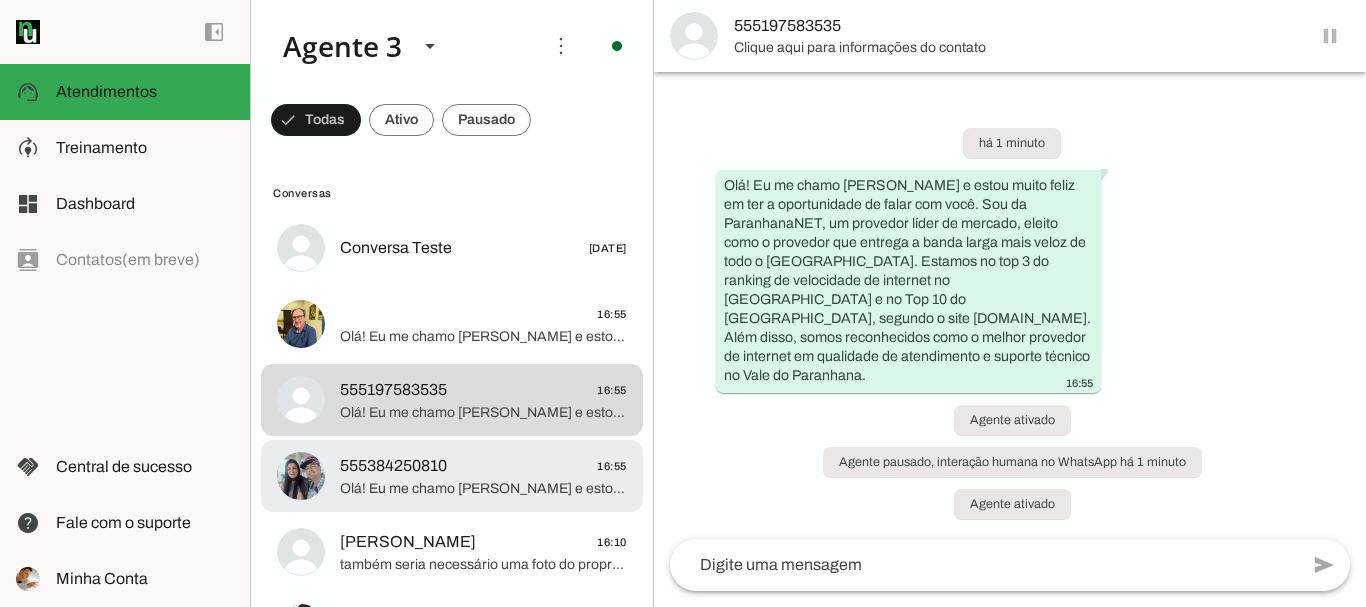 click on "Olá! Eu me chamo [PERSON_NAME] e estou muito feliz em ter a oportunidade de falar com você. Sou da ParanhanaNET, um provedor líder de mercado, eleito como o provedor que entrega a banda larga mais veloz de todo o [GEOGRAPHIC_DATA]. Estamos no top 3 do ranking de velocidade de internet no [GEOGRAPHIC_DATA] e no Top 10 do [GEOGRAPHIC_DATA], segundo o site [DOMAIN_NAME]. Além disso, somos reconhecidos como o melhor provedor de internet em qualidade de atendimento e suporte técnico no Vale do Paranhana." 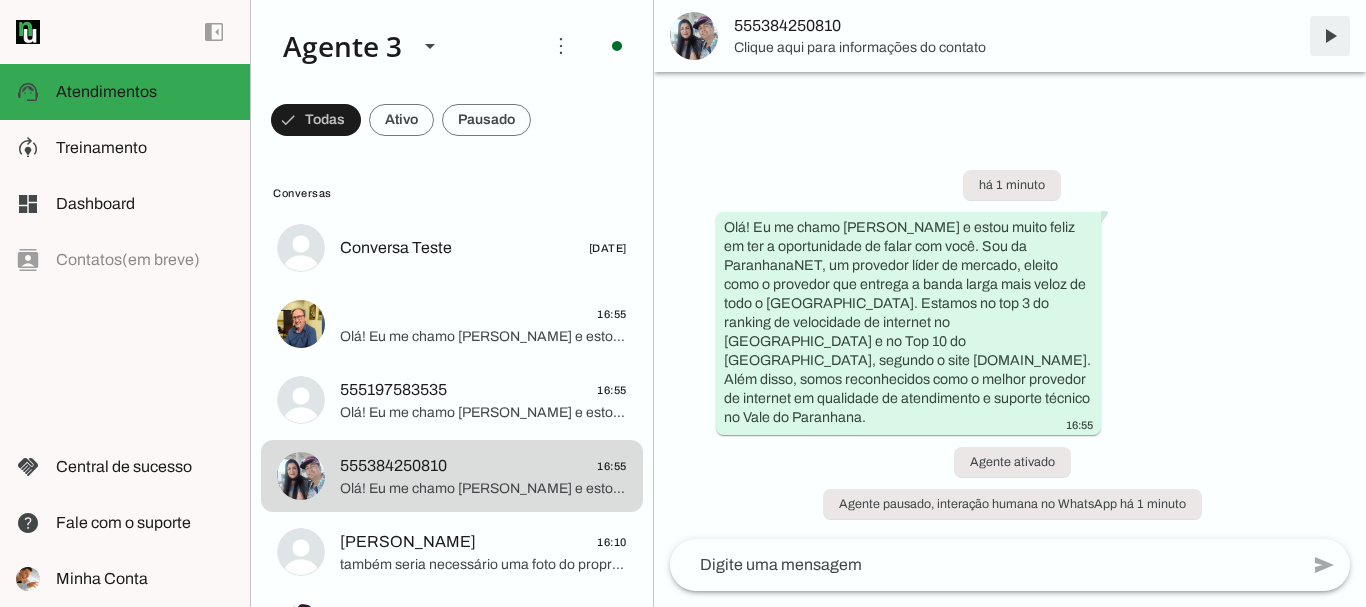 click at bounding box center [1330, 36] 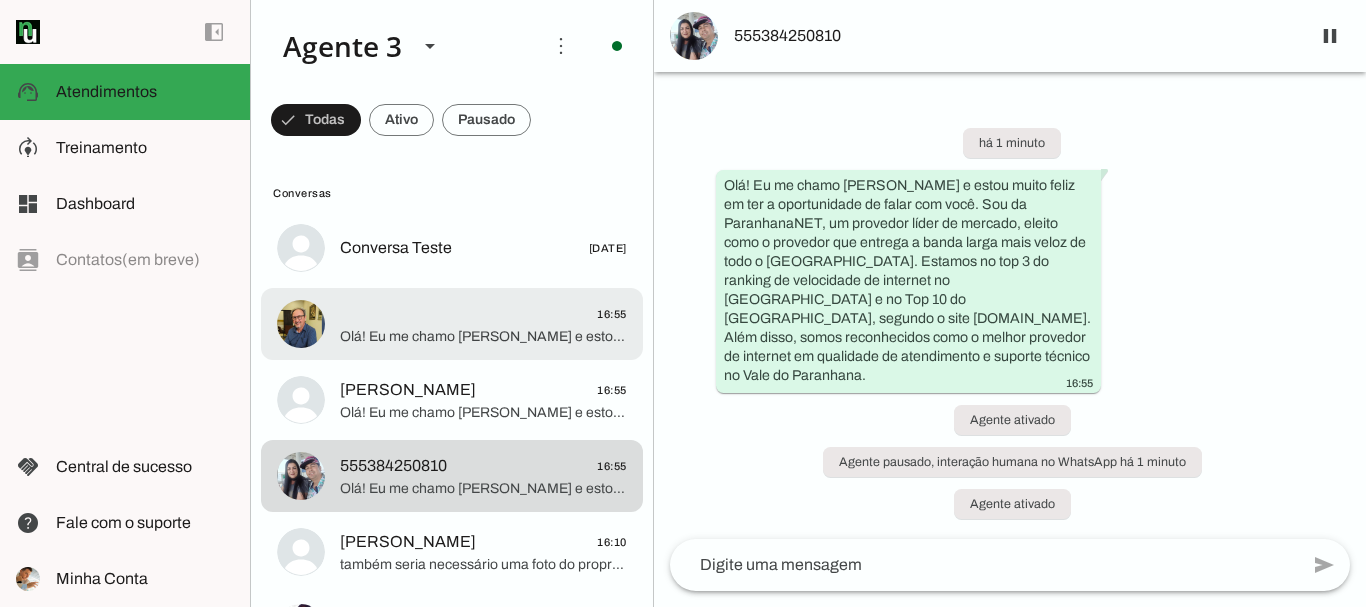 scroll, scrollTop: 100, scrollLeft: 0, axis: vertical 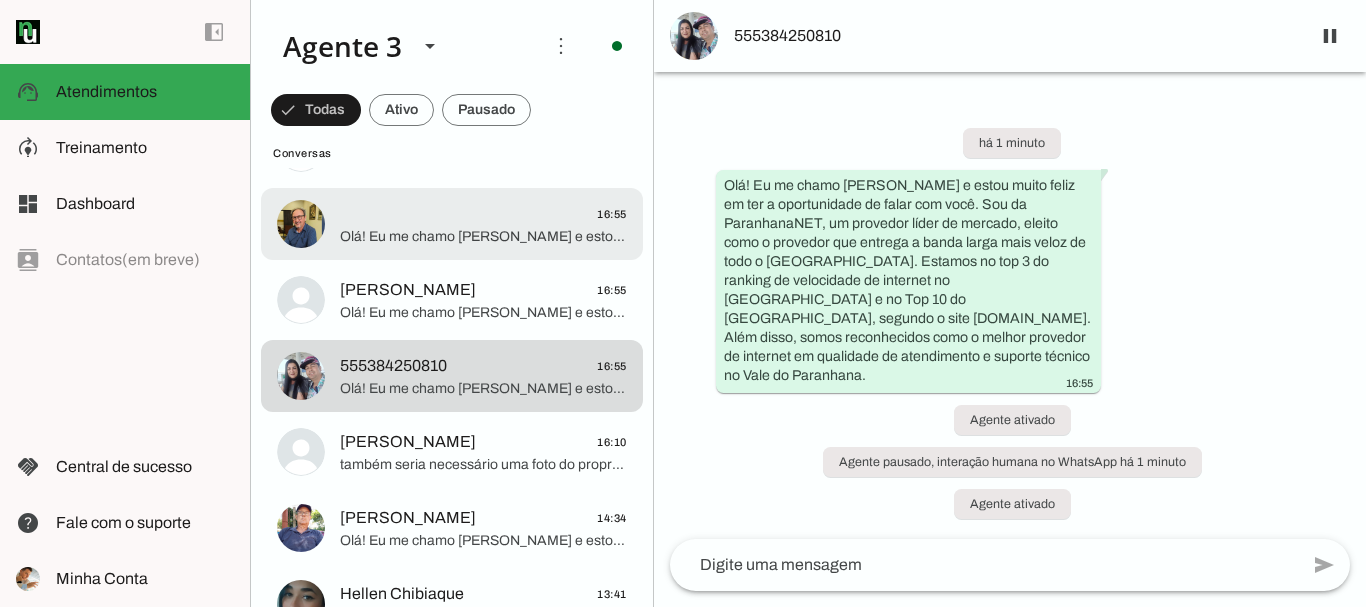 click on "Olá! Eu me chamo [PERSON_NAME] e estou muito feliz em ter a oportunidade de falar com você. Sou da ParanhanaNET, um provedor líder de mercado, eleito como o provedor que entrega a banda larga mais veloz de todo o [GEOGRAPHIC_DATA]. Estamos no top 3 do ranking de velocidade de internet no [GEOGRAPHIC_DATA] e no Top 10 do [GEOGRAPHIC_DATA], segundo o site [DOMAIN_NAME]. Além disso, somos reconhecidos como o melhor provedor de internet em qualidade de atendimento e suporte técnico no Vale do Paranhana." 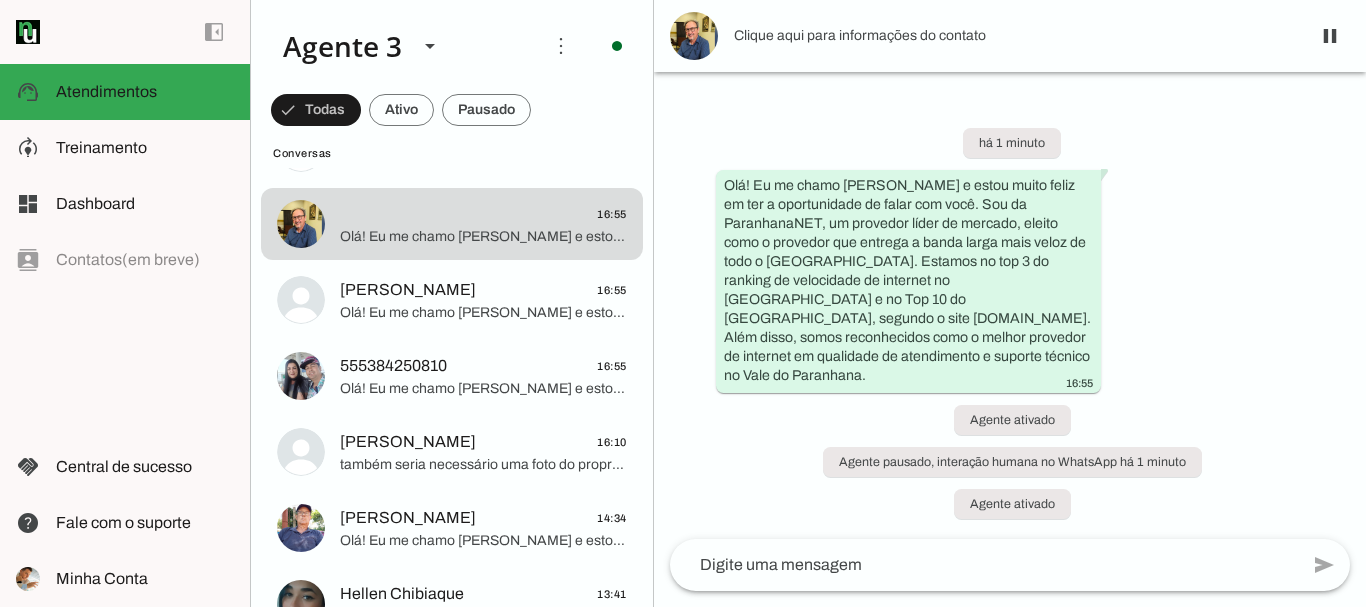 click 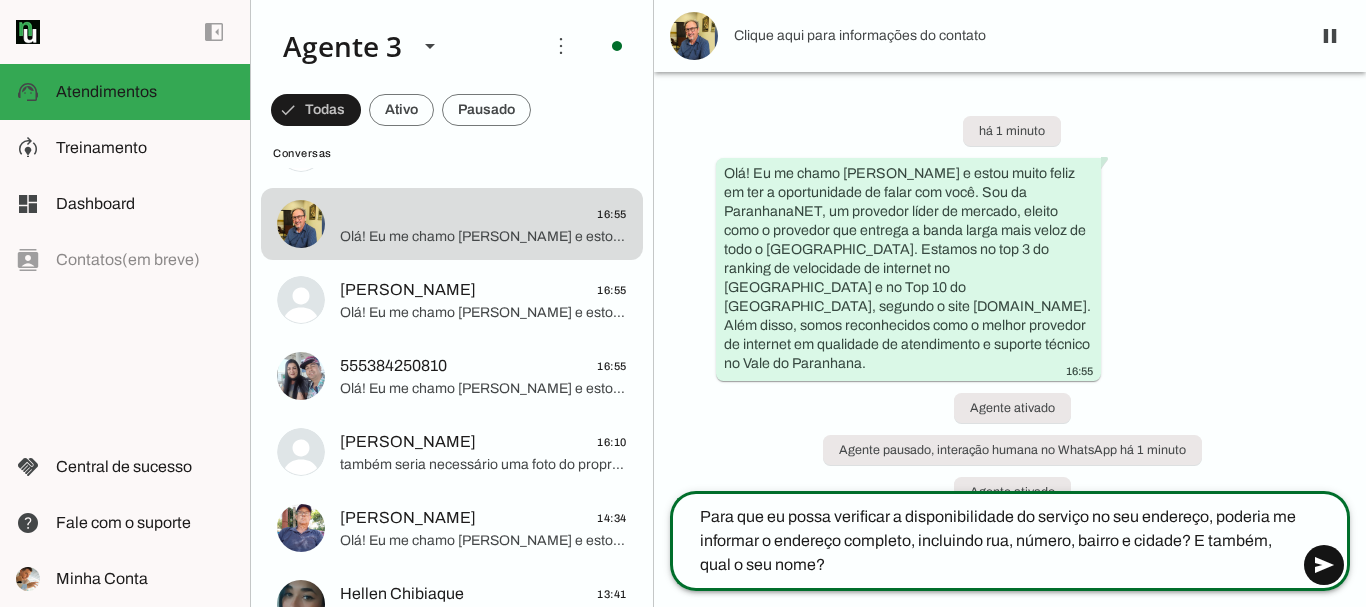 type on "Para que eu possa verificar a disponibilidade do serviço no seu endereço, poderia me informar o endereço completo, incluindo rua, número, bairro e cidade? E também, qual o seu nome?" 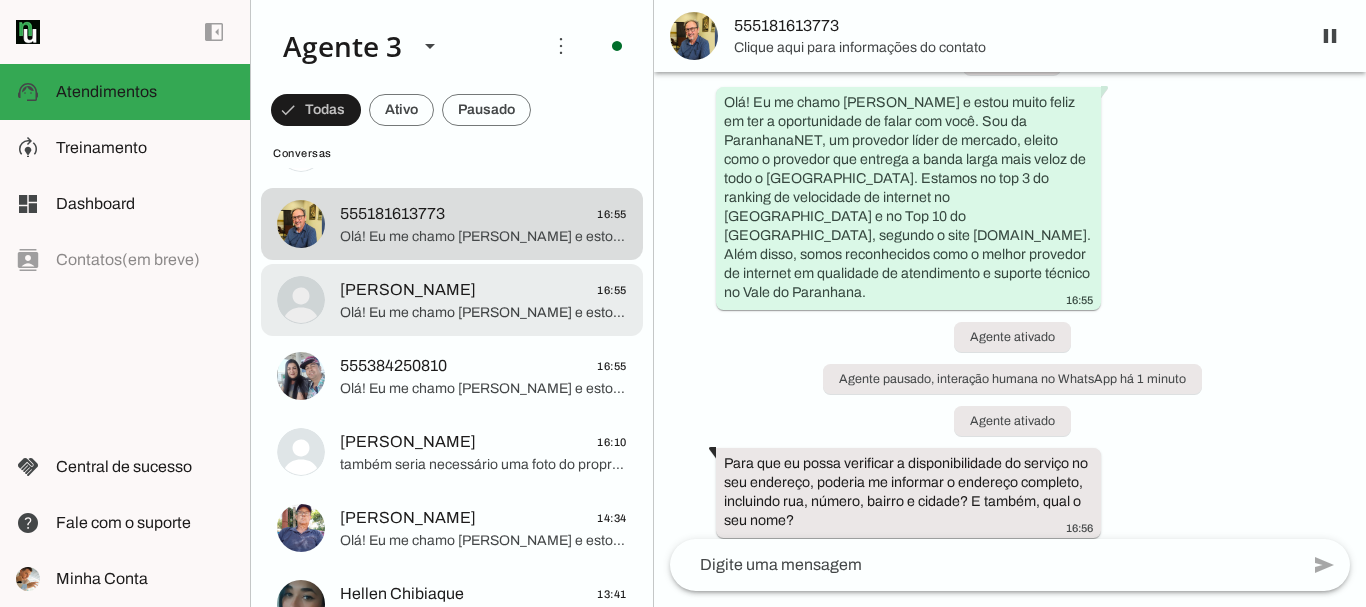 scroll, scrollTop: 0, scrollLeft: 0, axis: both 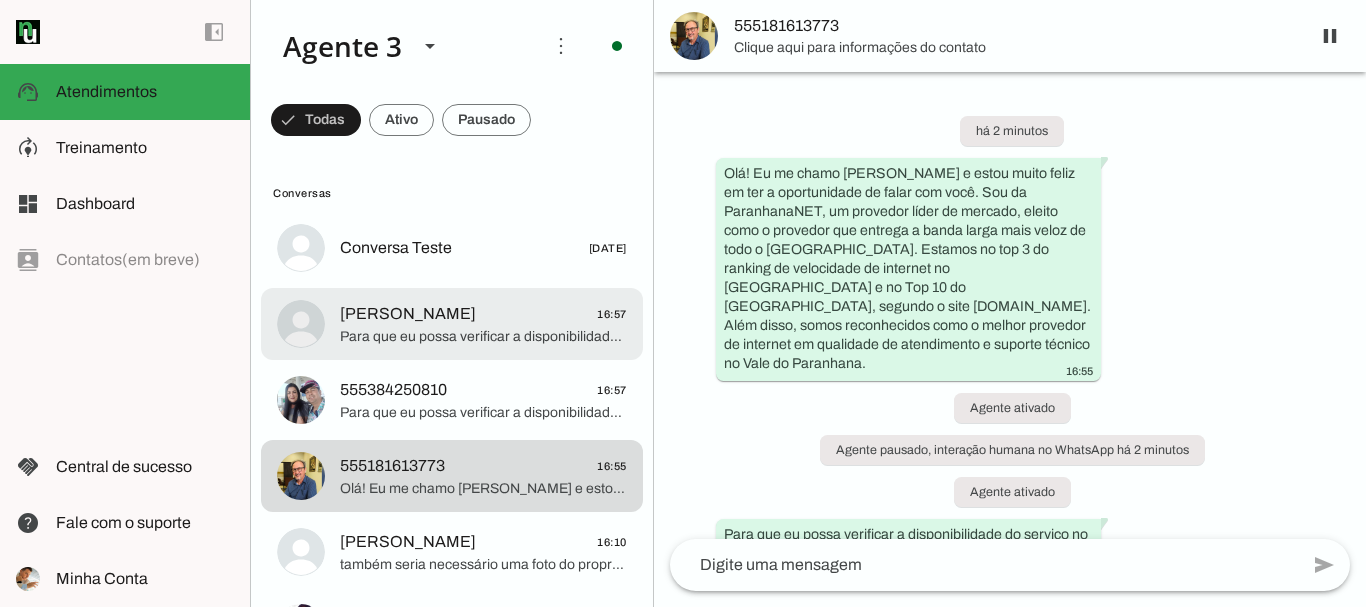 click on "Para que eu possa verificar a disponibilidade do serviço no seu endereço, poderia me informar o endereço completo, incluindo rua, número, bairro e cidade? E também, qual o seu nome?" 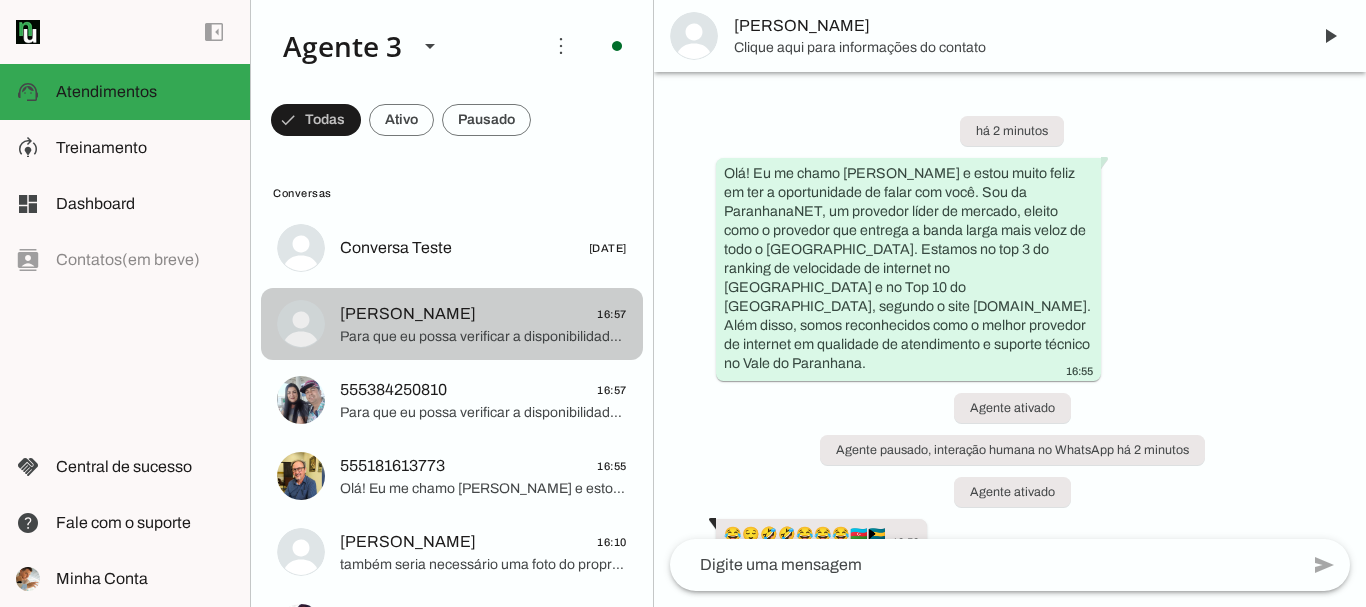 scroll, scrollTop: 198, scrollLeft: 0, axis: vertical 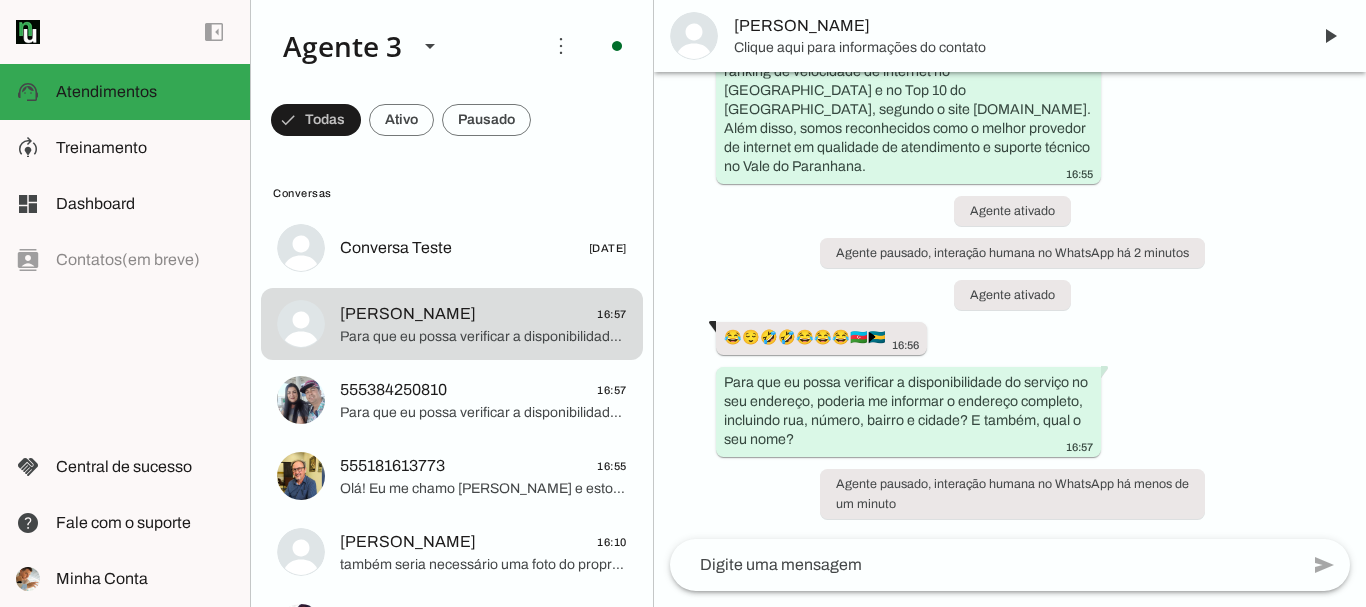 click at bounding box center [1330, 36] 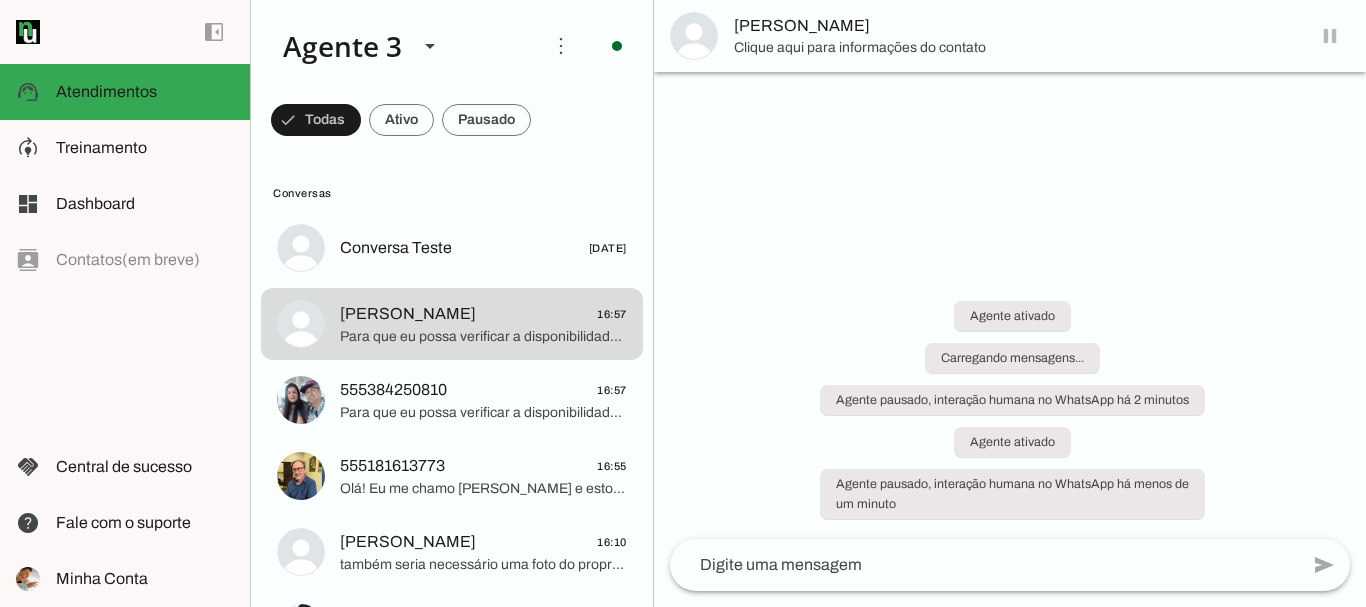 scroll, scrollTop: 0, scrollLeft: 0, axis: both 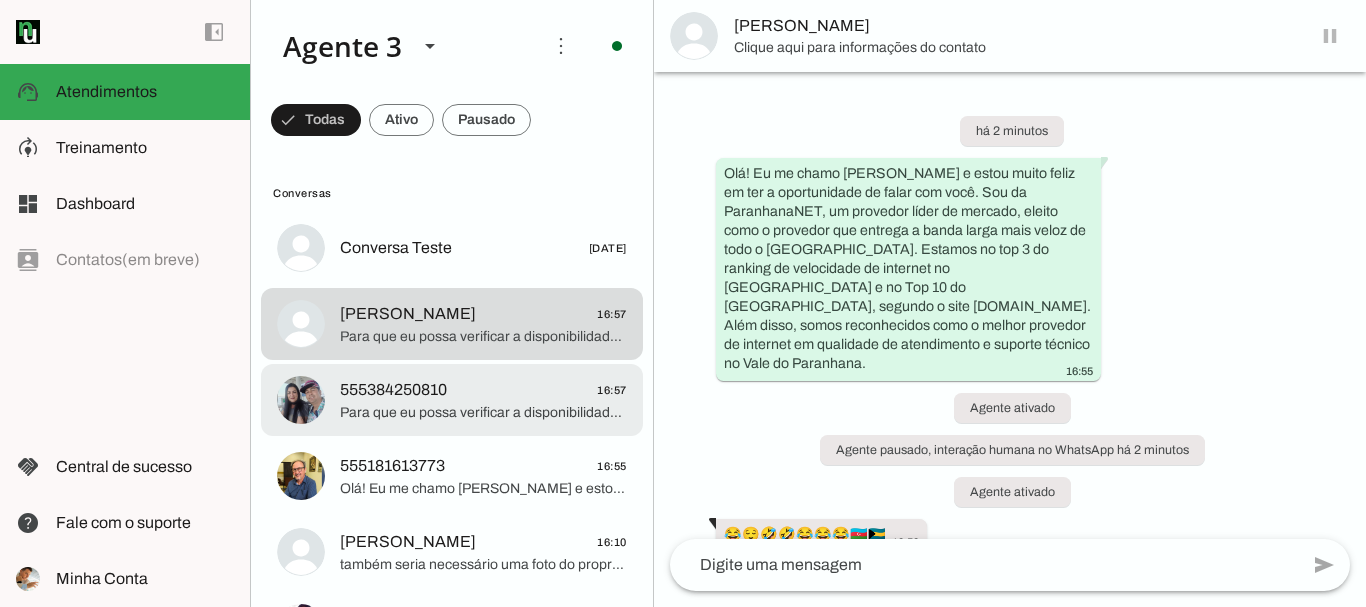 click on "555384250810
16:57
Para que eu possa verificar a disponibilidade do serviço no seu endereço, poderia me informar o endereço completo, incluindo rua, número, bairro e cidade? E também, qual o seu nome?" at bounding box center [452, 248] 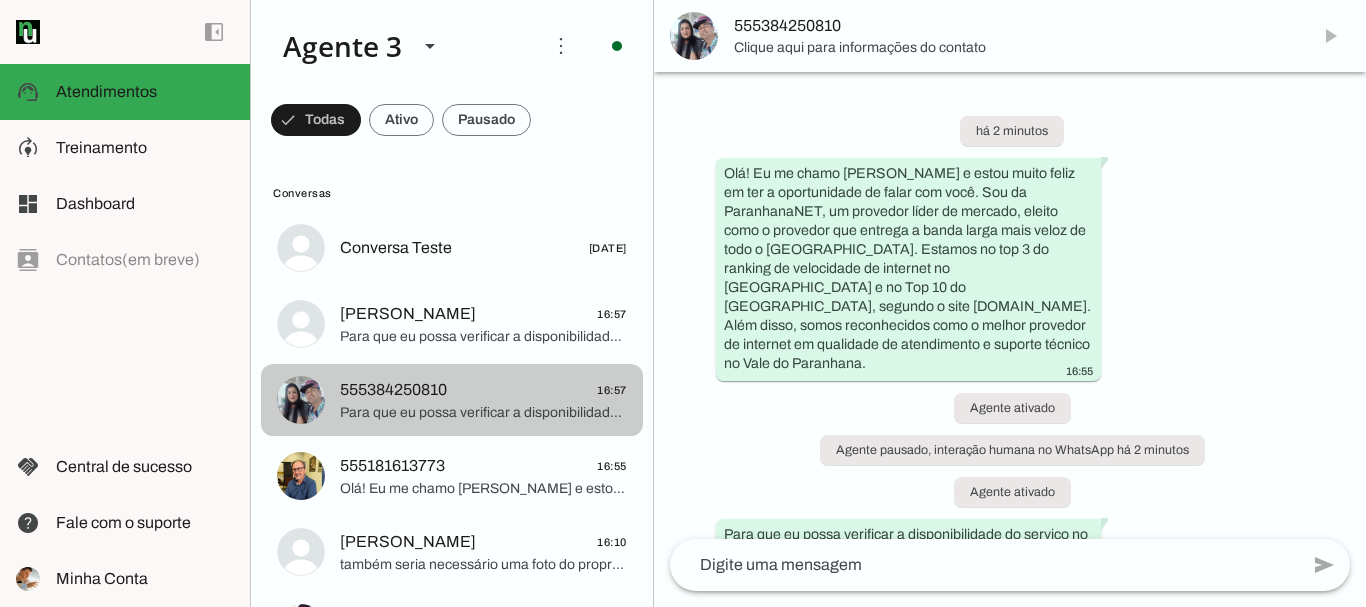 scroll, scrollTop: 153, scrollLeft: 0, axis: vertical 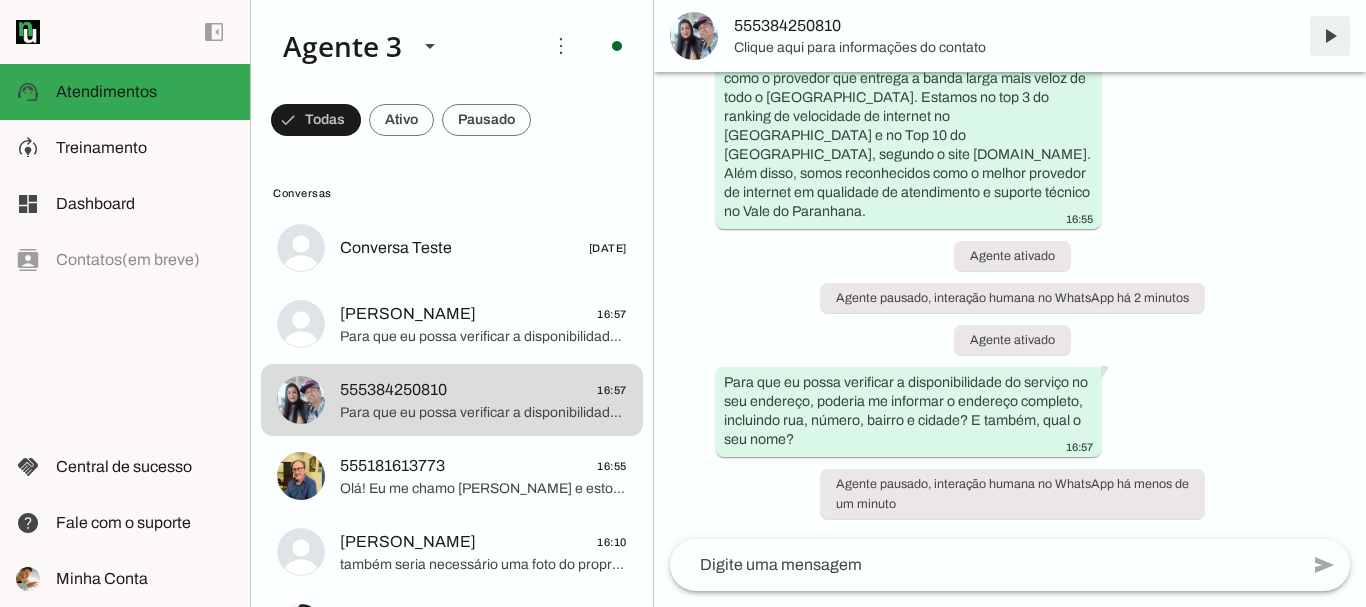 click at bounding box center [1330, 36] 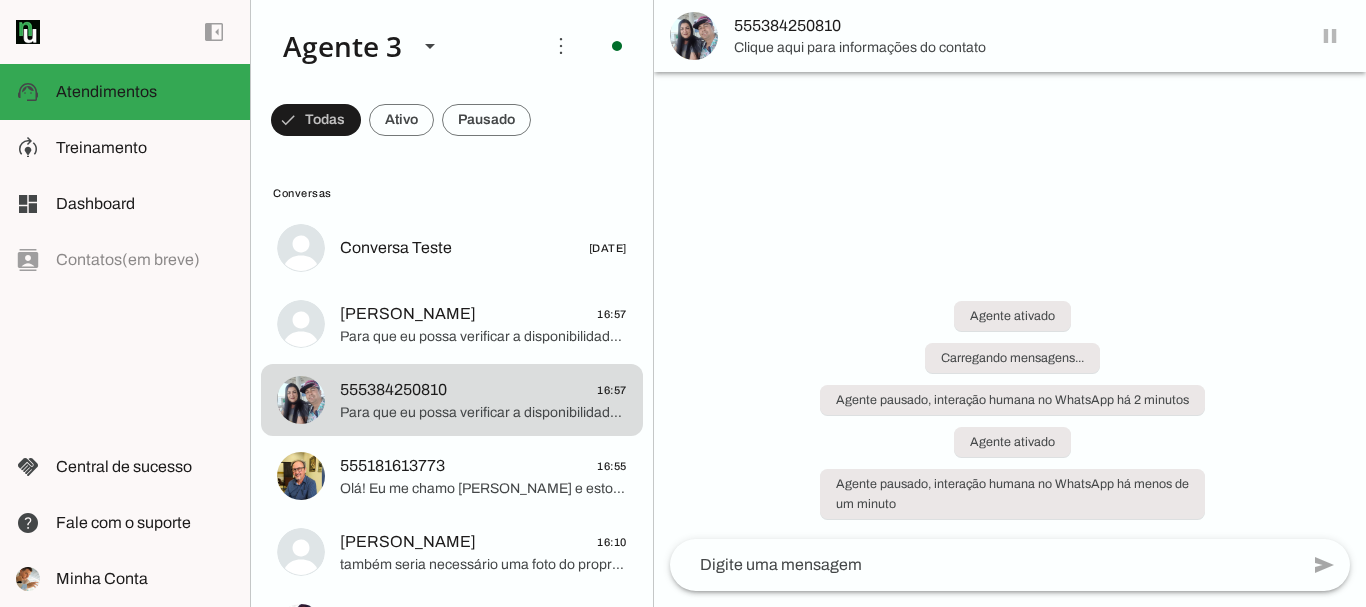 scroll, scrollTop: 0, scrollLeft: 0, axis: both 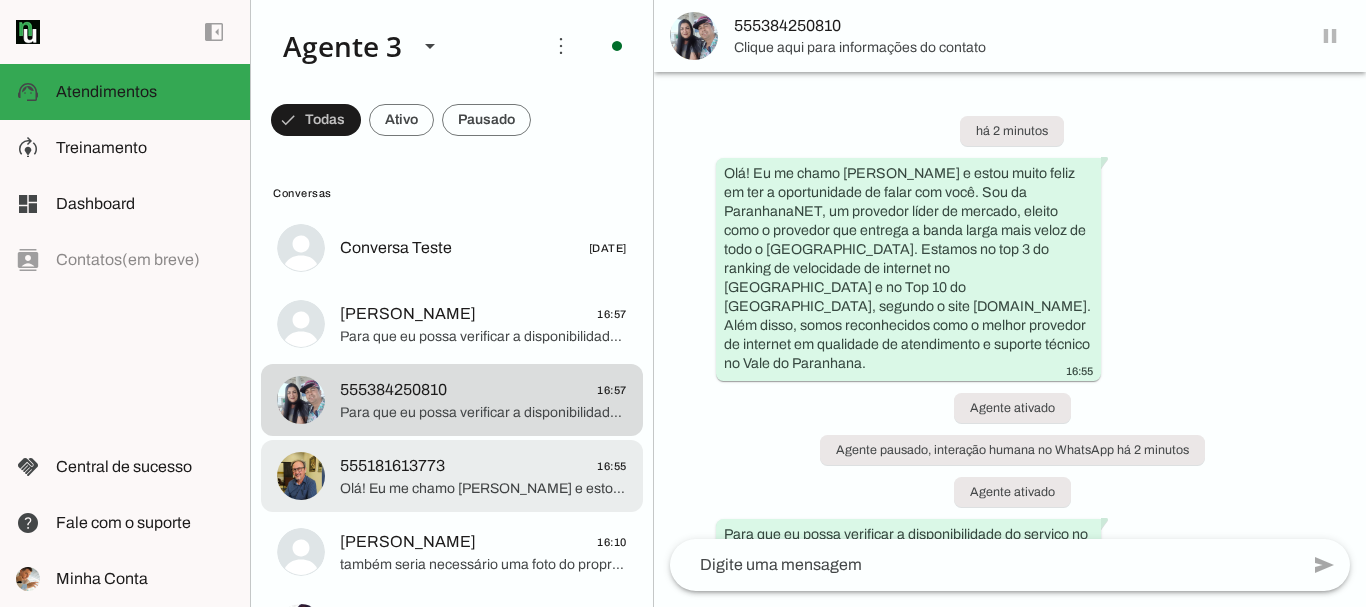 click on "555181613773" 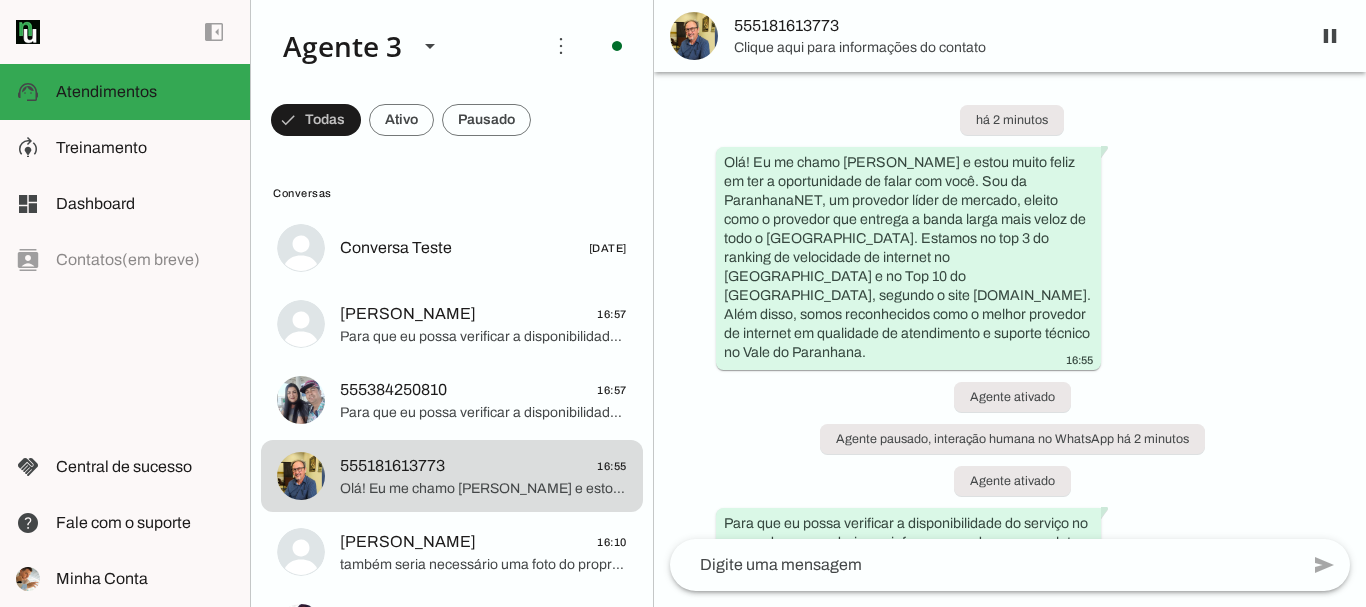 scroll, scrollTop: 0, scrollLeft: 0, axis: both 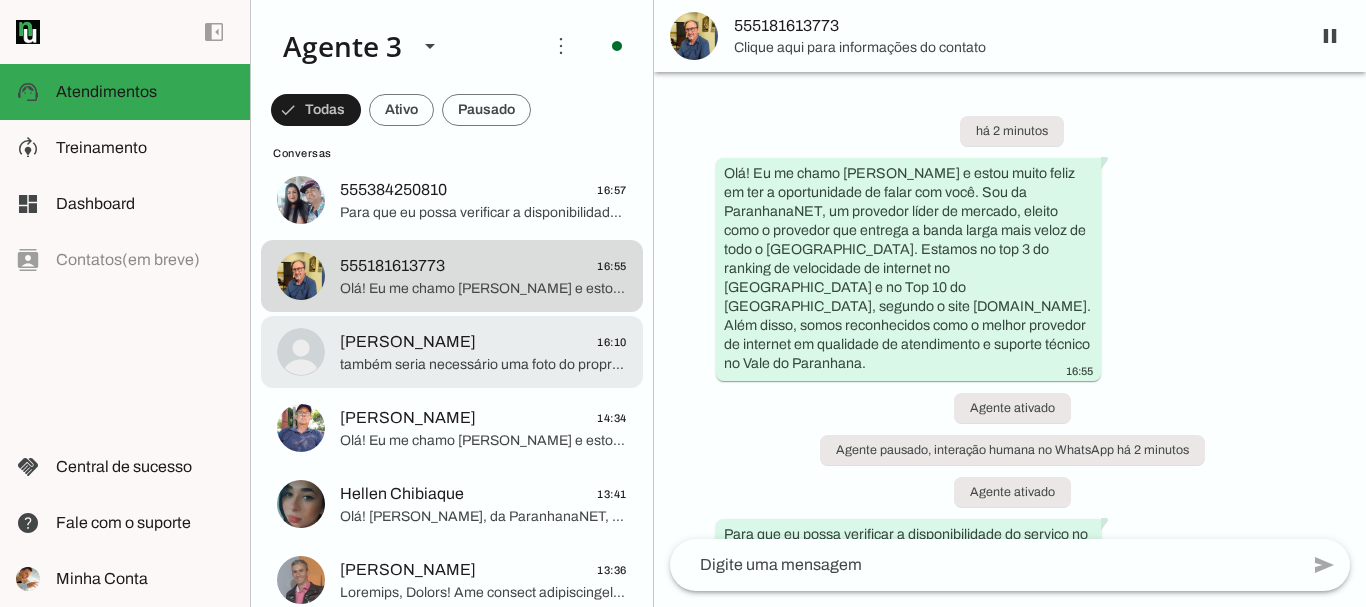 click on "também seria necessário uma foto do proprietario segurando o documento" 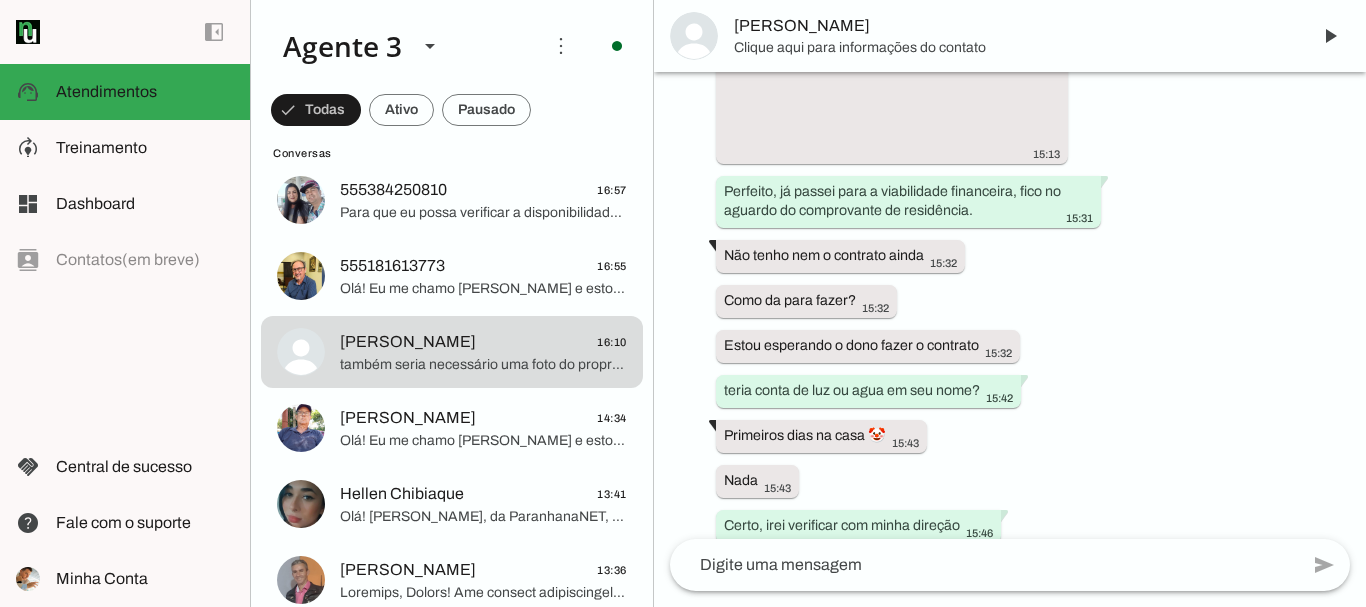 scroll, scrollTop: 6507, scrollLeft: 0, axis: vertical 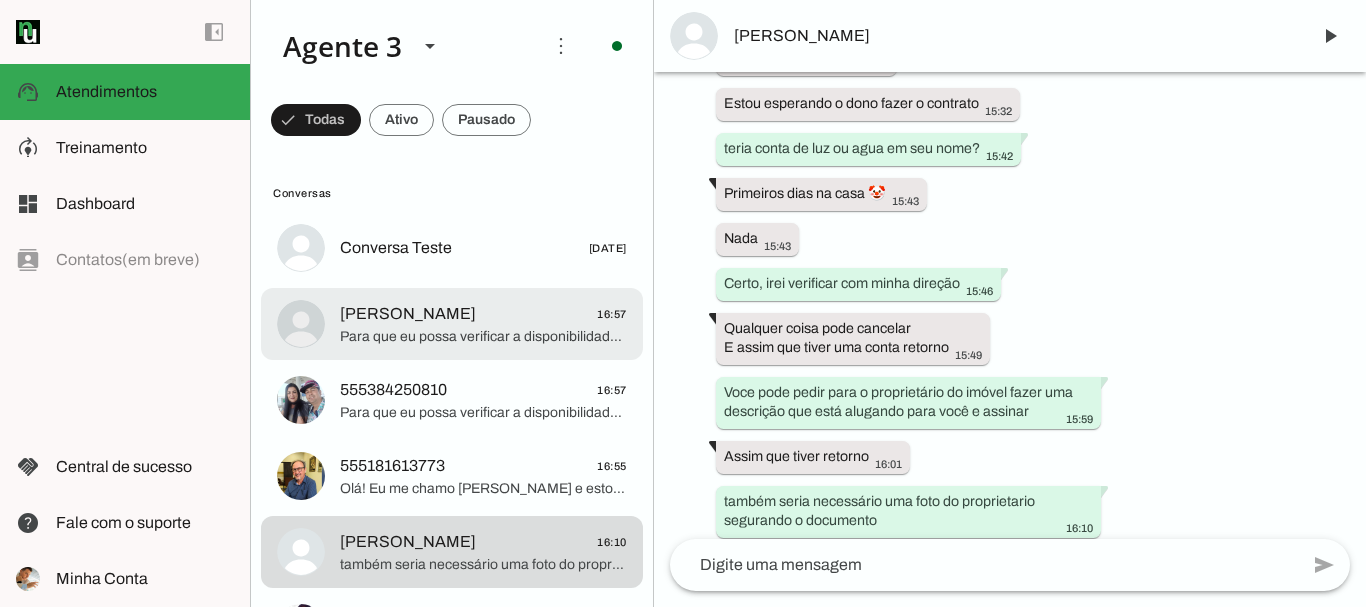 click on "Para que eu possa verificar a disponibilidade do serviço no seu endereço, poderia me informar o endereço completo, incluindo rua, número, bairro e cidade? E também, qual o seu nome?" 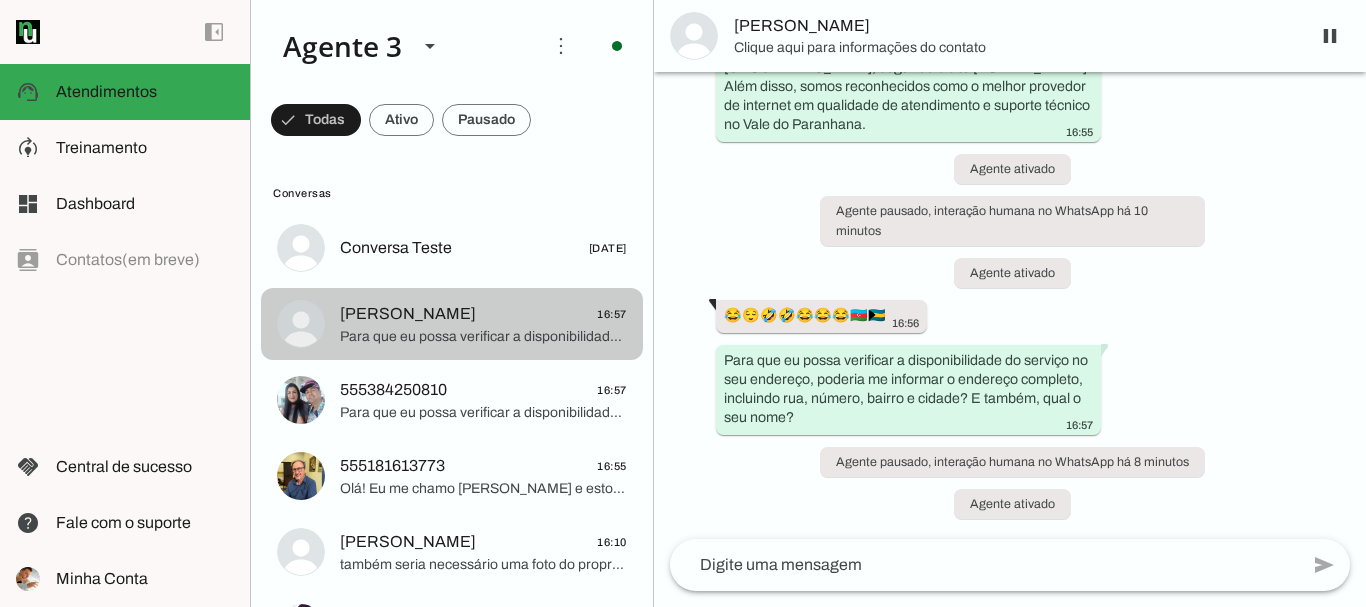 scroll, scrollTop: 240, scrollLeft: 0, axis: vertical 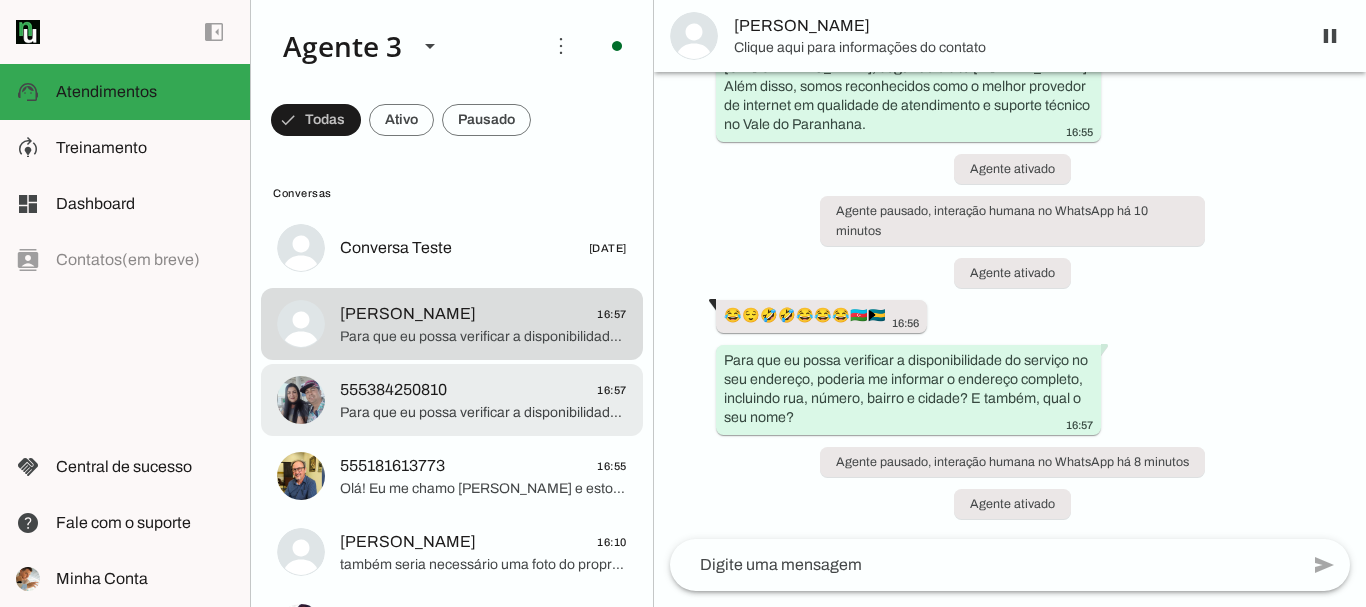 click on "Para que eu possa verificar a disponibilidade do serviço no seu endereço, poderia me informar o endereço completo, incluindo rua, número, bairro e cidade? E também, qual o seu nome?" 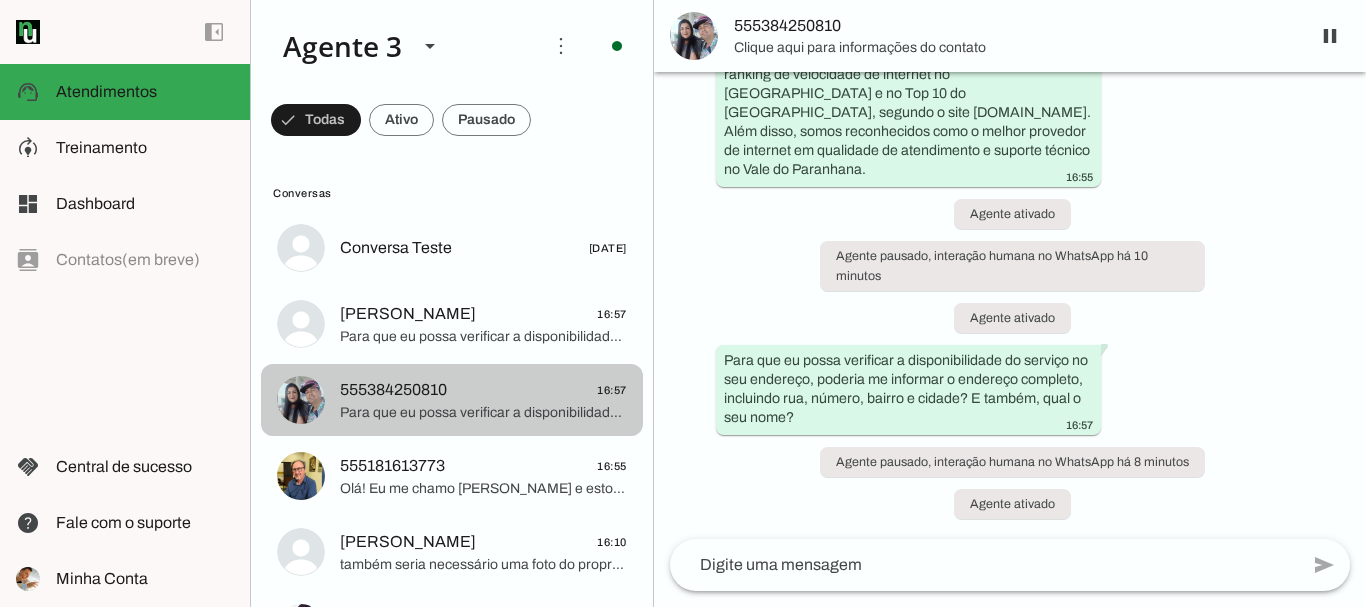 scroll, scrollTop: 195, scrollLeft: 0, axis: vertical 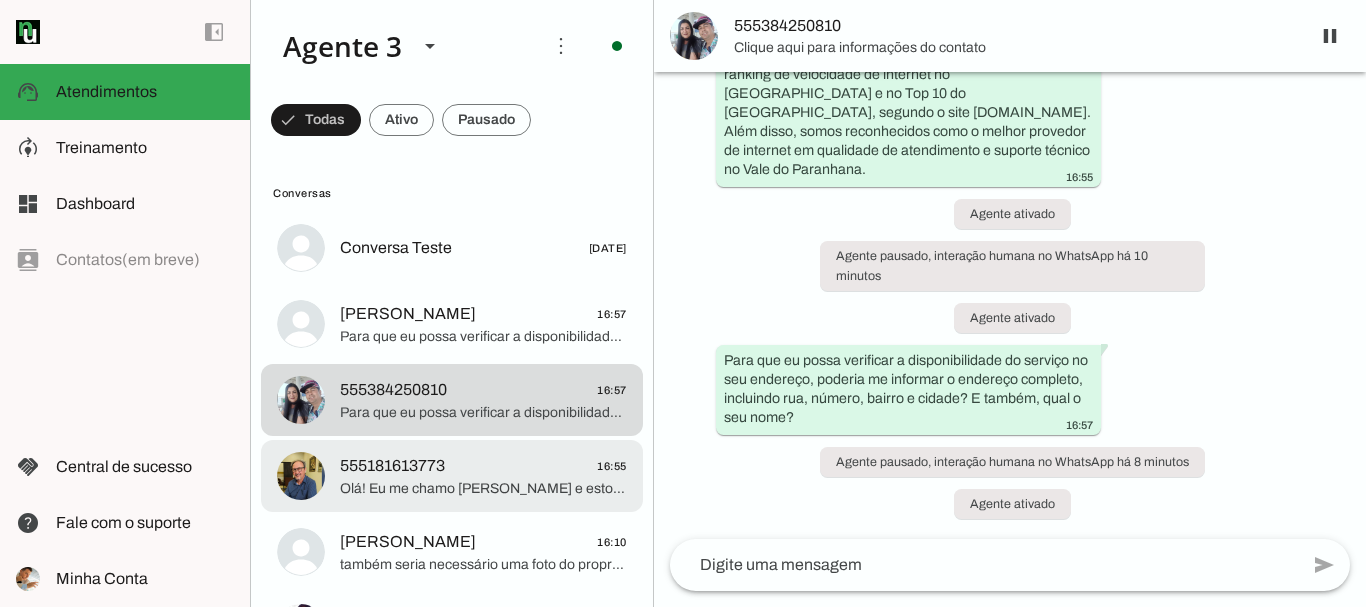 click on "Olá! Eu me chamo [PERSON_NAME] e estou muito feliz em ter a oportunidade de falar com você. Sou da ParanhanaNET, um provedor líder de mercado, eleito como o provedor que entrega a banda larga mais veloz de todo o [GEOGRAPHIC_DATA]. Estamos no top 3 do ranking de velocidade de internet no [GEOGRAPHIC_DATA] e no Top 10 do [GEOGRAPHIC_DATA], segundo o site [DOMAIN_NAME]. Além disso, somos reconhecidos como o melhor provedor de internet em qualidade de atendimento e suporte técnico no Vale do Paranhana." 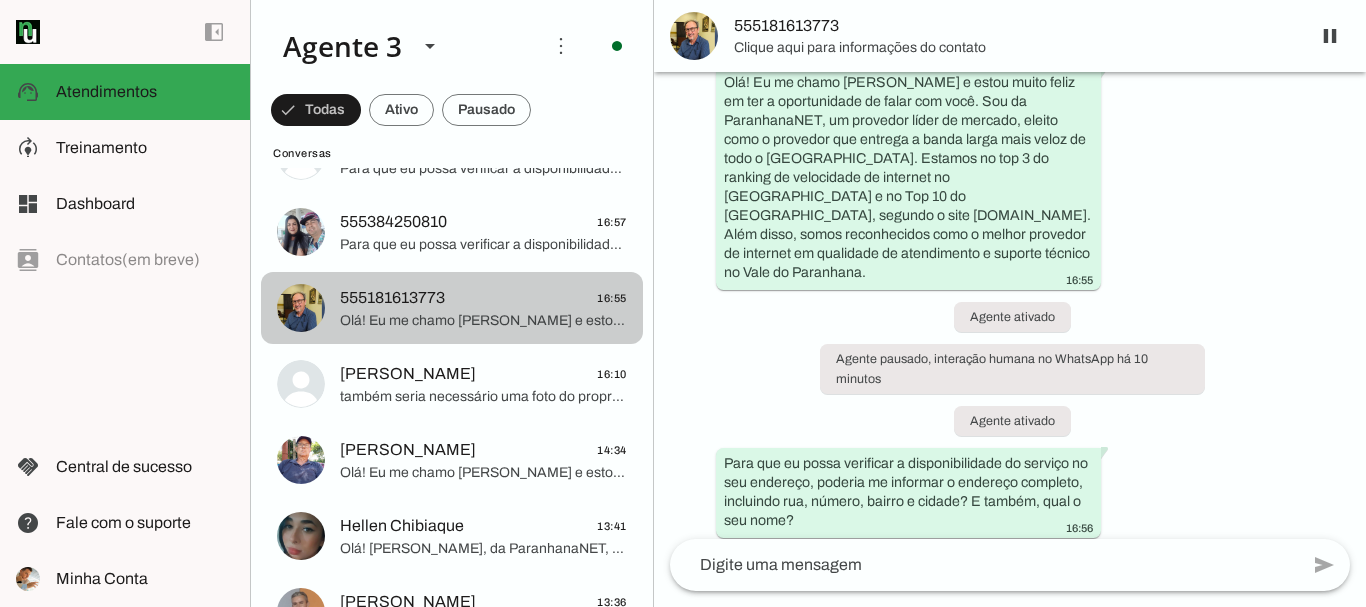 scroll, scrollTop: 200, scrollLeft: 0, axis: vertical 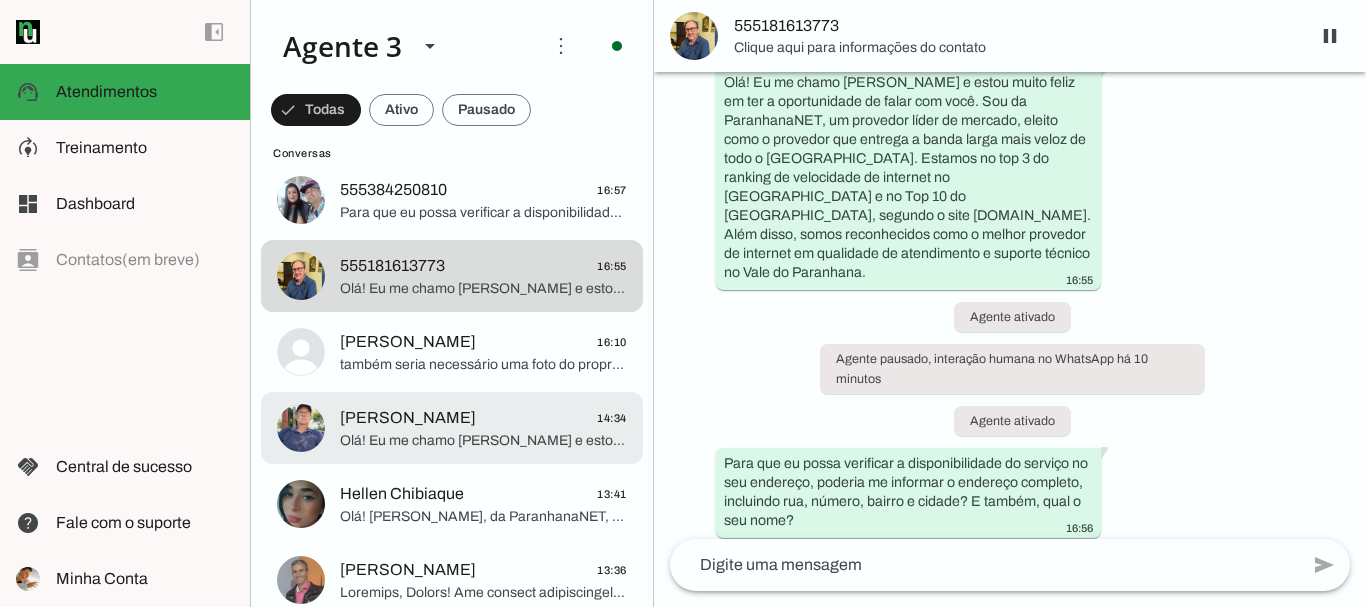 click on "[PERSON_NAME]
16:10
também seria necessário uma foto do proprietario segurando o documento" at bounding box center [452, 48] 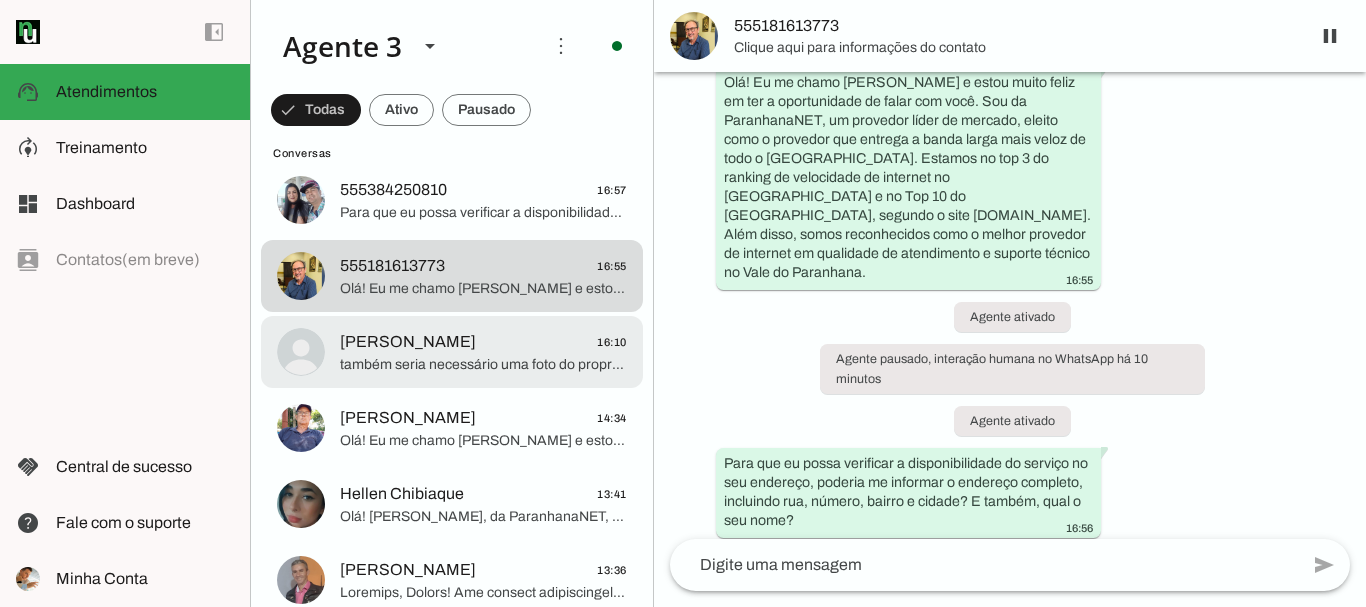 scroll, scrollTop: 6507, scrollLeft: 0, axis: vertical 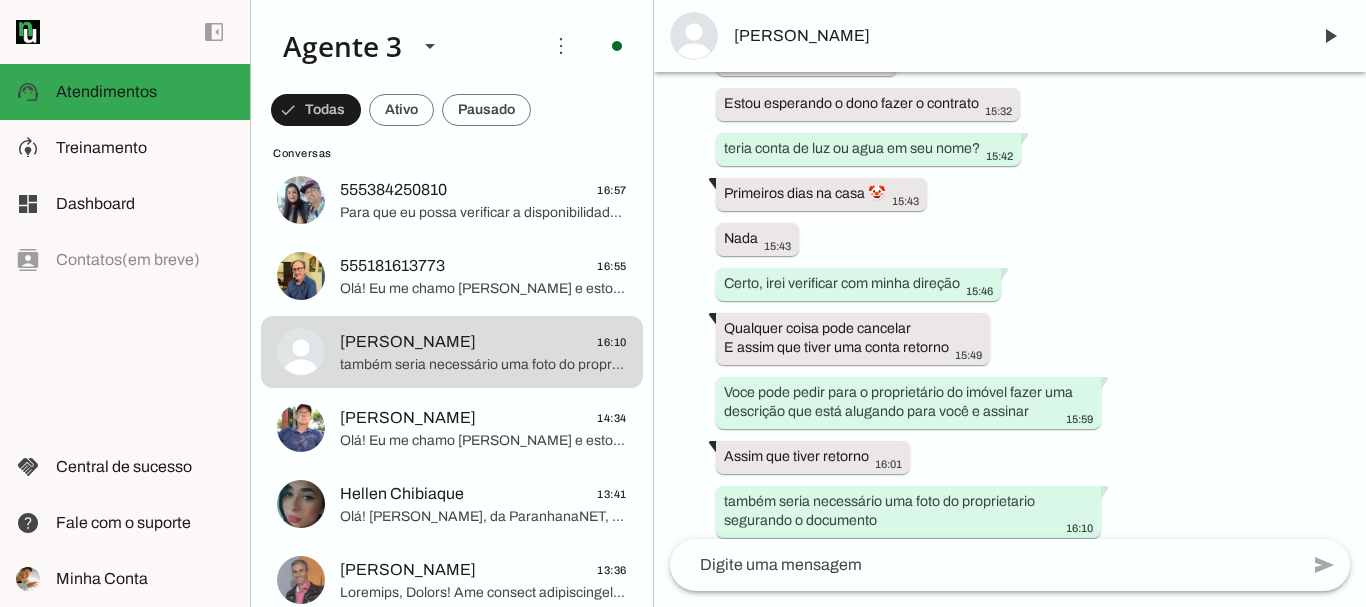 click on "Agente ativado
há cerca de 22 horas
Olá! Tenho interesse e queria mais informações, por favor. 19:17
Olá! Eu me chamo Iago e estou muito feliz pela oportunidade de falar com você. Sou agente da ParanhanaNET, que é líder de mercado no Vale do Paranhana, conhecida por entregar a banda larga mais veloz da região e estar no top 3 do Rio Grande do Sul e no top 10 do Brasil, segundo o site minhaconexao.com.br. Além disso, somos reconhecidos pelo melhor atendimento e suporte técnico na região. 19:17 Para que eu possa verificar a disponibilidade do serviço no seu endereço, poderia me informar o endereço completo, incluindo rua, número, bairro e cidade? E também, qual o seu nome? 19:17
Rua Santa Catarina 1741
Bairro Santa Teresinha
Apartamento 03
Taquara RS 19:19
19:19
Daniel. Alugado. 02989958088 19:22
19:22 19:22
Okay 19:24" at bounding box center [1010, 305] 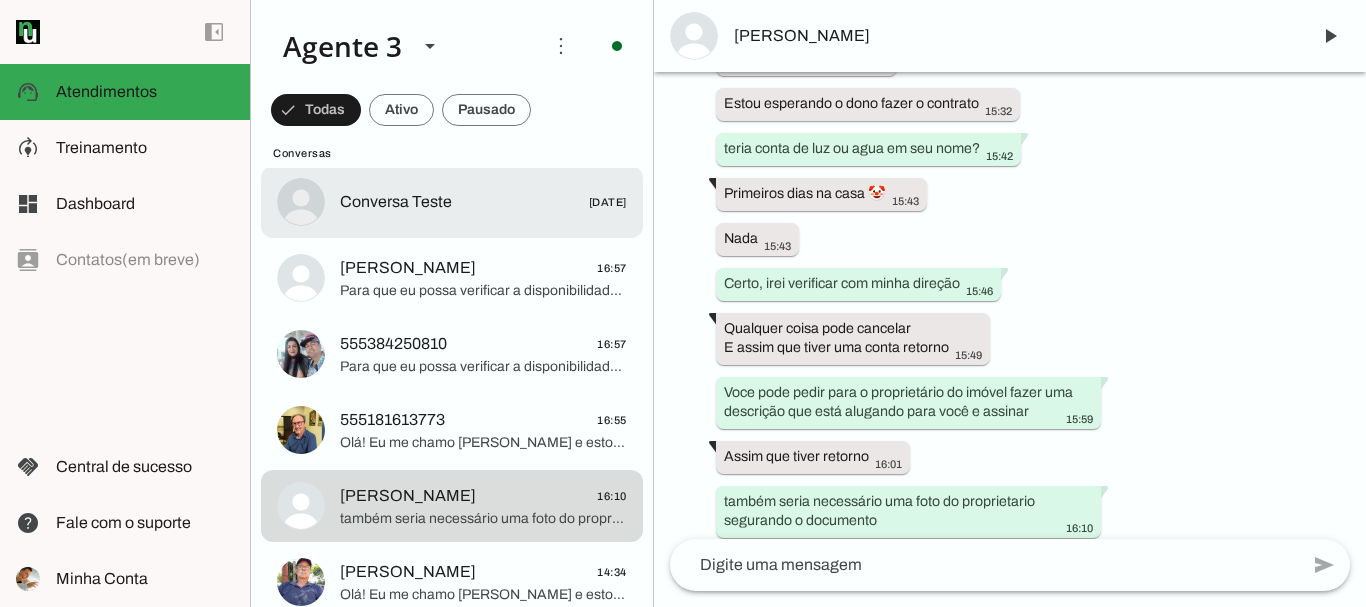 scroll, scrollTop: 0, scrollLeft: 0, axis: both 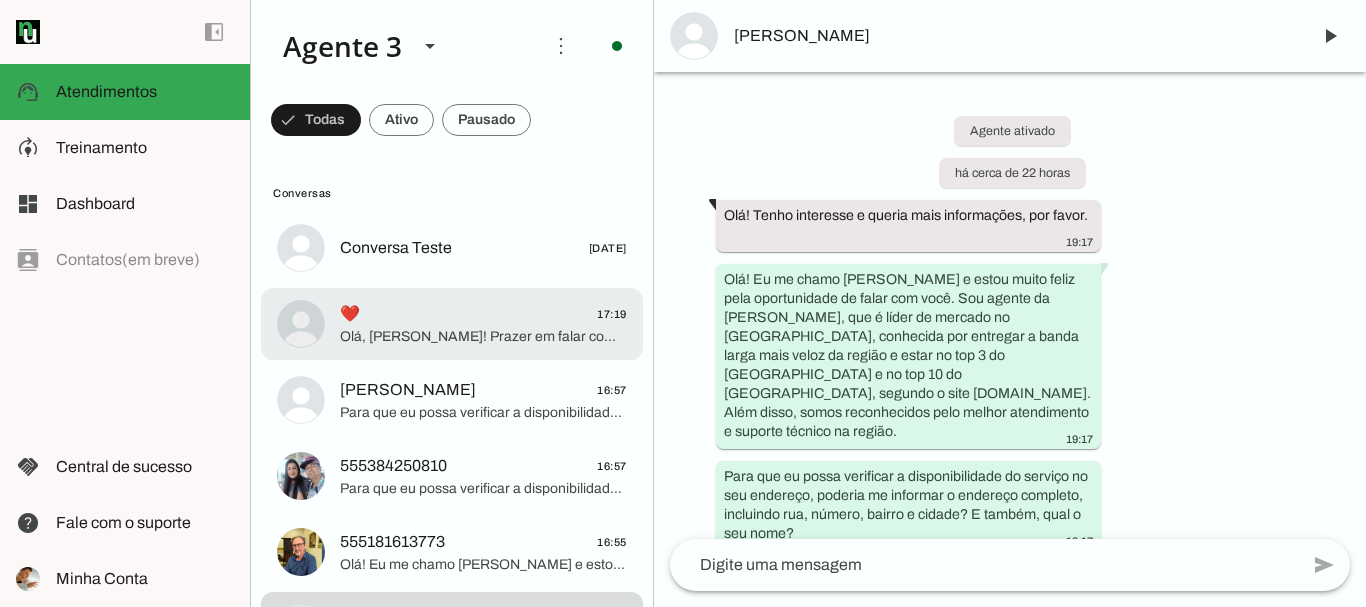 click on "Olá, [PERSON_NAME]! Prazer em falar com você. [GEOGRAPHIC_DATA], por favor, me informar o bairro e a cidade do [GEOGRAPHIC_DATA], número 15? Assim consigo verificar a disponibilidade da nossa rede de fibra óptica exatamente para o seu local. Além disso, me informe se o endereço é próprio ou alugado para residência, ok?" 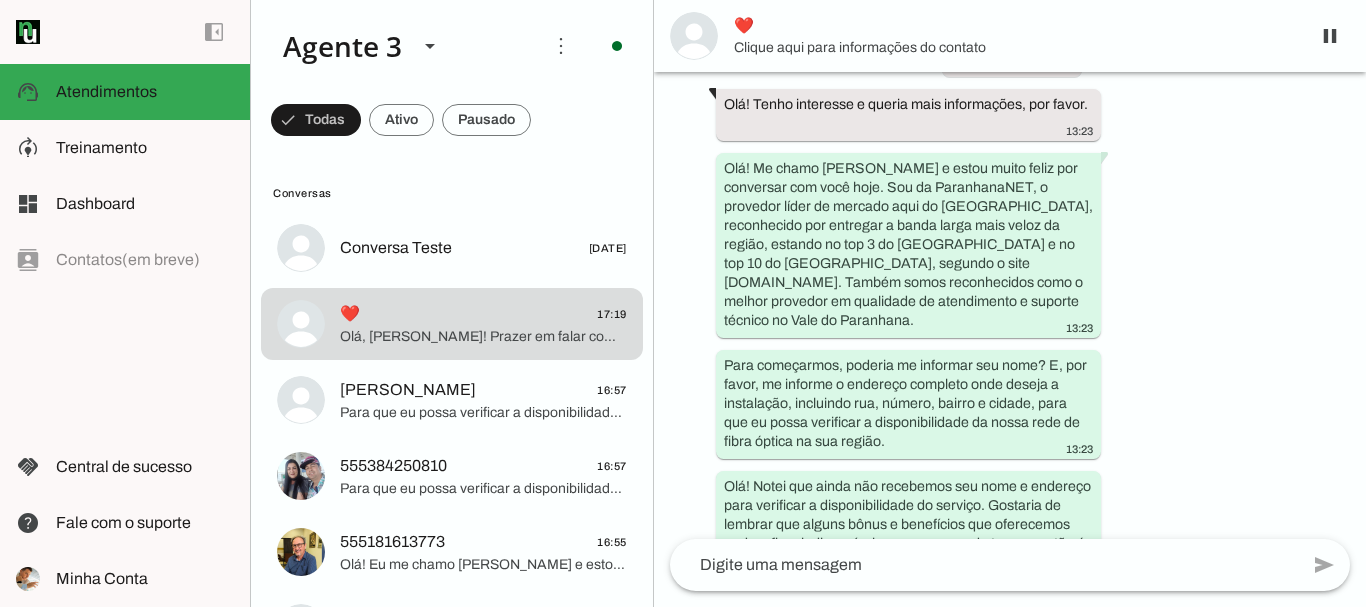 scroll, scrollTop: 0, scrollLeft: 0, axis: both 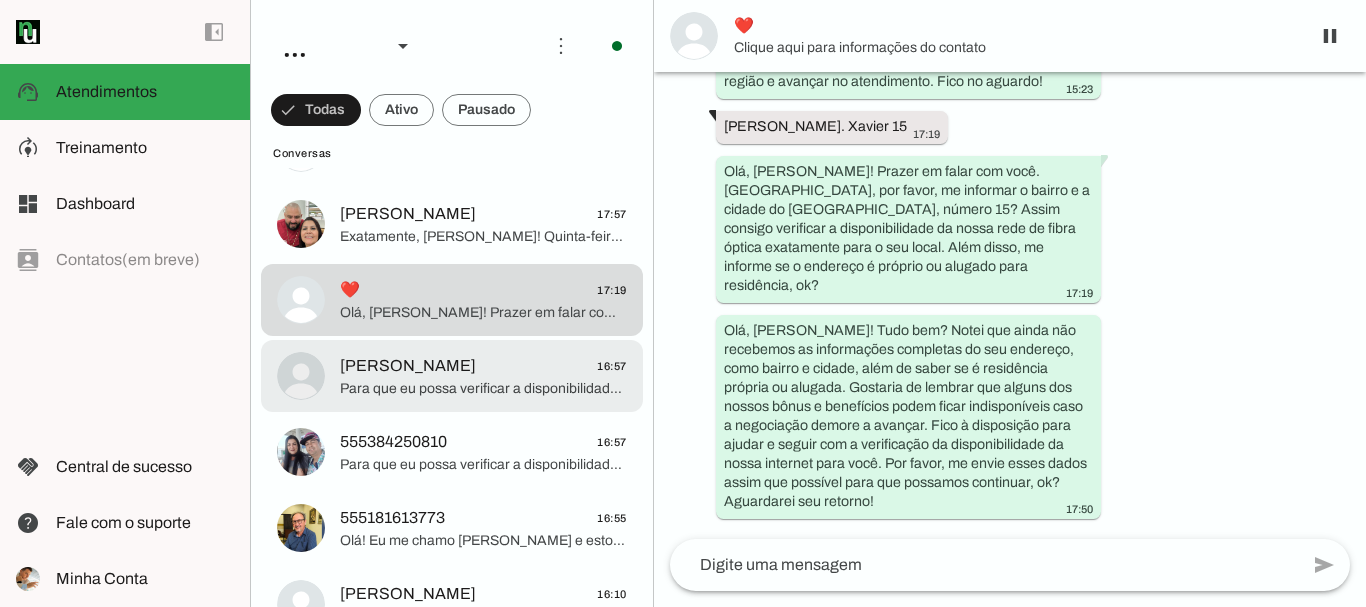 click on "[PERSON_NAME]" 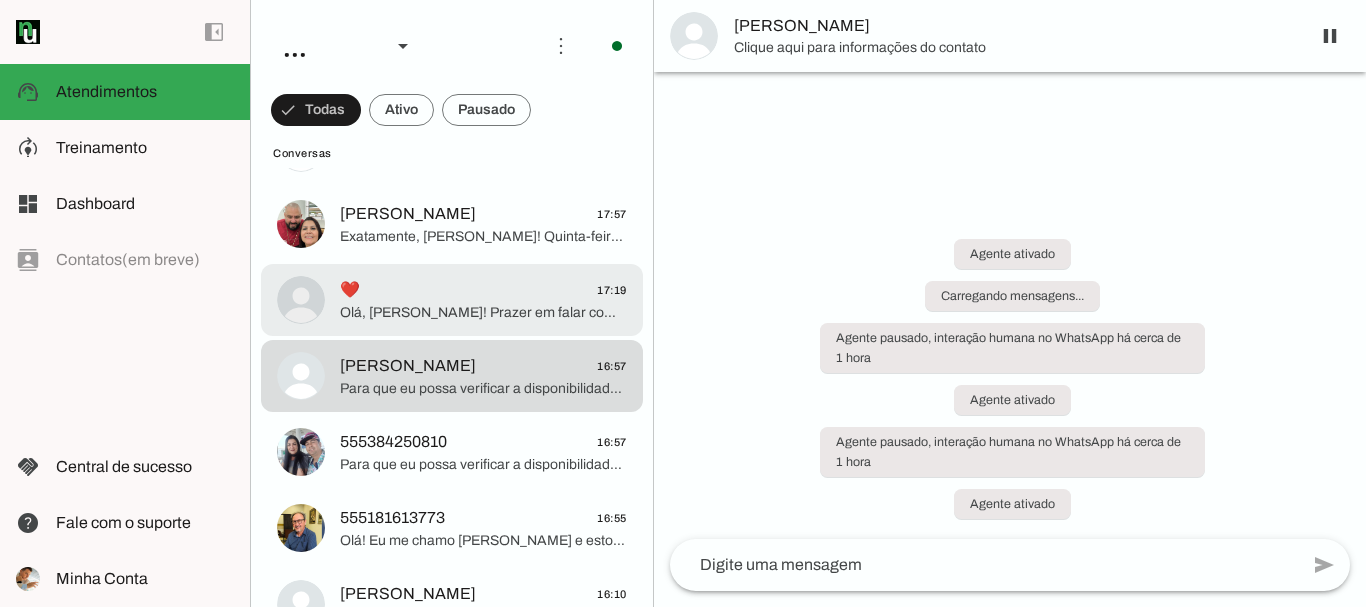 scroll, scrollTop: 240, scrollLeft: 0, axis: vertical 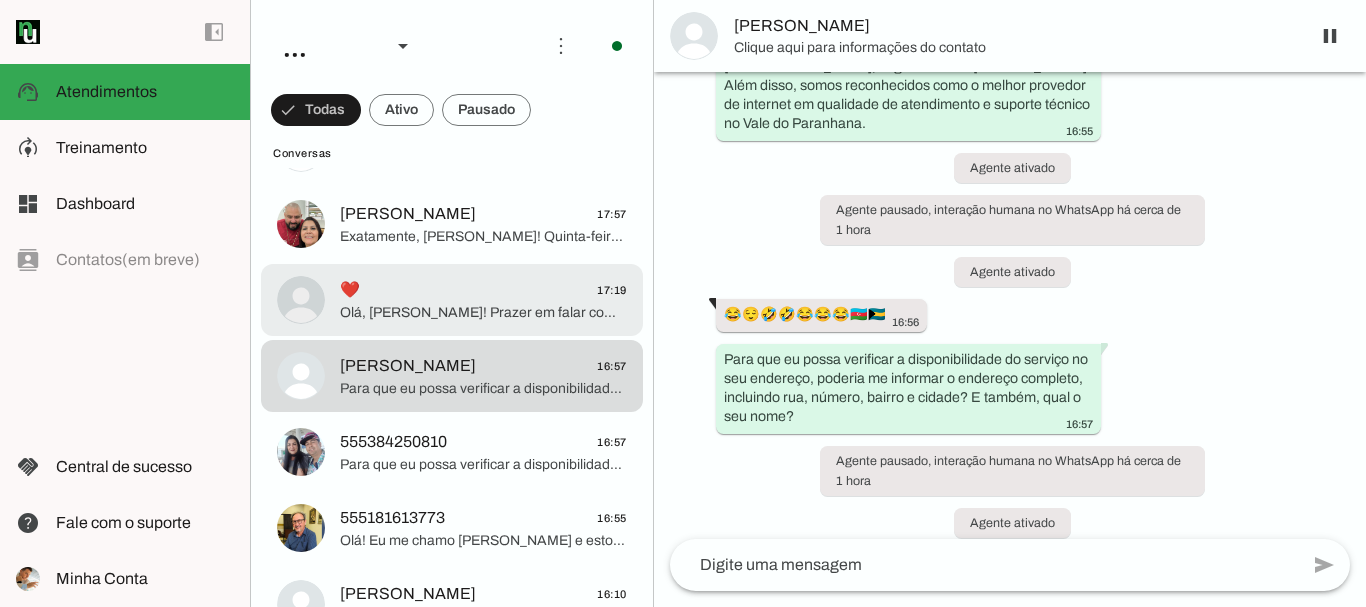click on "Olá, [PERSON_NAME]! Prazer em falar com você. [GEOGRAPHIC_DATA], por favor, me informar o bairro e a cidade do [GEOGRAPHIC_DATA], número 15? Assim consigo verificar a disponibilidade da nossa rede de fibra óptica exatamente para o seu local. Além disso, me informe se o endereço é próprio ou alugado para residência, ok?" 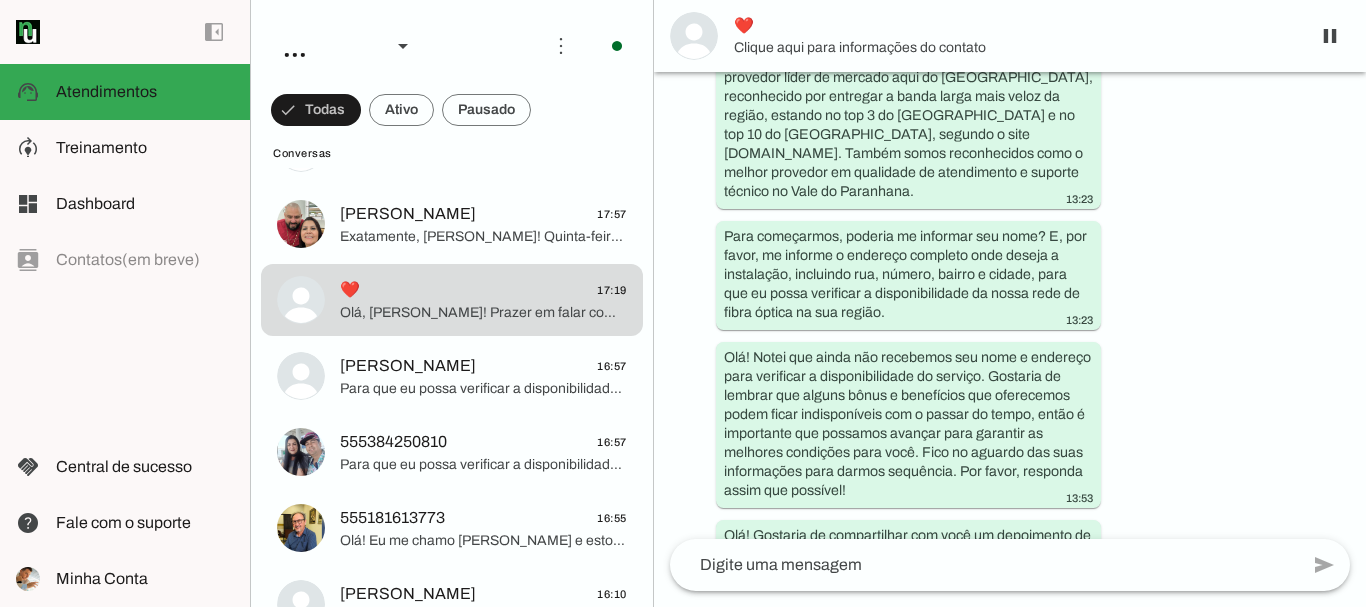 scroll, scrollTop: 827, scrollLeft: 0, axis: vertical 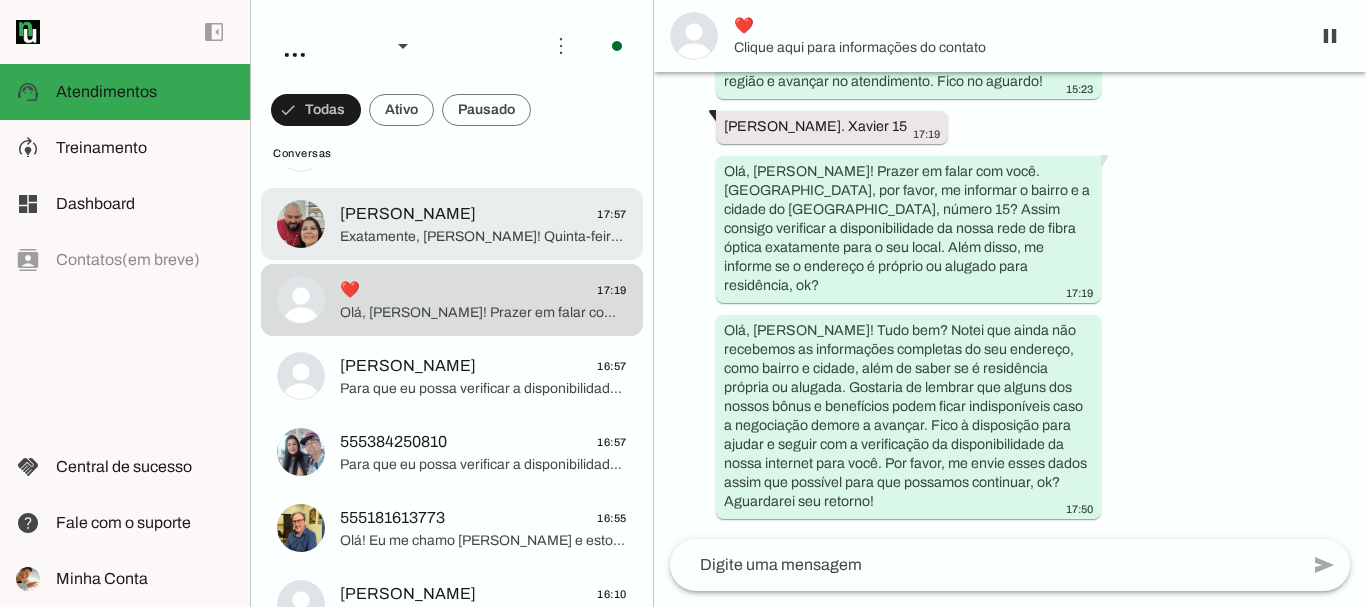 click on "Exatamente, [PERSON_NAME]! Quinta-feira, [GEOGRAPHIC_DATA], está dentro do nosso horário comercial e pode ser uma excelente opção para a instalação rápida em até 72 horas.
Agora, só preciso que você envie as fotos dos seus documentos (CPF, RG, comprovante de endereço) e uma foto sua segurando um documento com foto para agilizar o processo. Assim que receber, encaminho tudo para aprovar e confirmar o agendamento.
Pode enviar quando quiser!" 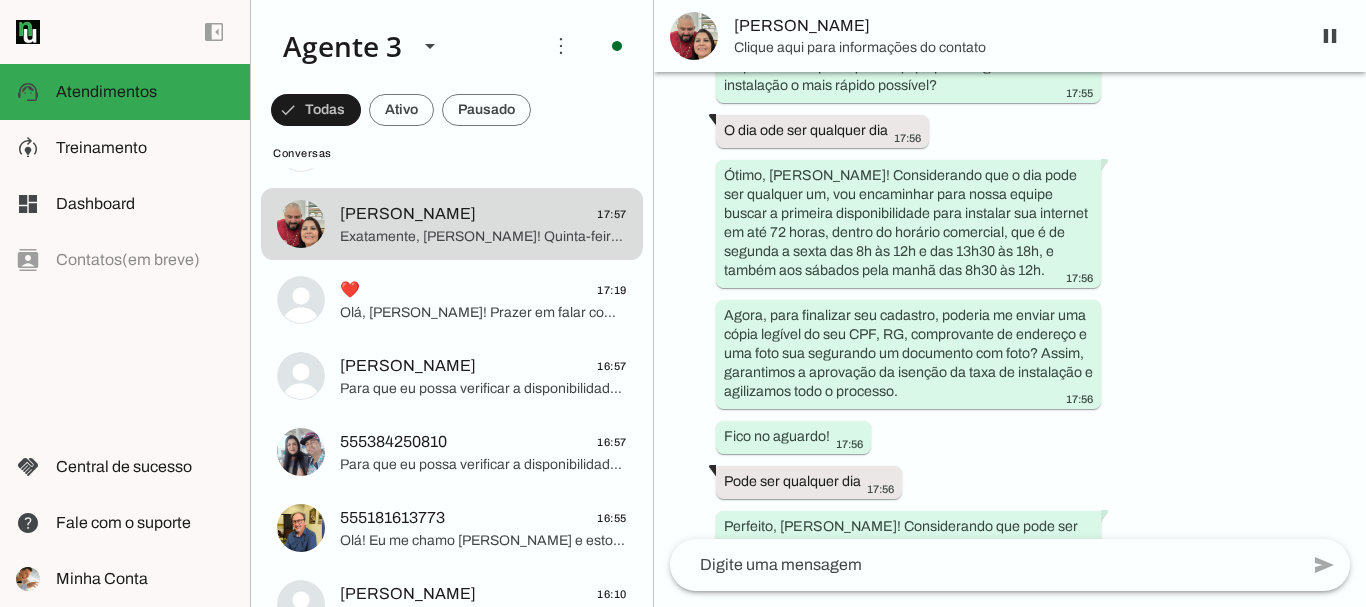 scroll, scrollTop: 3516, scrollLeft: 0, axis: vertical 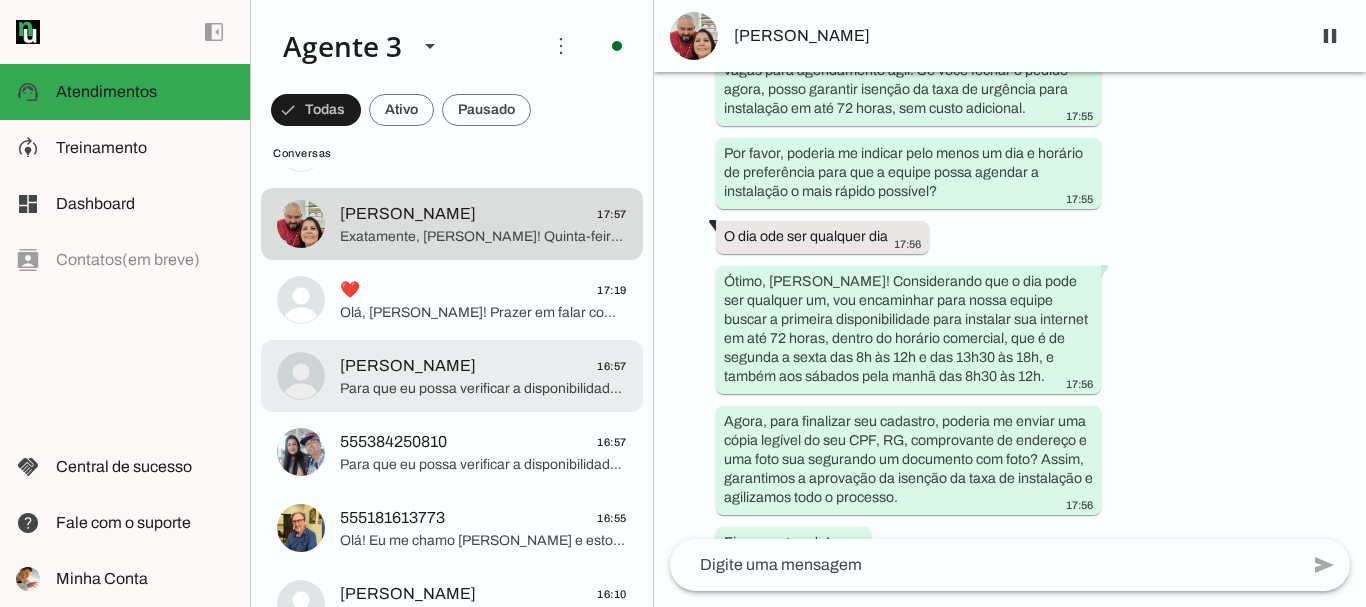 click on "[PERSON_NAME]" 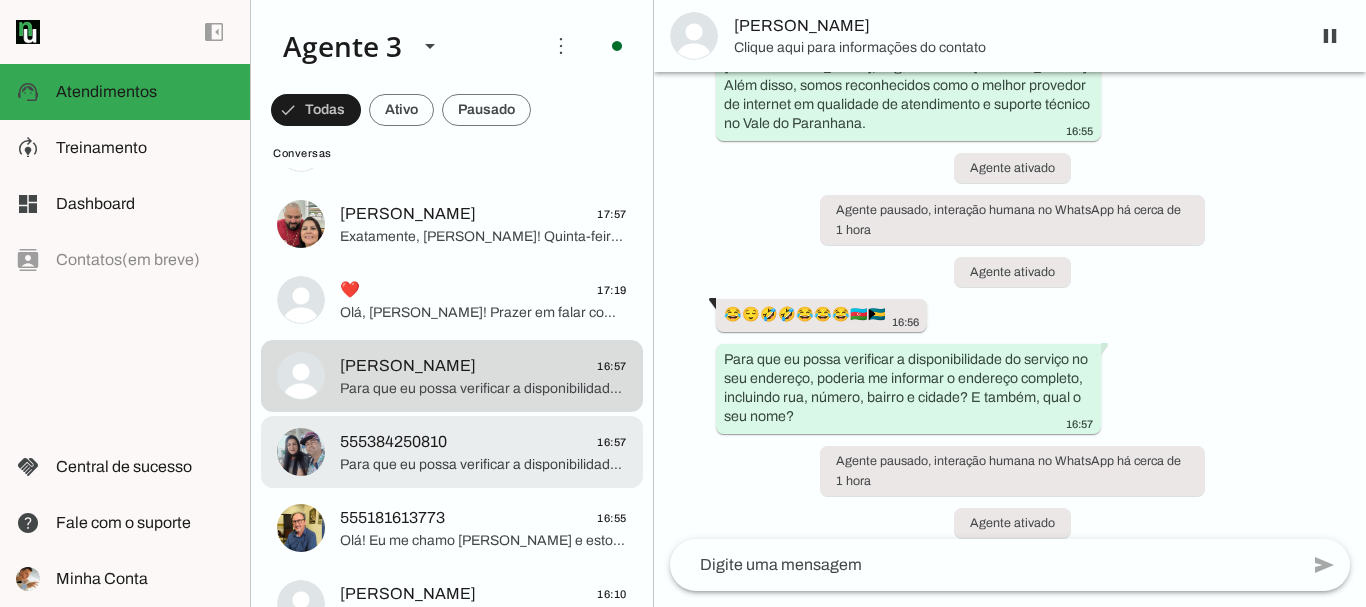 click on "555384250810
16:57
Para que eu possa verificar a disponibilidade do serviço no seu endereço, poderia me informar o endereço completo, incluindo rua, número, bairro e cidade? E também, qual o seu nome?" at bounding box center [452, 148] 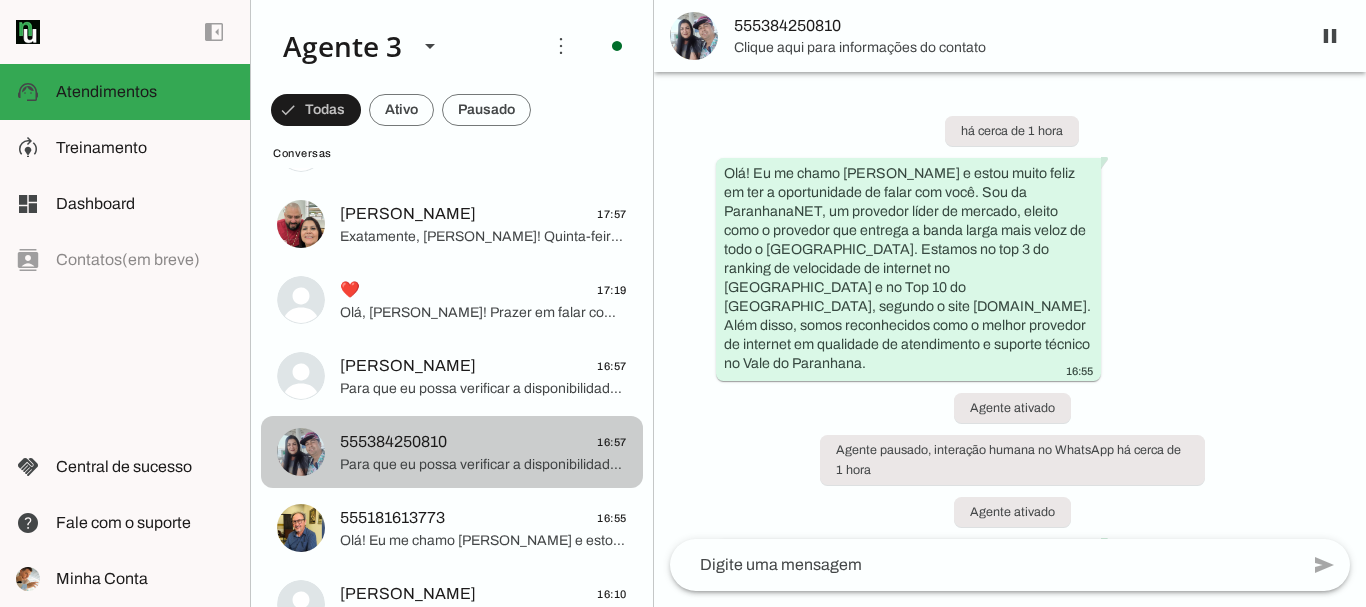 scroll, scrollTop: 195, scrollLeft: 0, axis: vertical 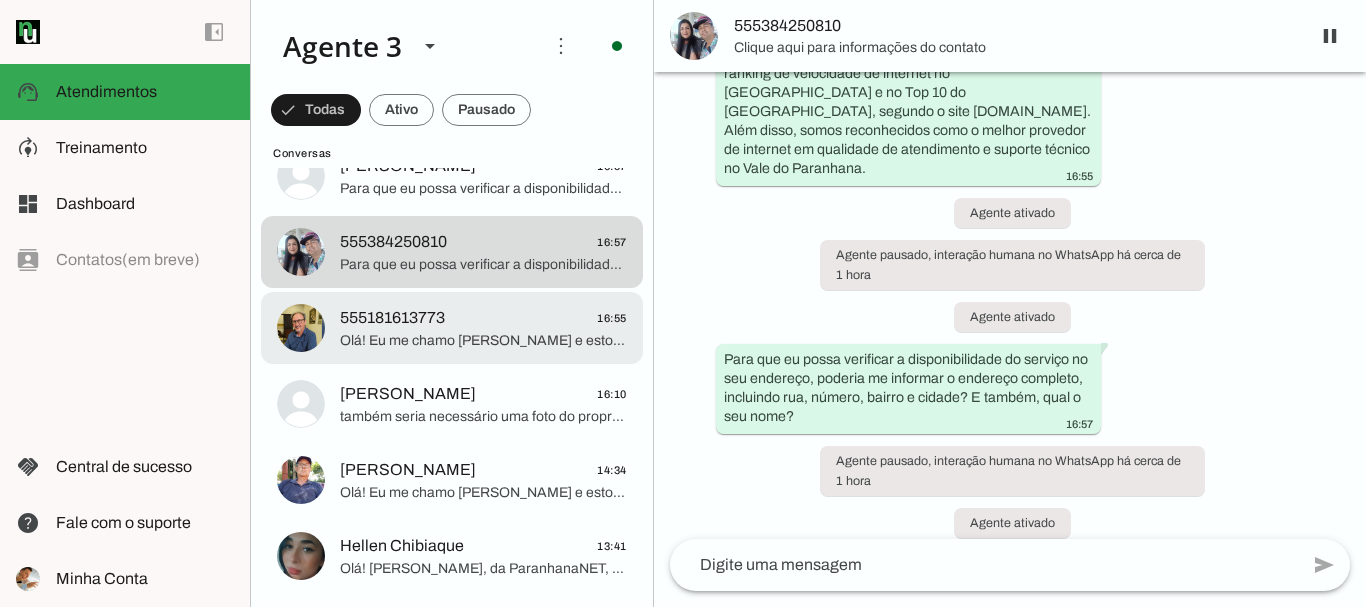click on "Olá! Eu me chamo [PERSON_NAME] e estou muito feliz em ter a oportunidade de falar com você. Sou da ParanhanaNET, um provedor líder de mercado, eleito como o provedor que entrega a banda larga mais veloz de todo o [GEOGRAPHIC_DATA]. Estamos no top 3 do ranking de velocidade de internet no [GEOGRAPHIC_DATA] e no Top 10 do [GEOGRAPHIC_DATA], segundo o site [DOMAIN_NAME]. Além disso, somos reconhecidos como o melhor provedor de internet em qualidade de atendimento e suporte técnico no Vale do Paranhana." 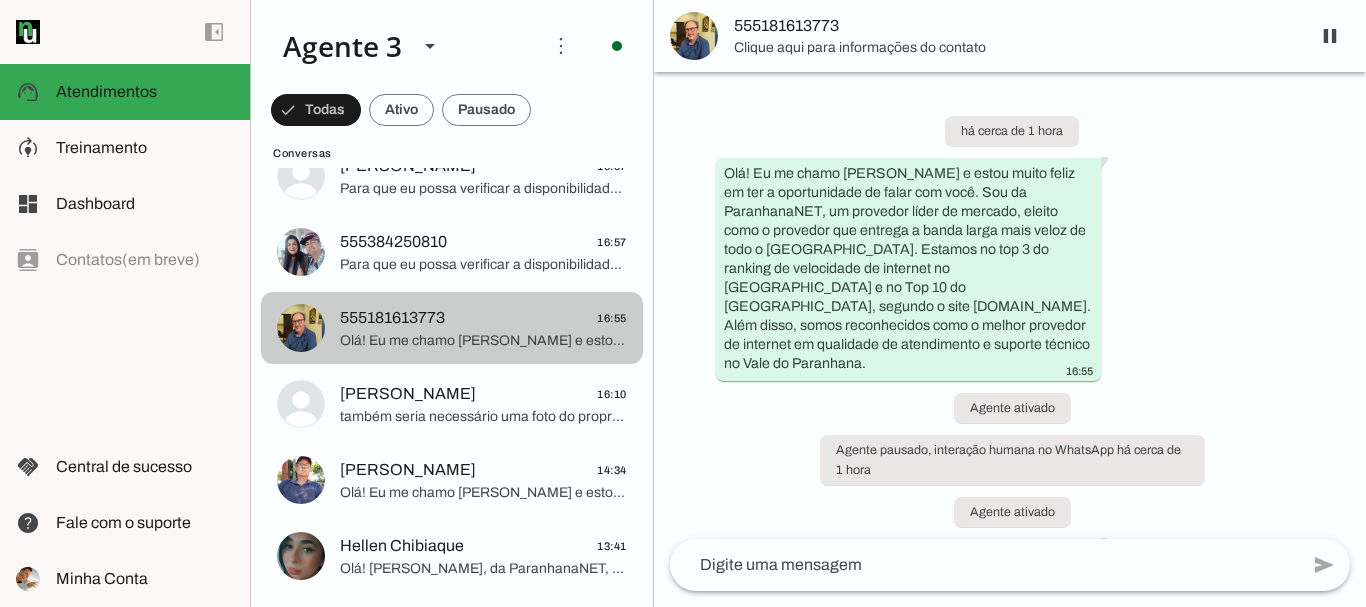 scroll, scrollTop: 288, scrollLeft: 0, axis: vertical 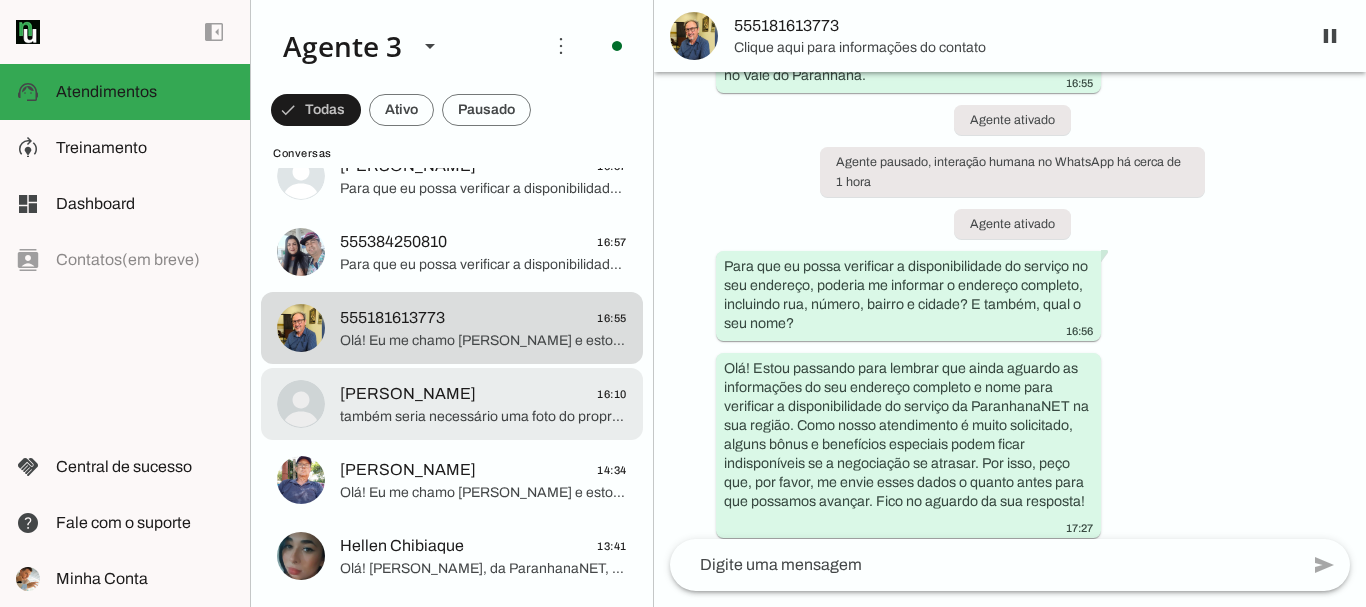 click on "também seria necessário uma foto do proprietario segurando o documento" 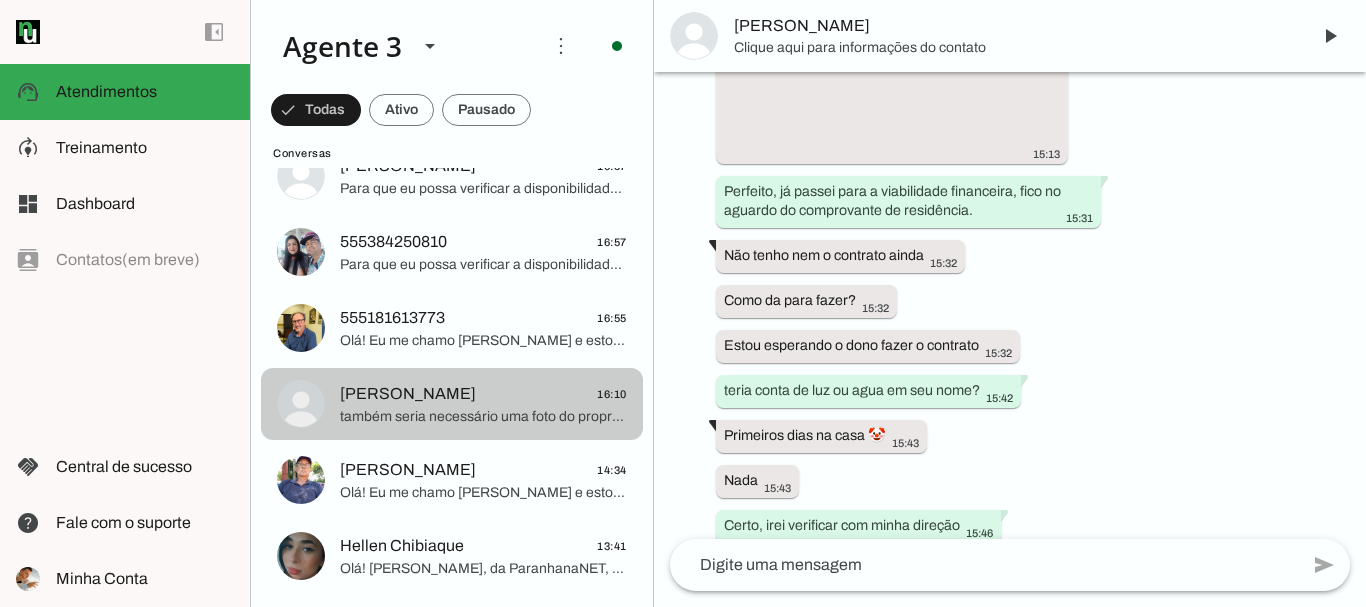 scroll, scrollTop: 6507, scrollLeft: 0, axis: vertical 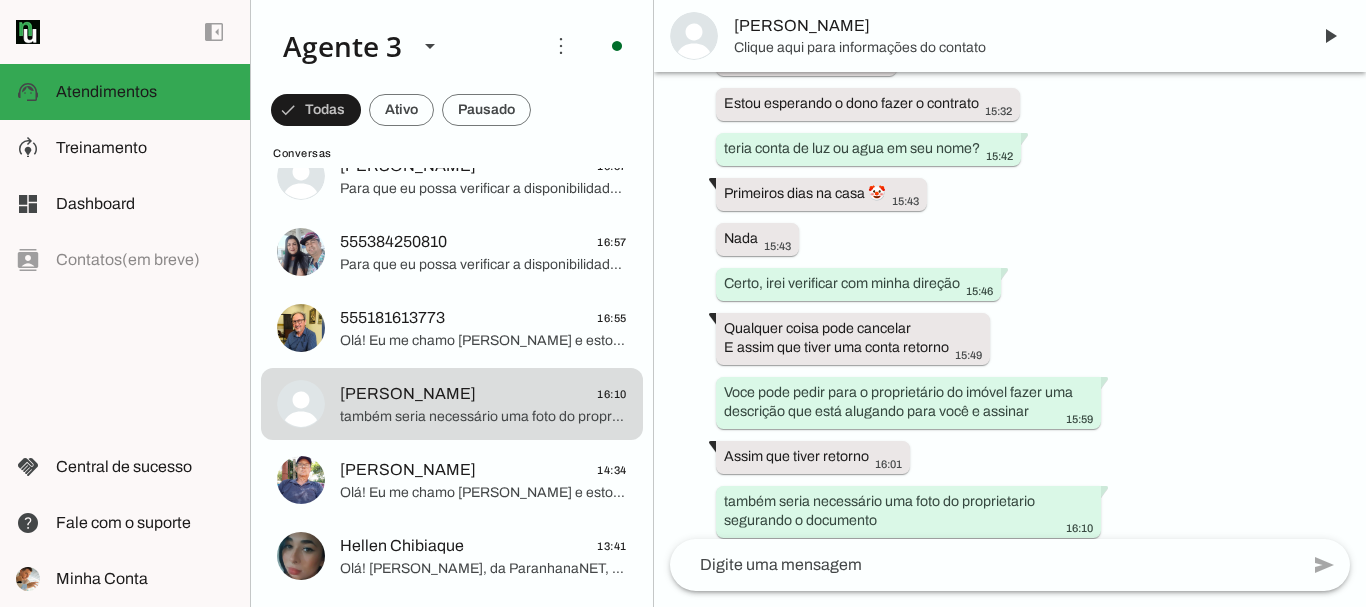 click on "Agente ativado
há cerca de 23 horas
Olá! Tenho interesse e queria mais informações, por favor. 19:17
Olá! Eu me chamo [PERSON_NAME] e estou muito feliz pela oportunidade de falar com você. Sou agente da [PERSON_NAME], que é líder de mercado no [GEOGRAPHIC_DATA], conhecida por entregar a banda larga mais veloz da região e estar no top 3 do [GEOGRAPHIC_DATA] e no top 10 do [GEOGRAPHIC_DATA], segundo o site [DOMAIN_NAME]. Além disso, somos reconhecidos pelo melhor atendimento e suporte técnico na região. 19:17 Para que eu possa verificar a disponibilidade do serviço no seu endereço, poderia me informar o endereço completo, incluindo rua, número, bairro e cidade? E também, qual o seu nome? 19:17
[STREET_ADDRESS][GEOGRAPHIC_DATA] 19:19
19:19
[PERSON_NAME]. [GEOGRAPHIC_DATA]. 02989958088 19:22
19:22 19:22
Okay 19:24" at bounding box center [1010, 305] 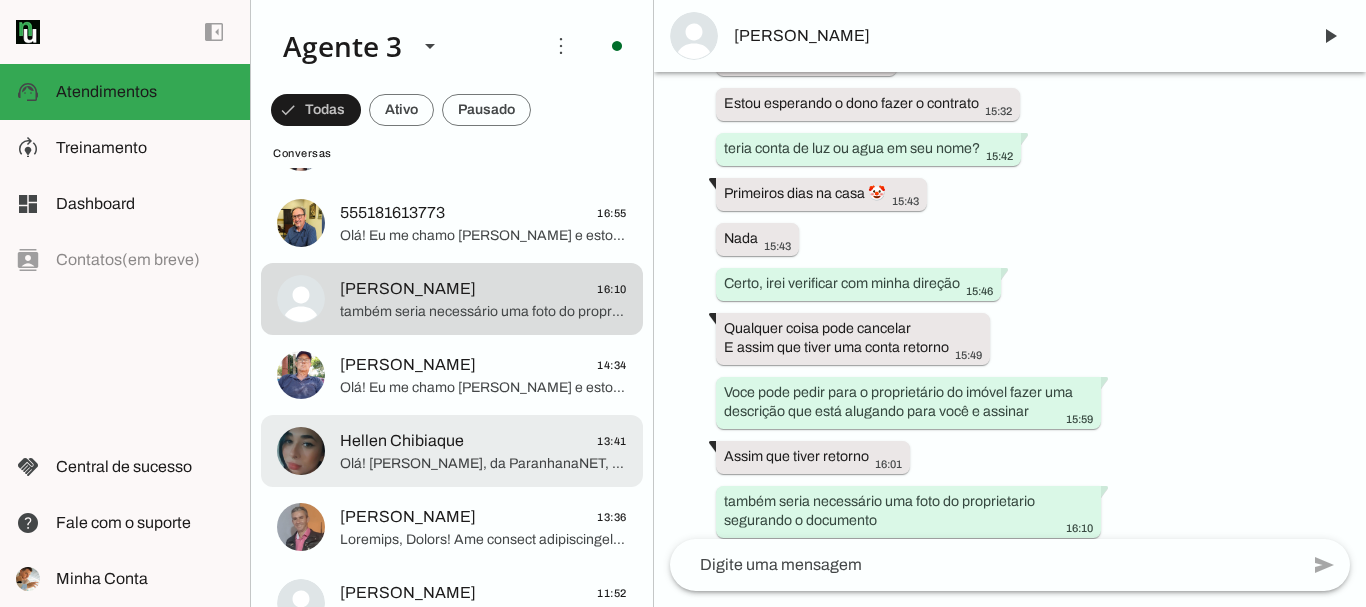 scroll, scrollTop: 500, scrollLeft: 0, axis: vertical 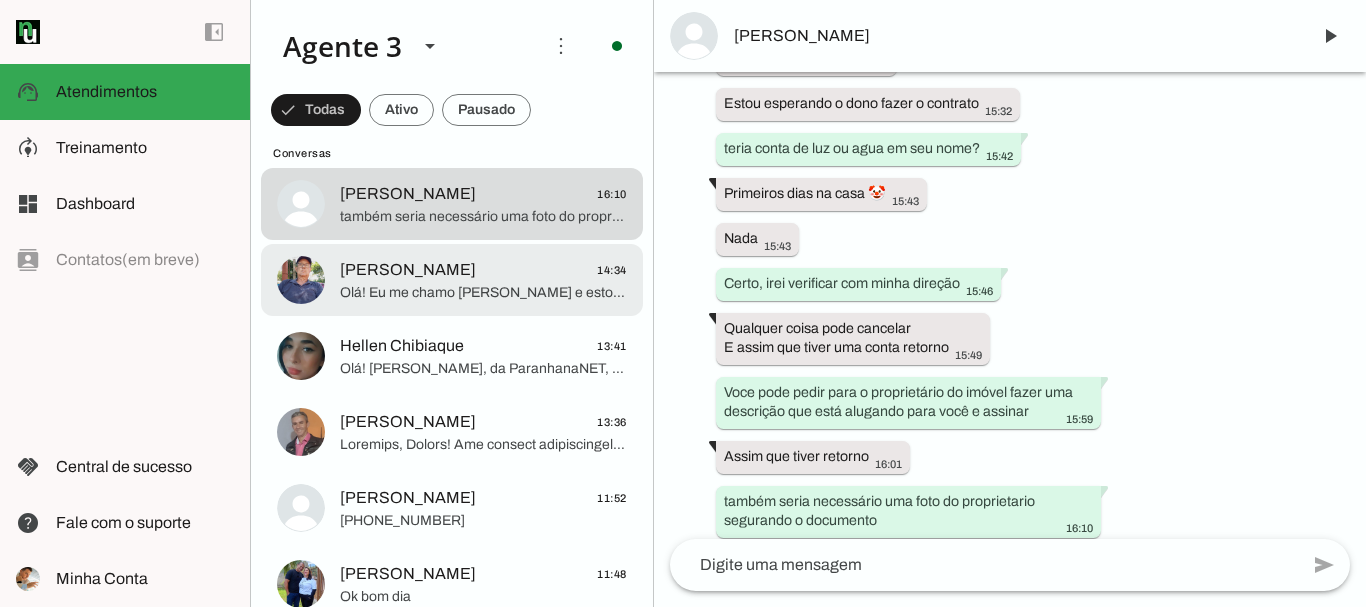 click on "Olá! Eu me chamo [PERSON_NAME] e estou muito feliz em ter a oportunidade de falar com você. Sou consultor da ParanhanaNET, que é líder de mercado no [GEOGRAPHIC_DATA], sendo o provedor que entrega a banda larga mais veloz da região. Além disso, estamos no top 3 do ranking de velocidade de internet no [GEOGRAPHIC_DATA] e no Top 10 do Brasil, conforme o site [DOMAIN_NAME]. Também somos reconhecidos pelo melhor atendimento e suporte técnico no Vale do Paranhana.
Para começar, poderia me informar seu nome, por favor? E também o endereço completo onde deseja instalar a internet, incluindo rua, número, bairro e cidade? Assim, verifico se já temos cobertura para atender você com nossa rede de fibra óptica." 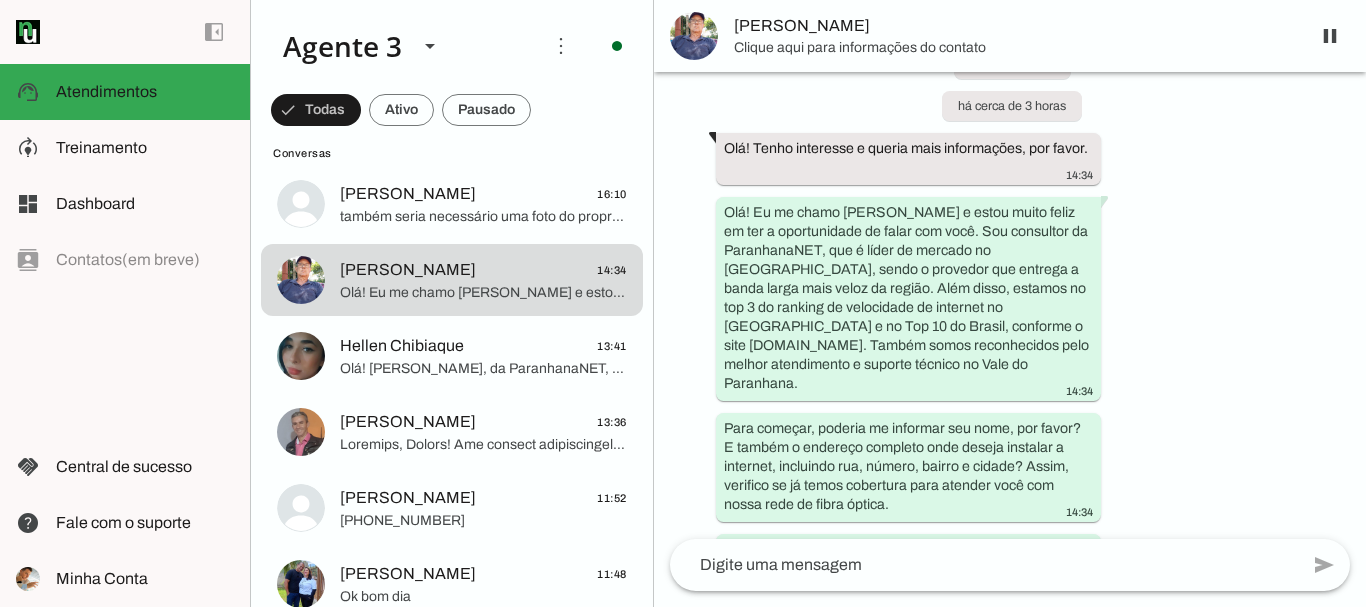scroll, scrollTop: 0, scrollLeft: 0, axis: both 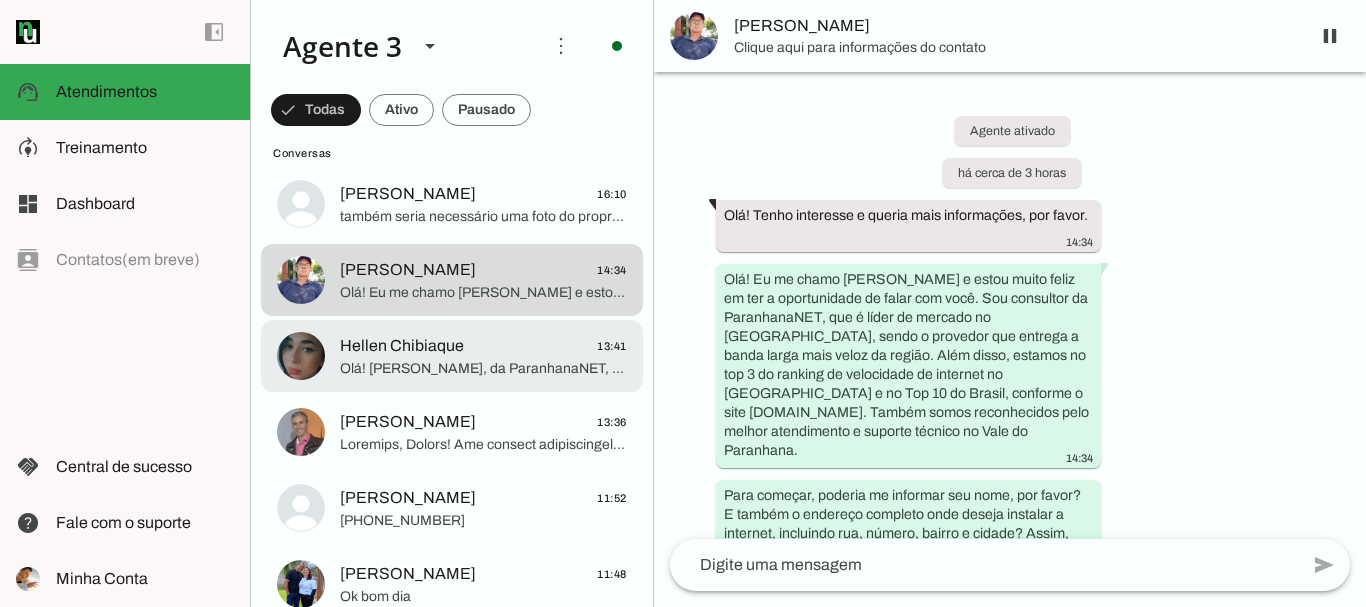 click on "Olá! [PERSON_NAME], da ParanhanaNET, provedor líder de mercado, eleito como o que entrega a banda larga mais veloz do [GEOGRAPHIC_DATA], estando no top 3 do [GEOGRAPHIC_DATA] e no top 10 do Brasil, segundo o site [DOMAIN_NAME]. Também somos reconhecidos pelo melhor atendimento e suporte técnico da região. Estou muito feliz em falar com você!
Para seguir, poderia me informar seu nome e o endereço completo (rua, número, bairro e cidade) onde deseja a instalação da internet? Assim, verifico a cobertura e as condições para atendê-lo da melhor forma." 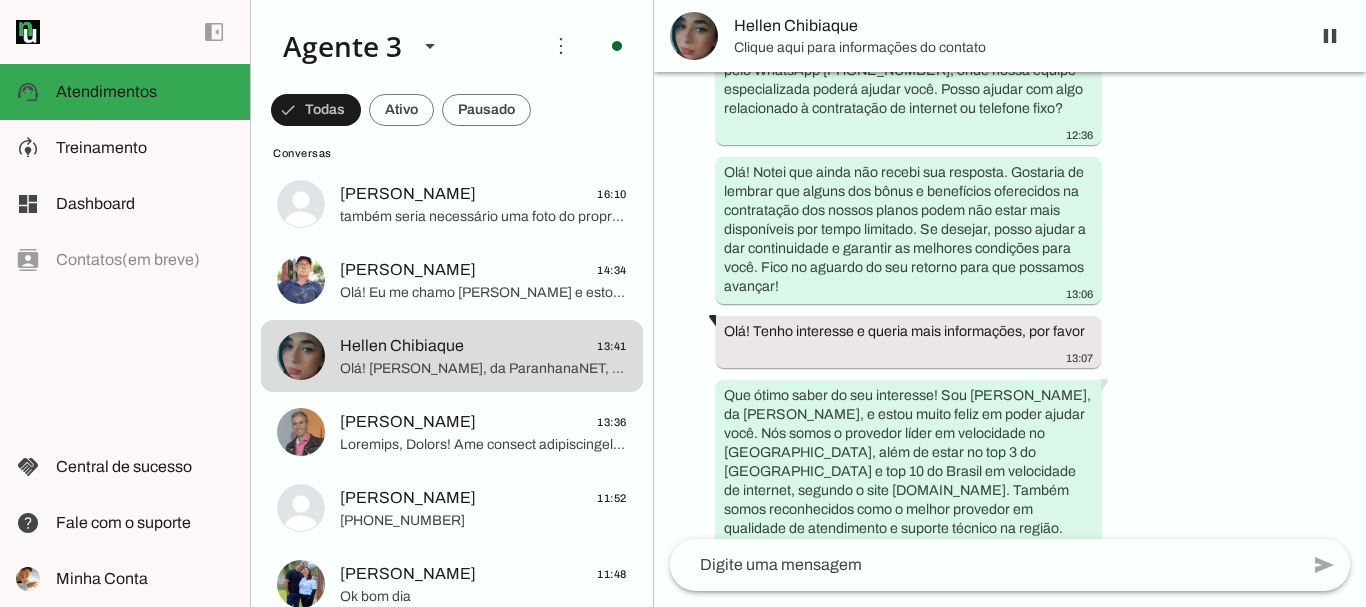 scroll, scrollTop: 303, scrollLeft: 0, axis: vertical 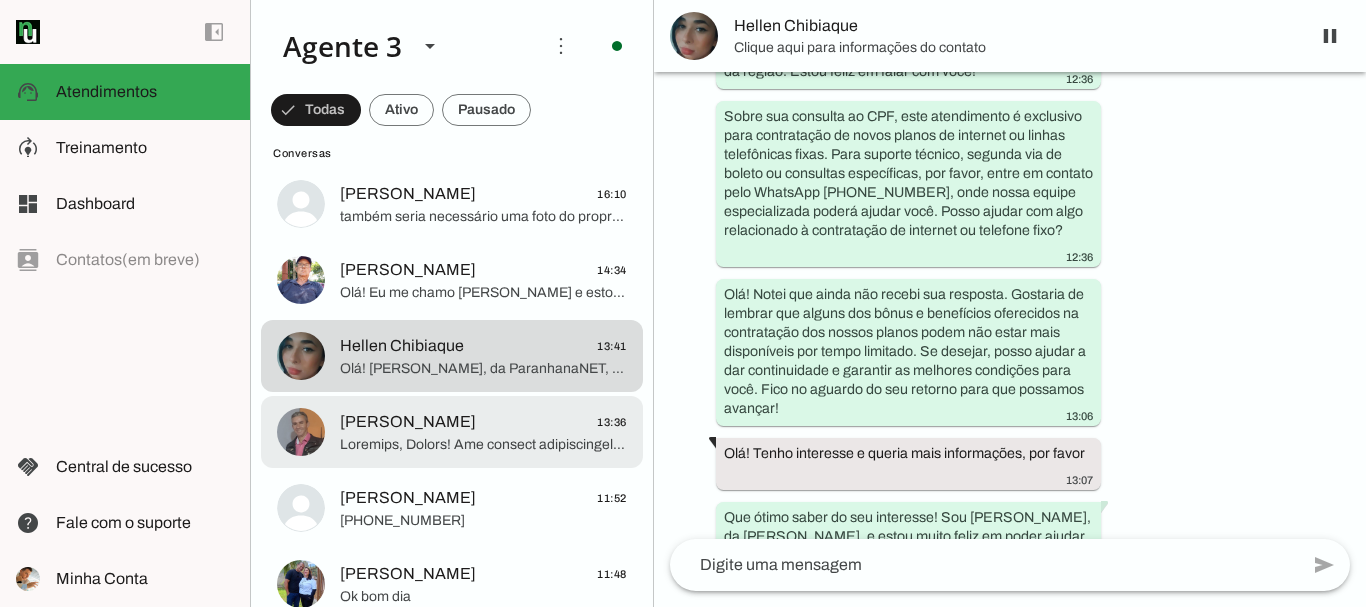 click 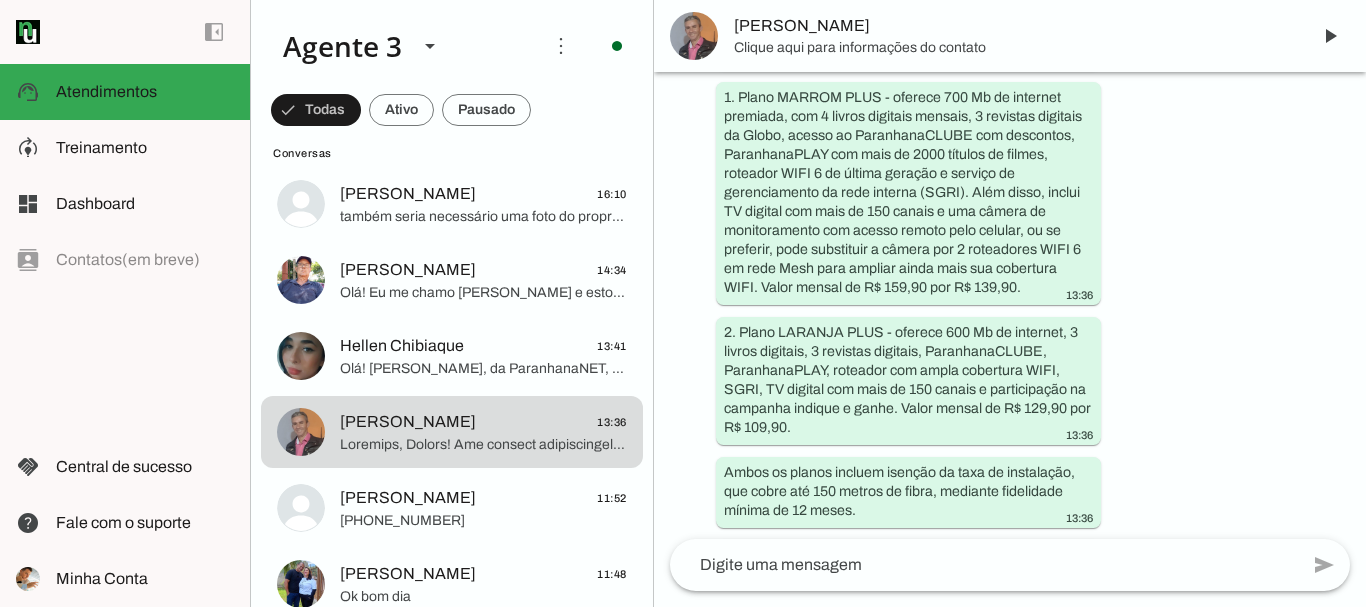scroll, scrollTop: 2254, scrollLeft: 0, axis: vertical 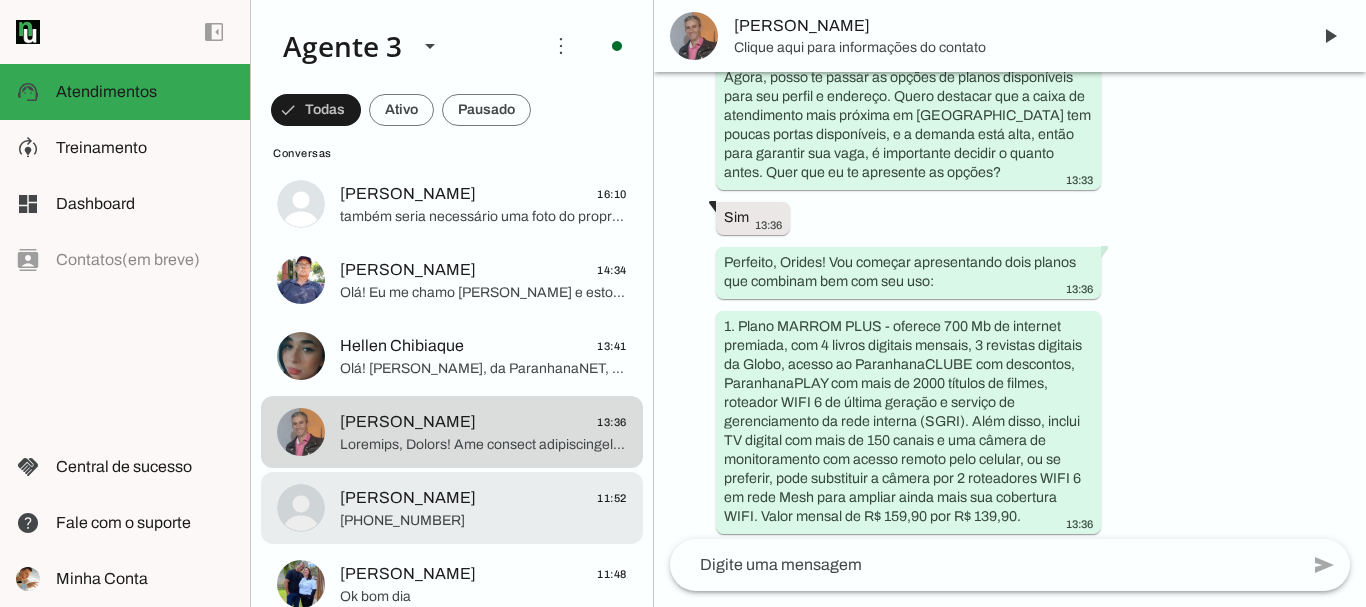 click on "[PERSON_NAME]
11:52" 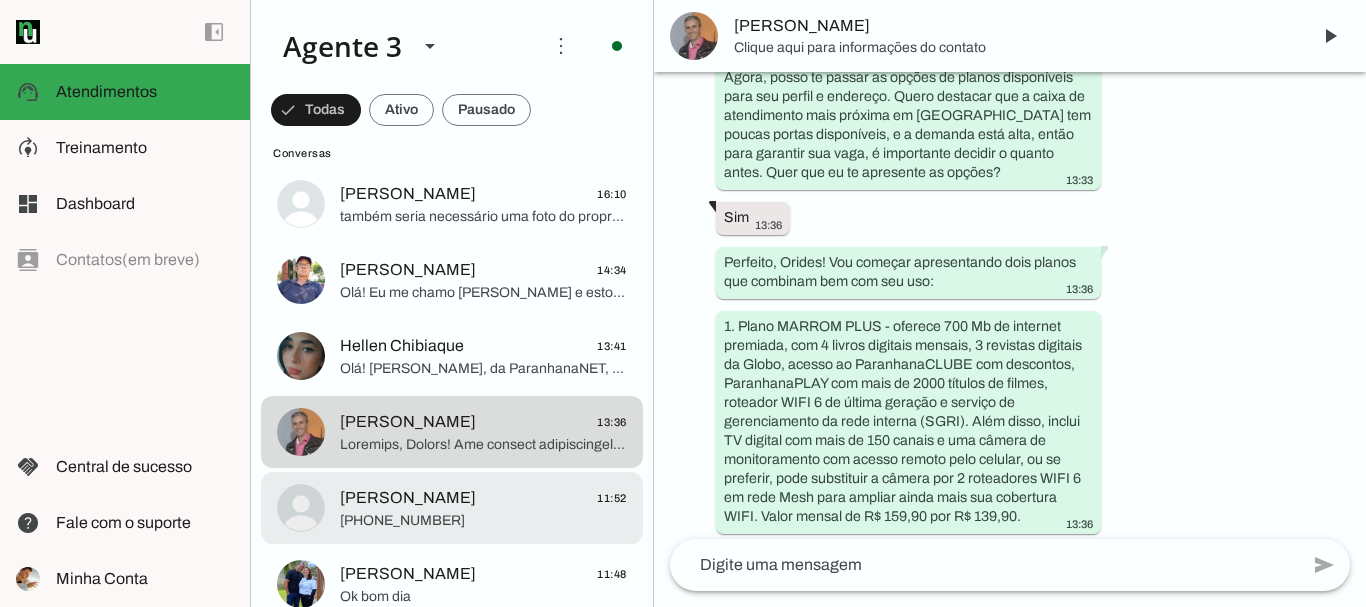 click on "[PERSON_NAME]
11:52" 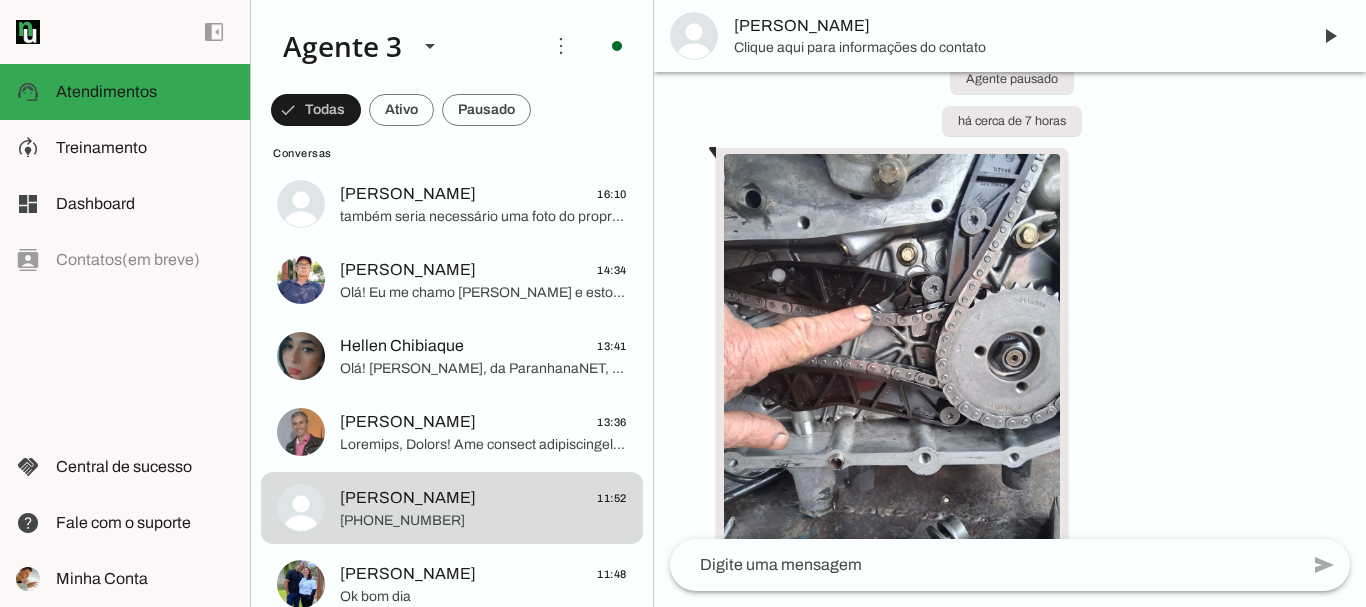 scroll, scrollTop: 1596, scrollLeft: 0, axis: vertical 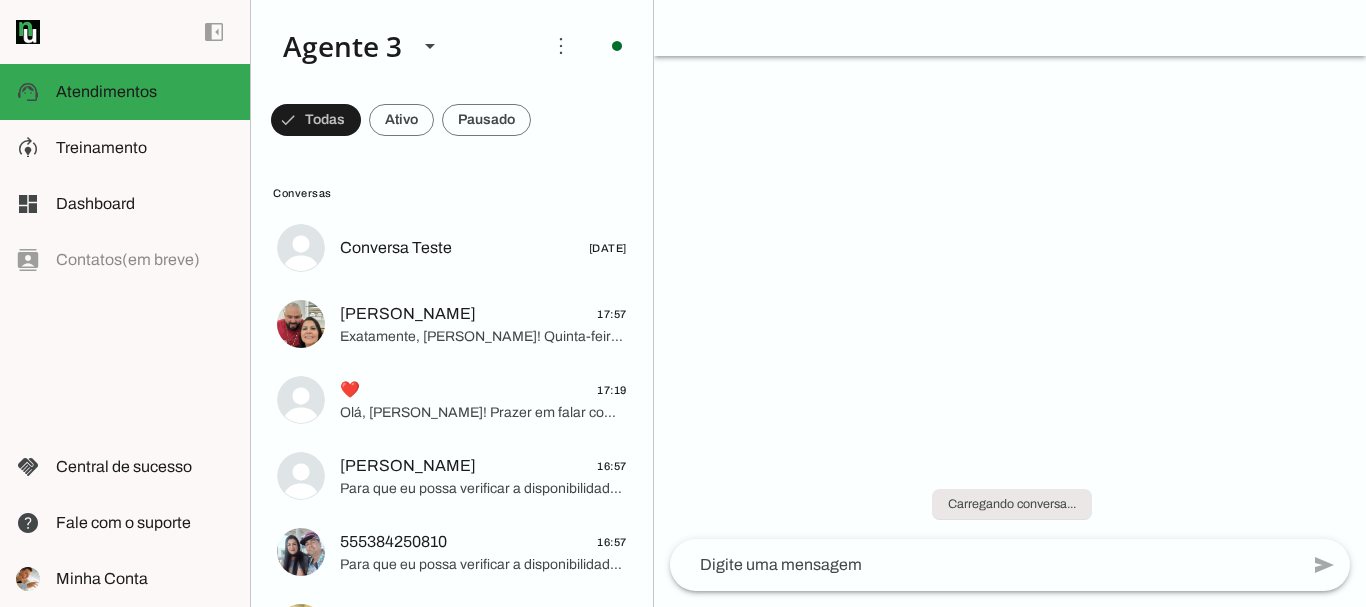 click at bounding box center [452, 120] 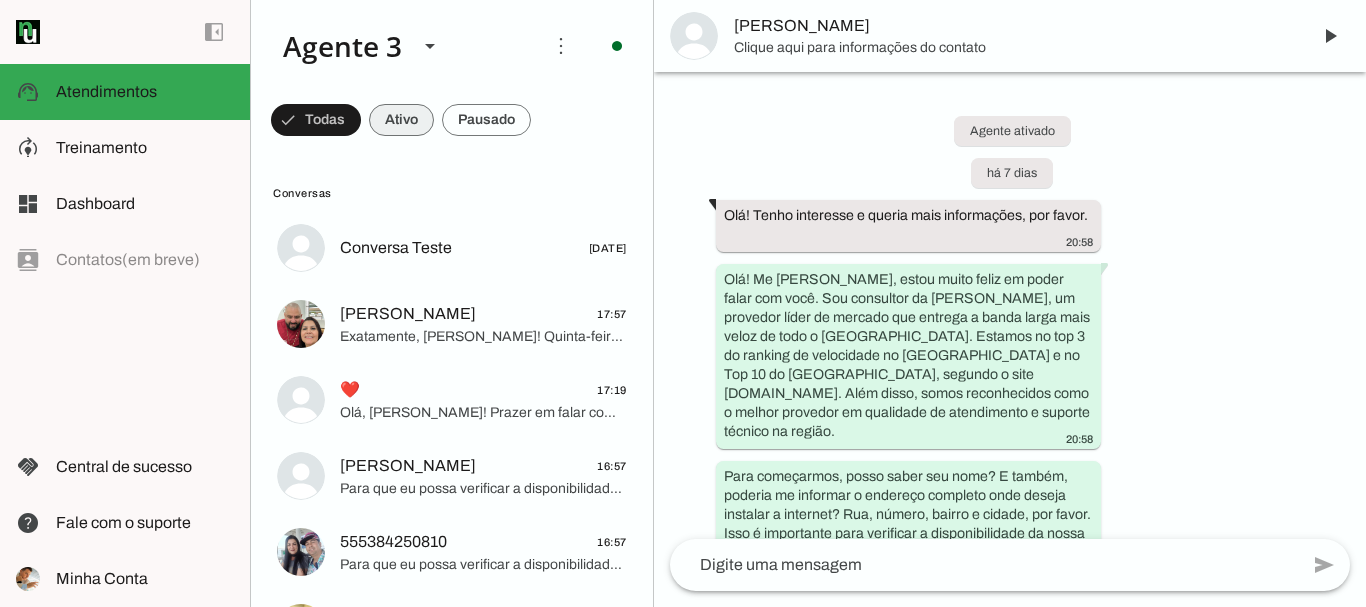 click at bounding box center (316, 120) 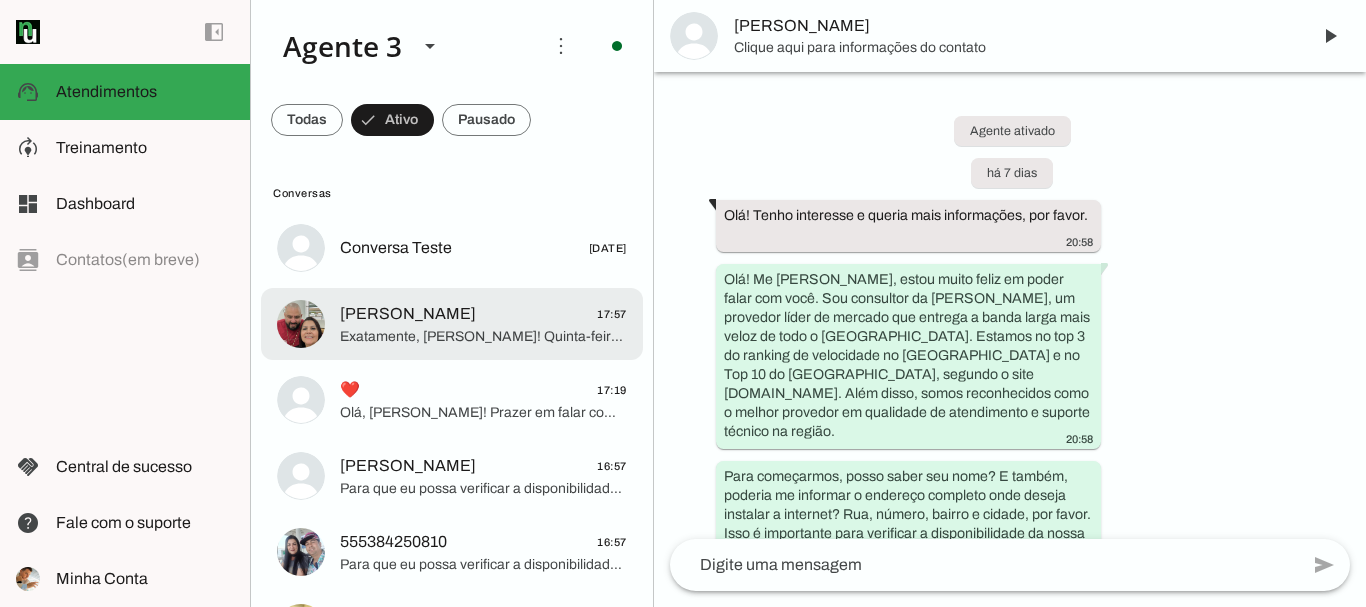 click on "[PERSON_NAME]
17:57
Exatamente, [PERSON_NAME]! Quinta-feira, [GEOGRAPHIC_DATA], está dentro do nosso horário comercial e pode ser uma excelente opção para a instalação rápida em até 72 horas.
Agora, só preciso que você envie as fotos dos seus documentos (CPF, RG, comprovante de endereço) e uma foto sua segurando um documento com foto para agilizar o processo. Assim que receber, encaminho tudo para aprovar e confirmar o agendamento.
Pode enviar quando quiser!" at bounding box center [452, 248] 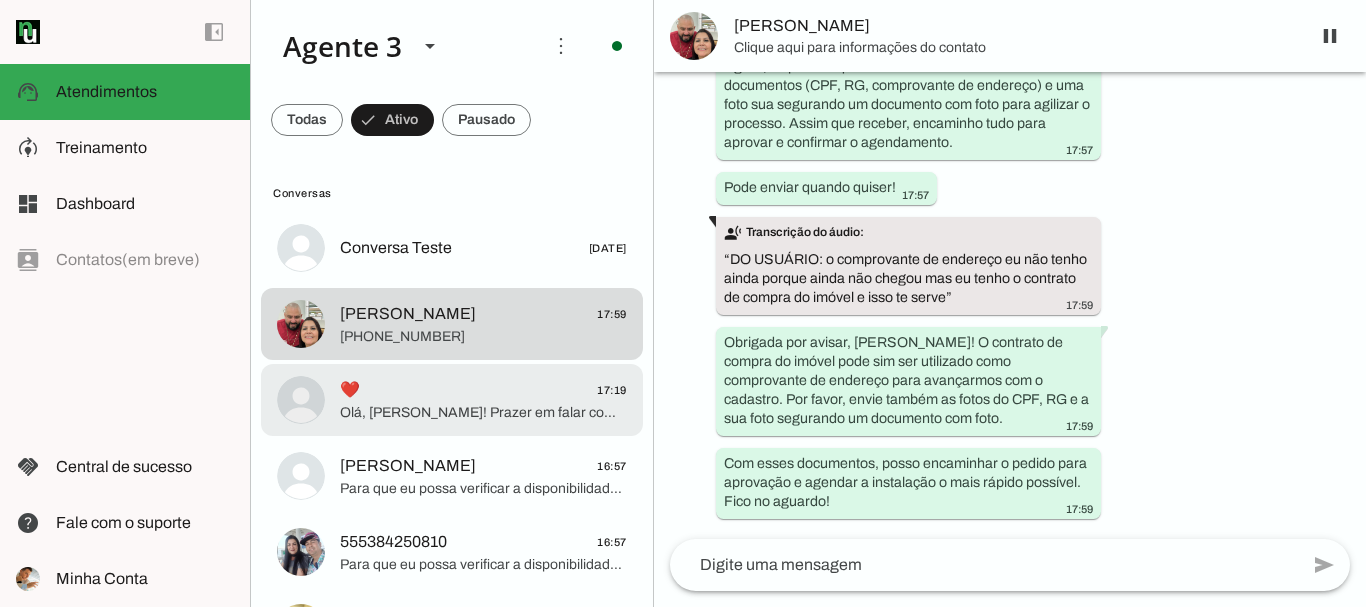 scroll, scrollTop: 0, scrollLeft: 0, axis: both 